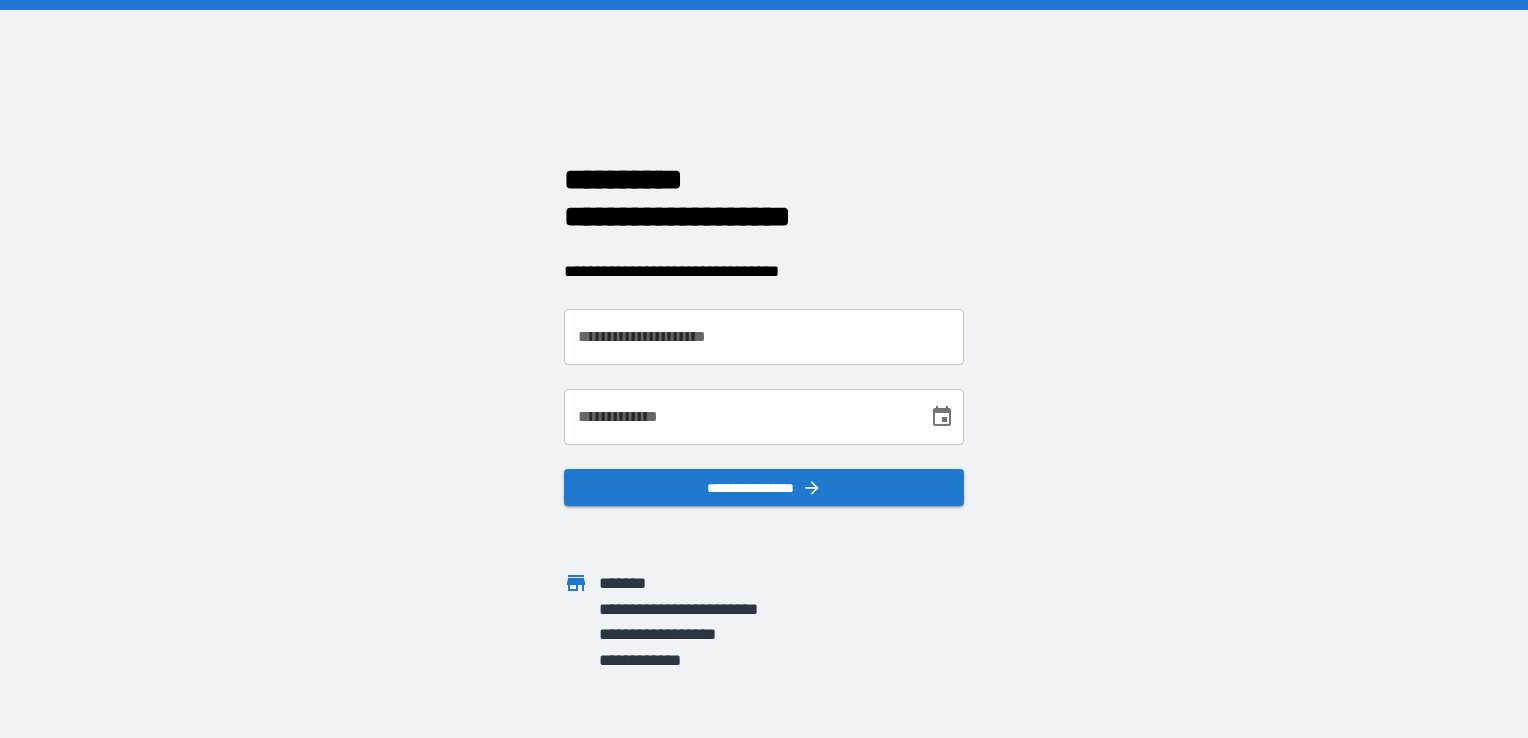 scroll, scrollTop: 0, scrollLeft: 0, axis: both 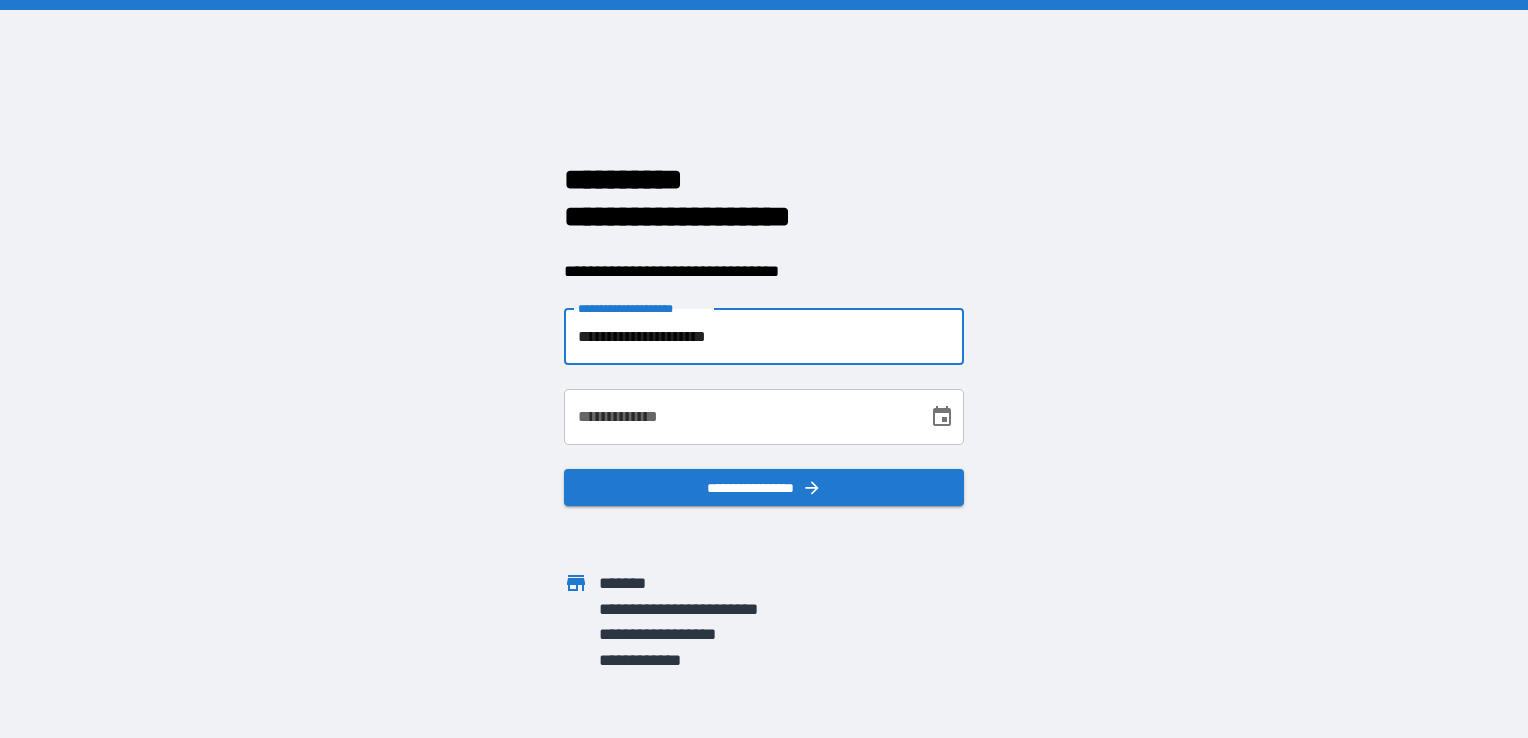 type on "**********" 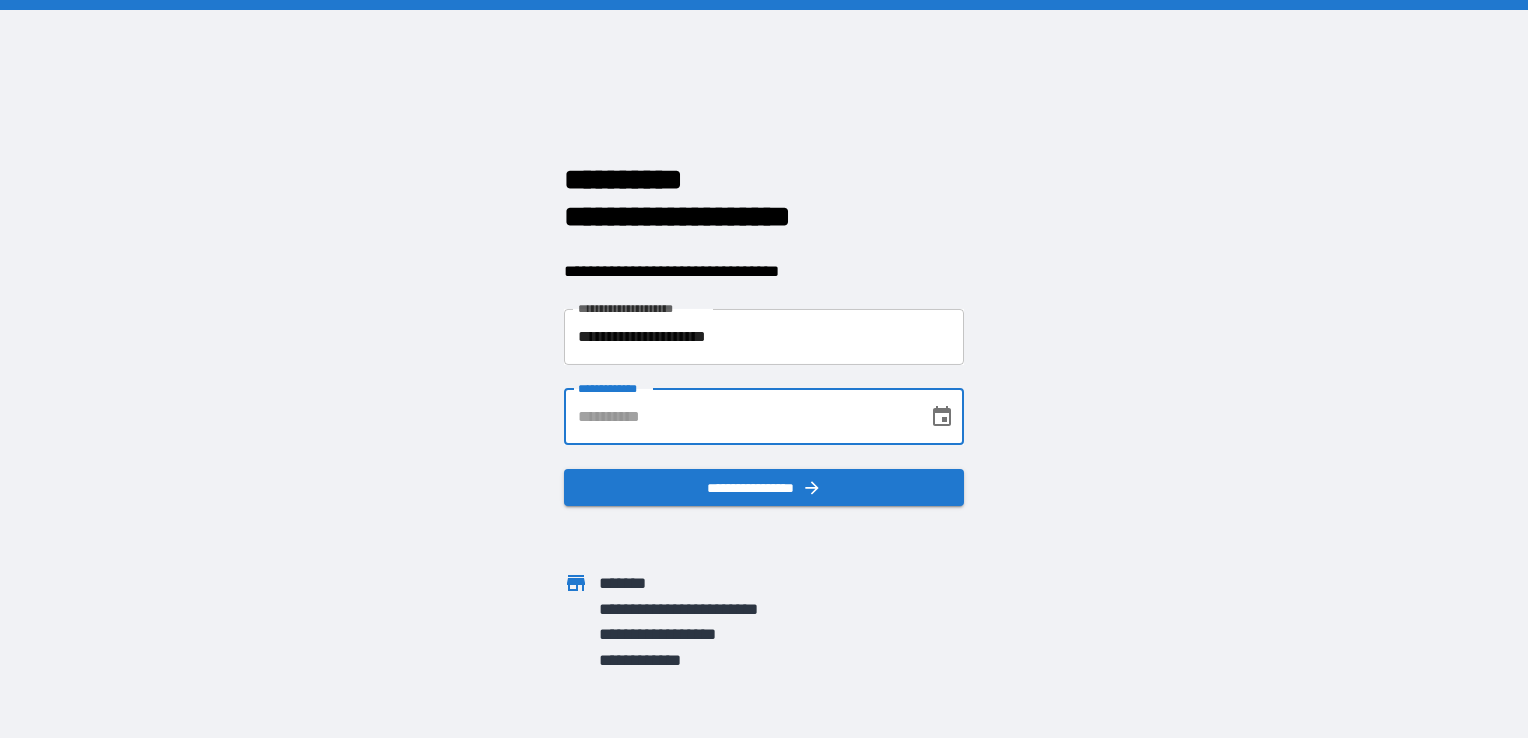 click on "**********" at bounding box center (739, 417) 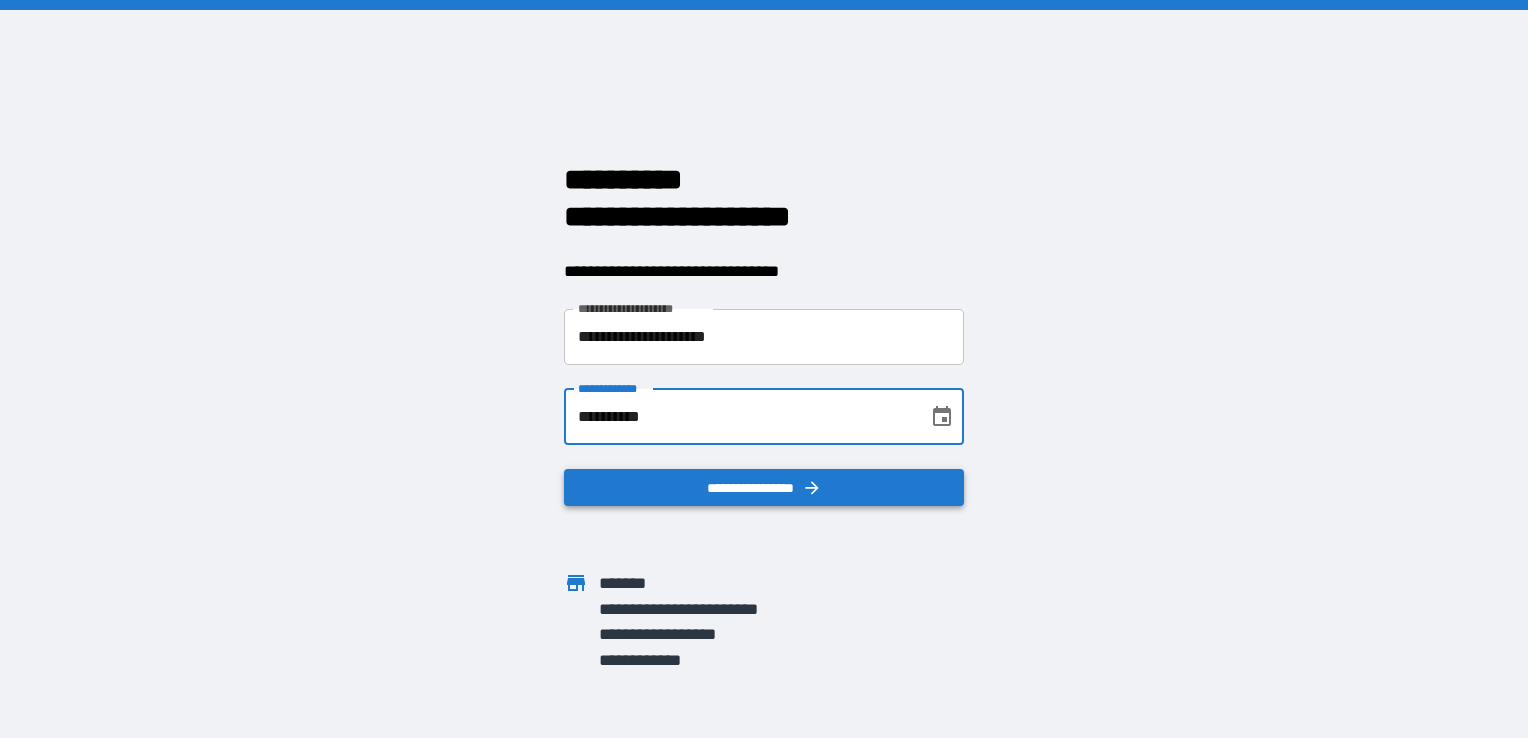 type on "**********" 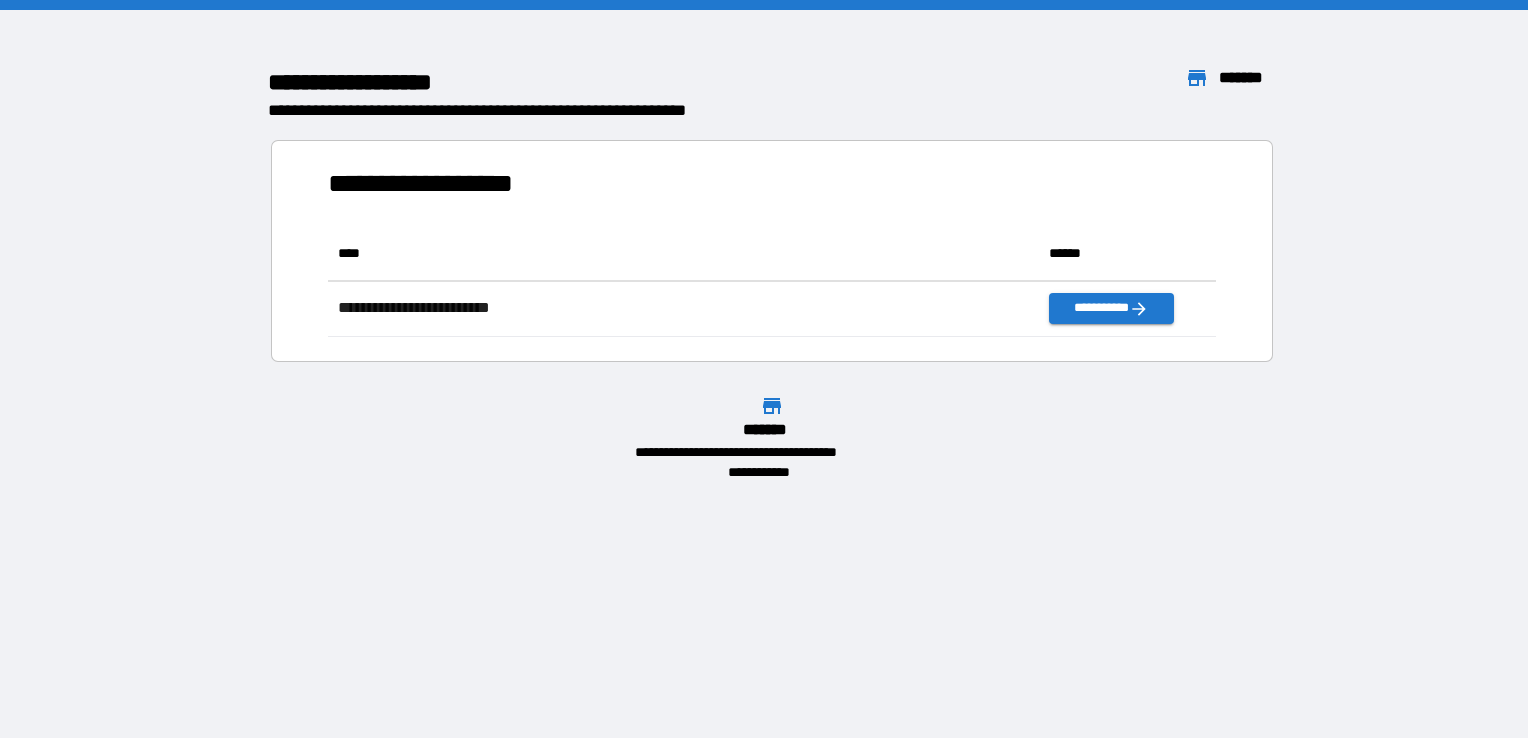 scroll, scrollTop: 16, scrollLeft: 16, axis: both 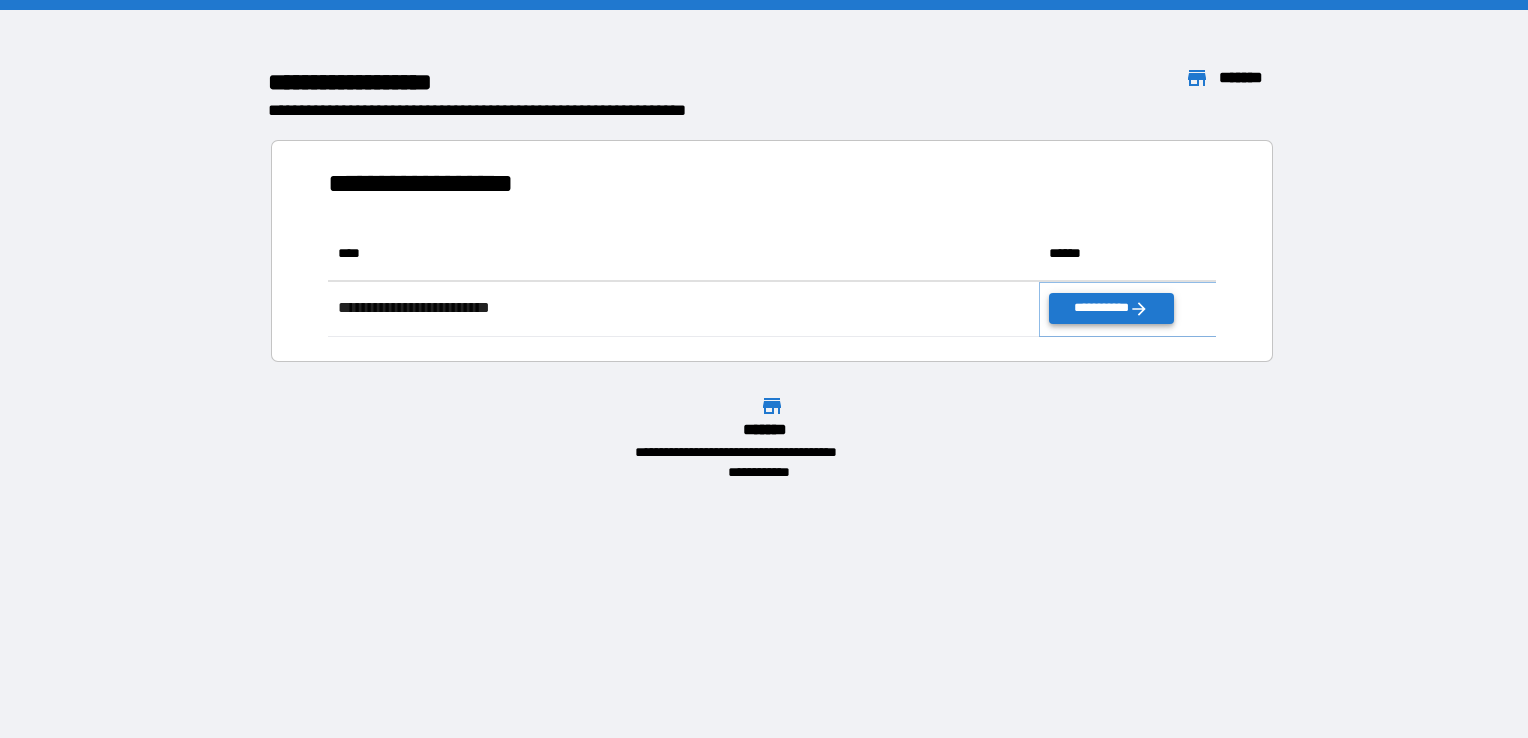 click on "**********" at bounding box center (1111, 308) 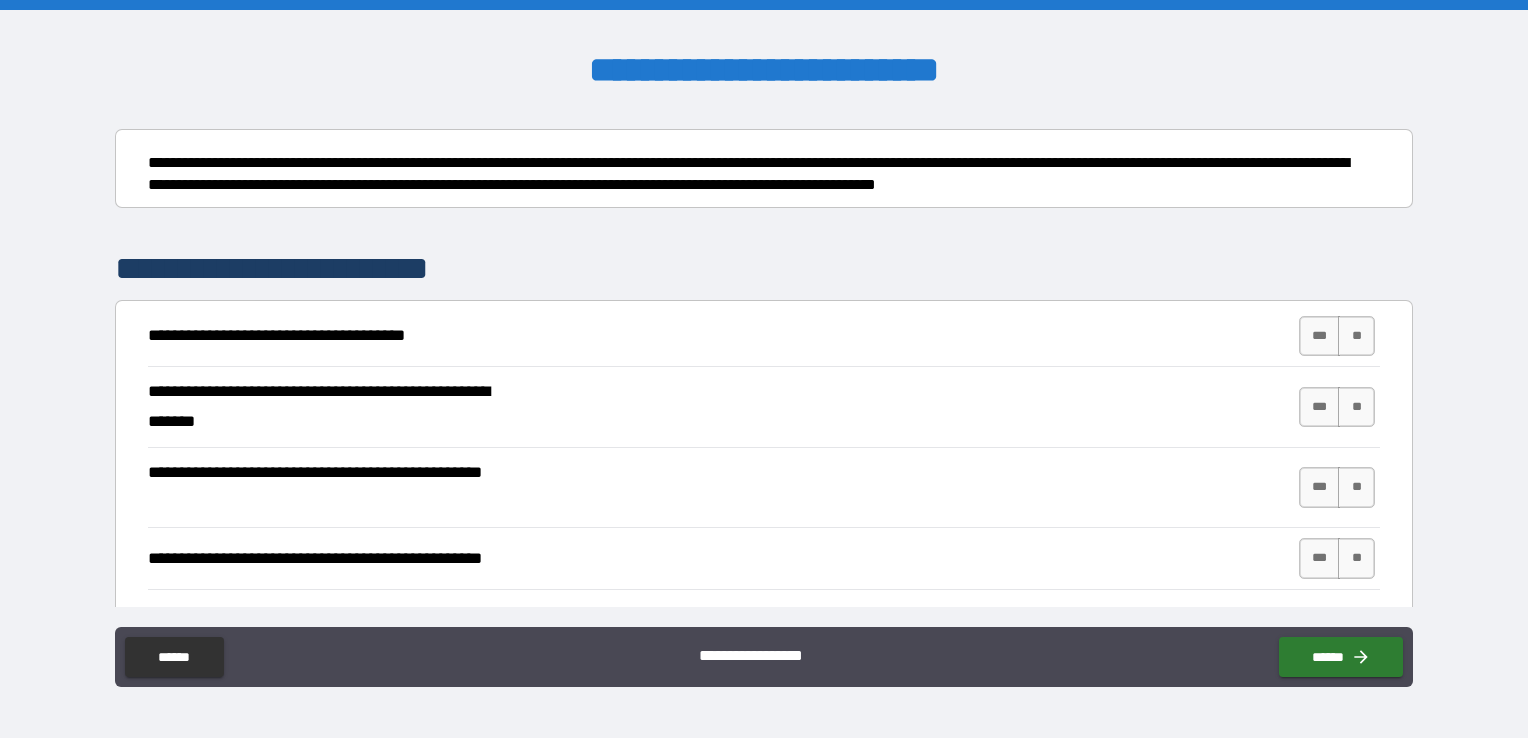 scroll, scrollTop: 300, scrollLeft: 0, axis: vertical 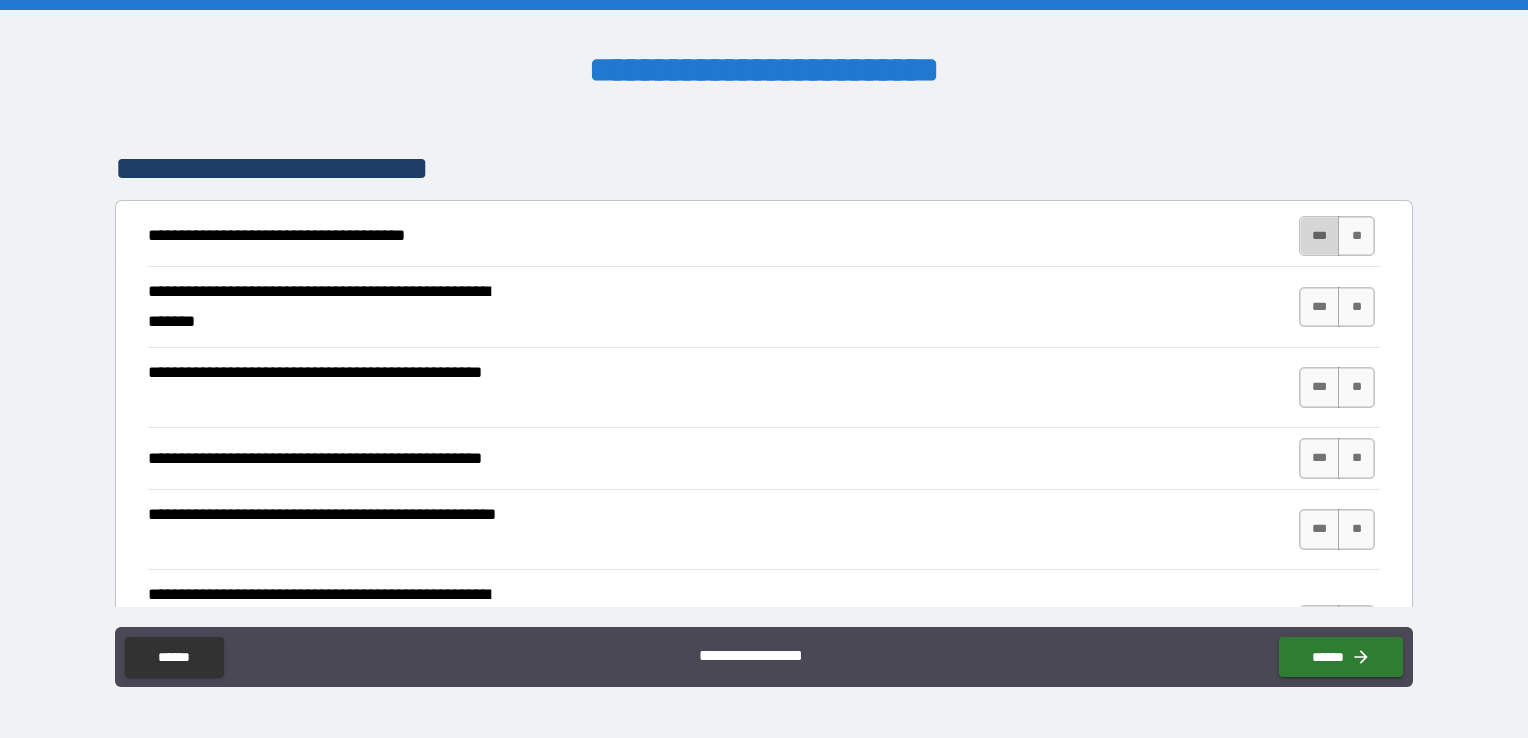 click on "***" at bounding box center (1320, 236) 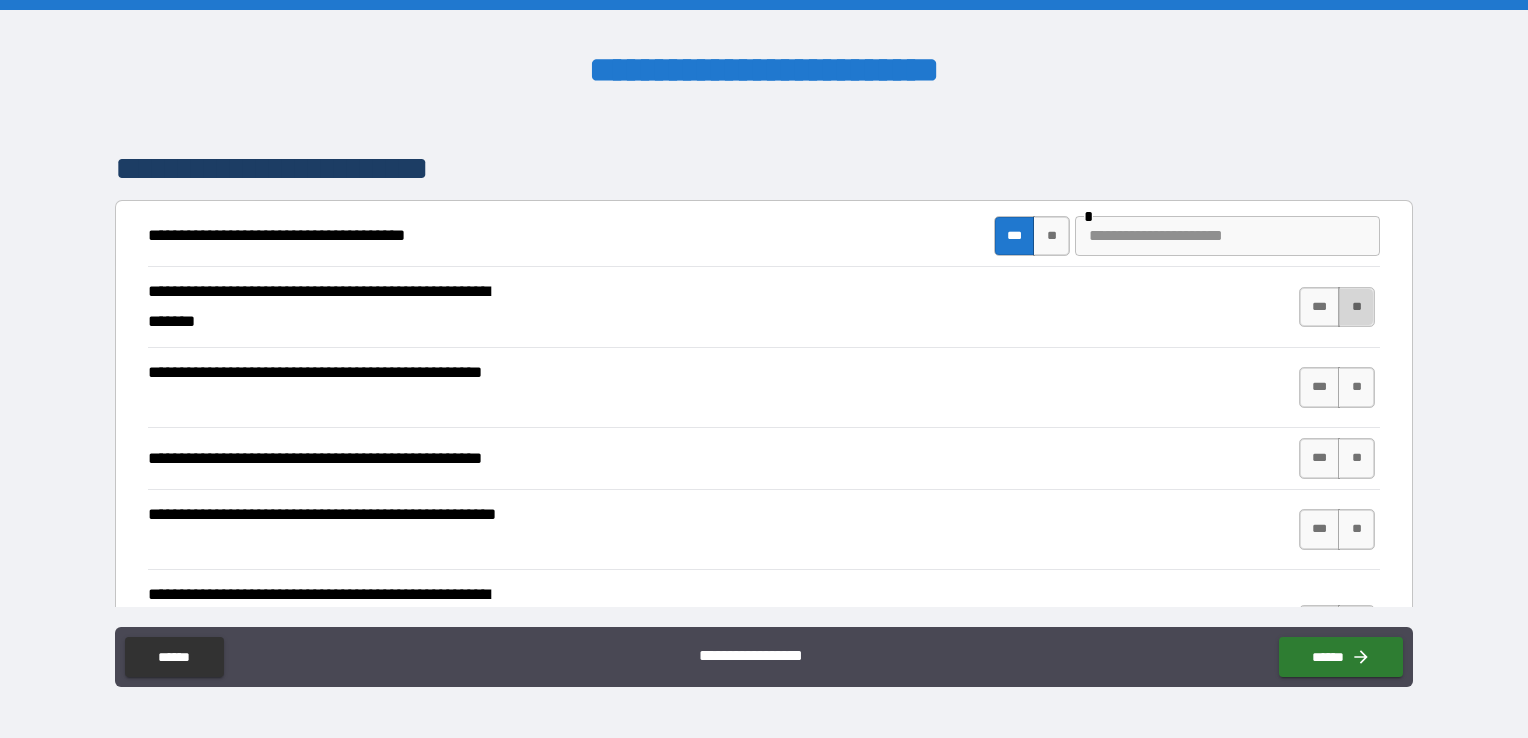 click on "**" at bounding box center (1356, 307) 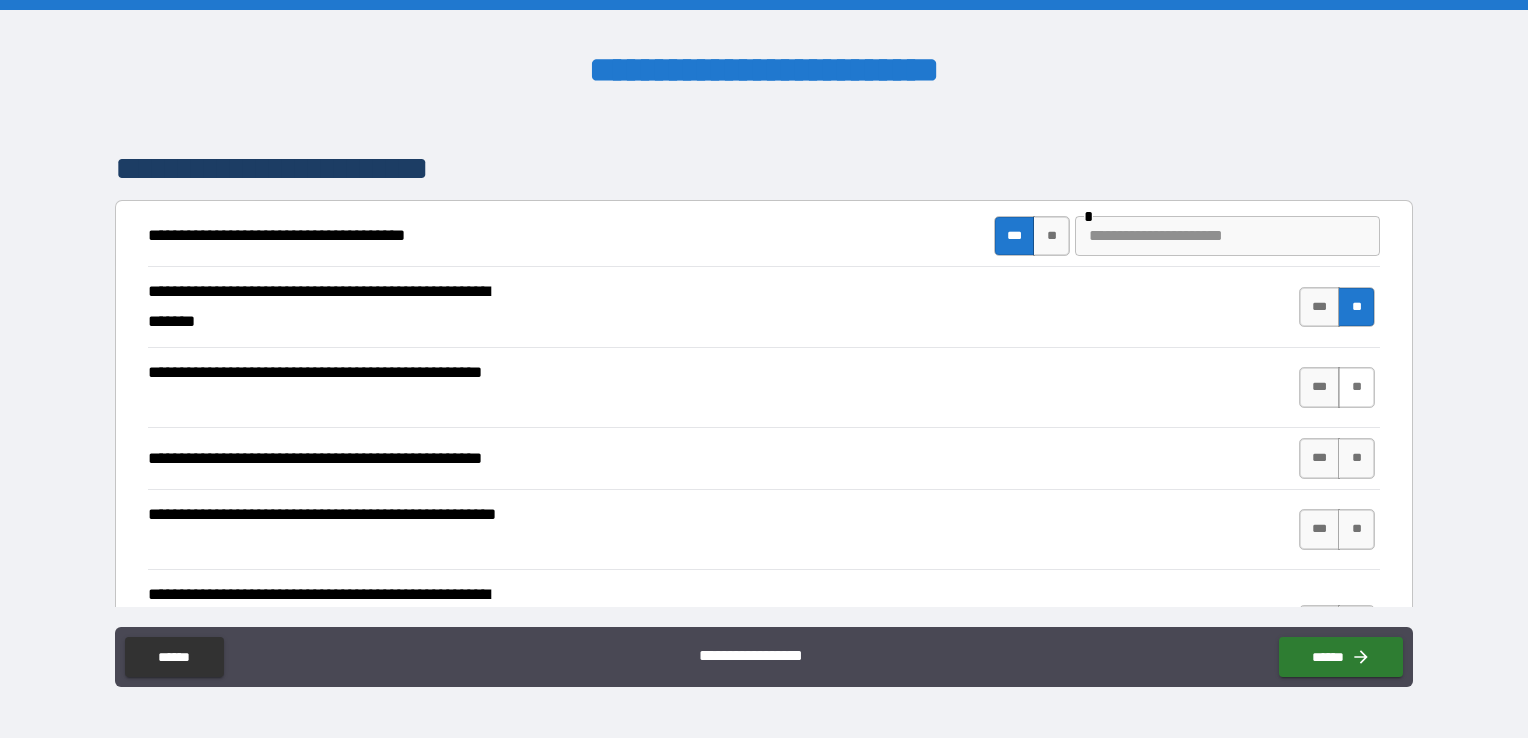 click on "**" at bounding box center (1356, 387) 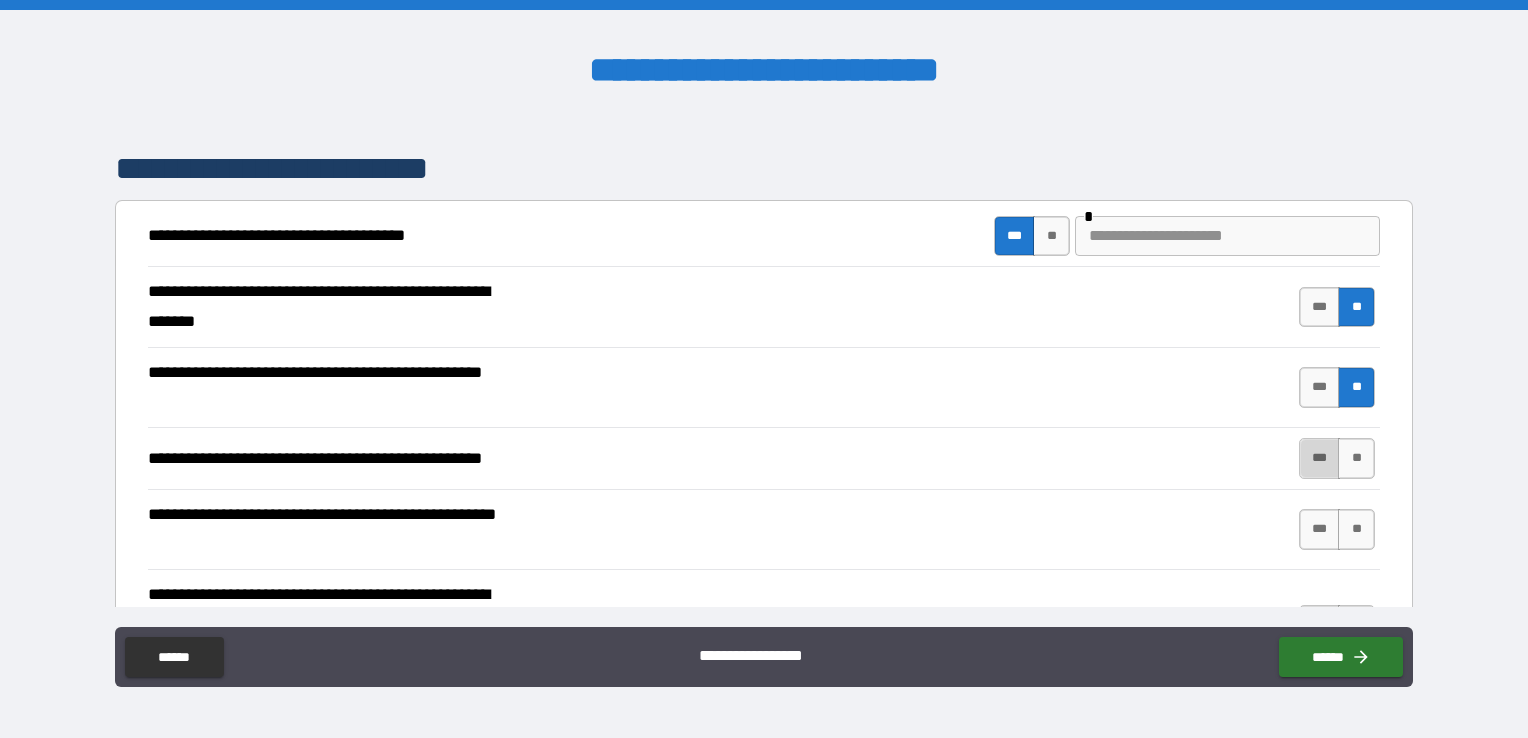 click on "***" at bounding box center [1320, 458] 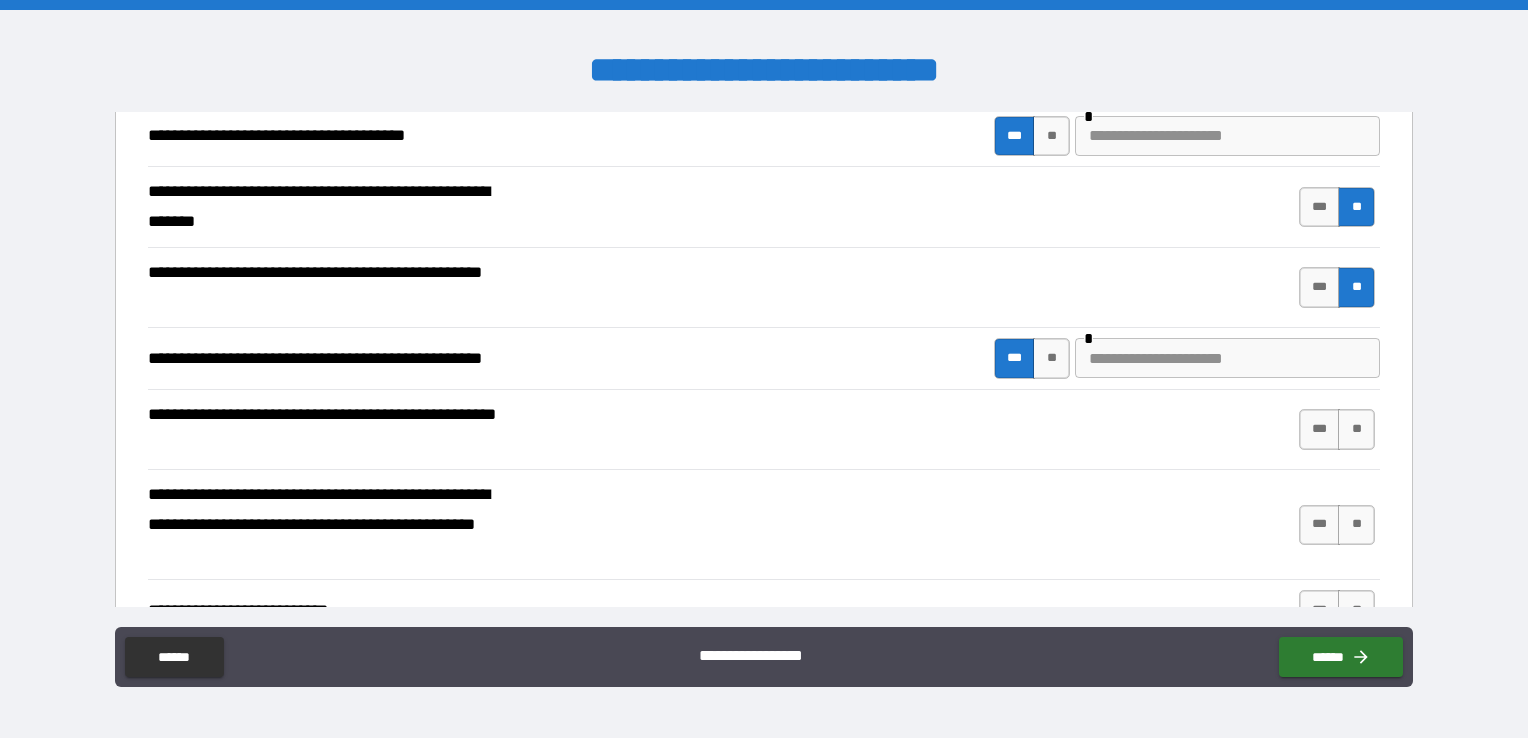 scroll, scrollTop: 500, scrollLeft: 0, axis: vertical 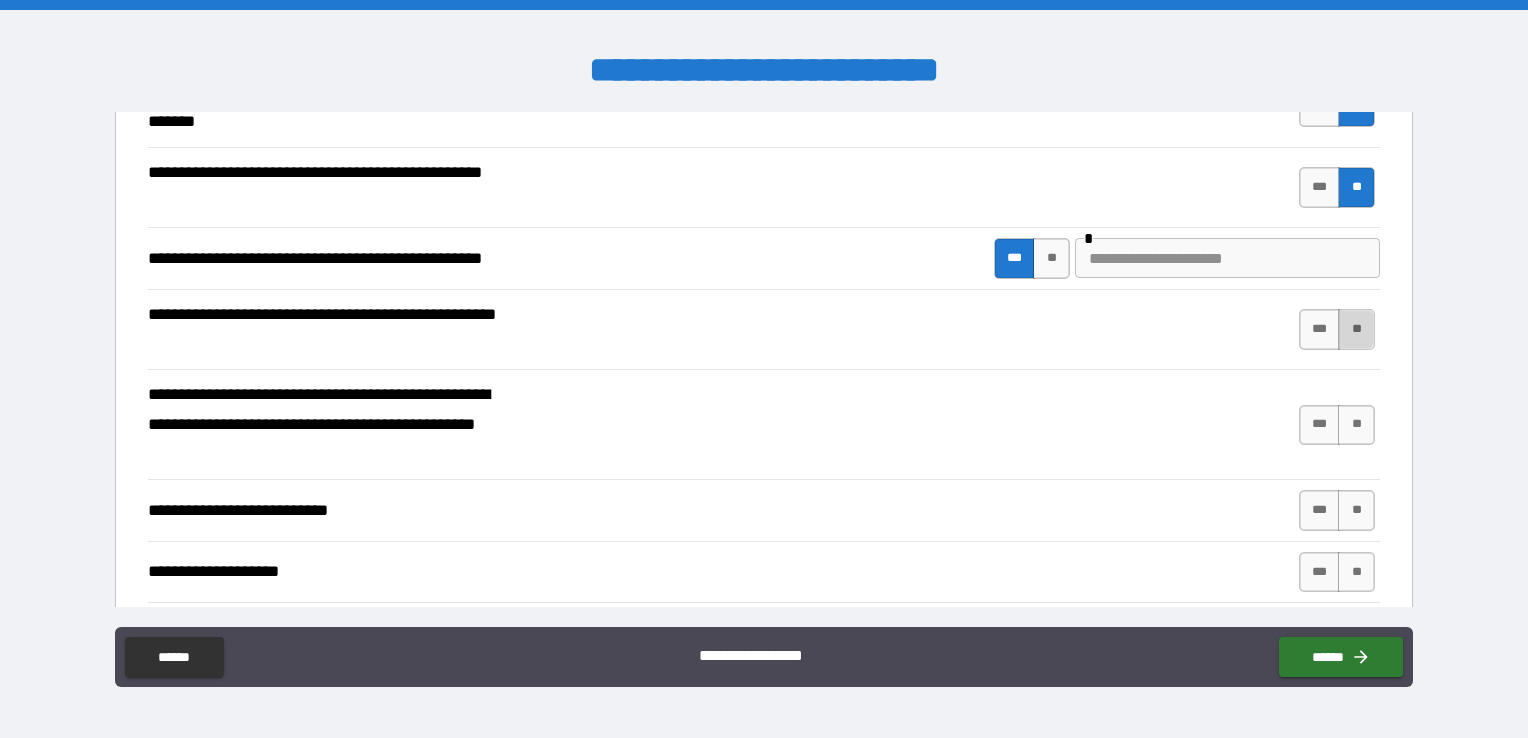 click on "**" at bounding box center (1356, 329) 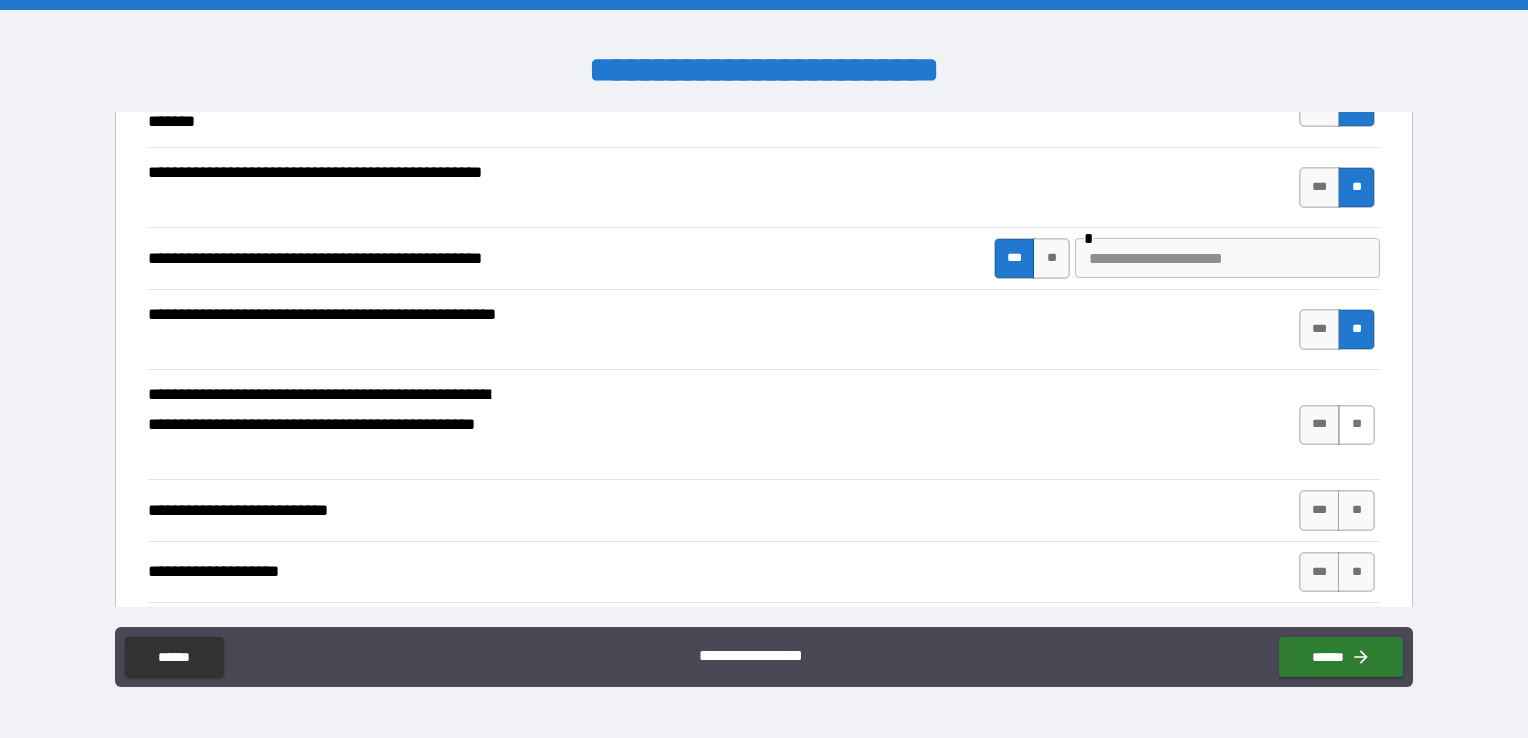 click on "**" at bounding box center [1356, 425] 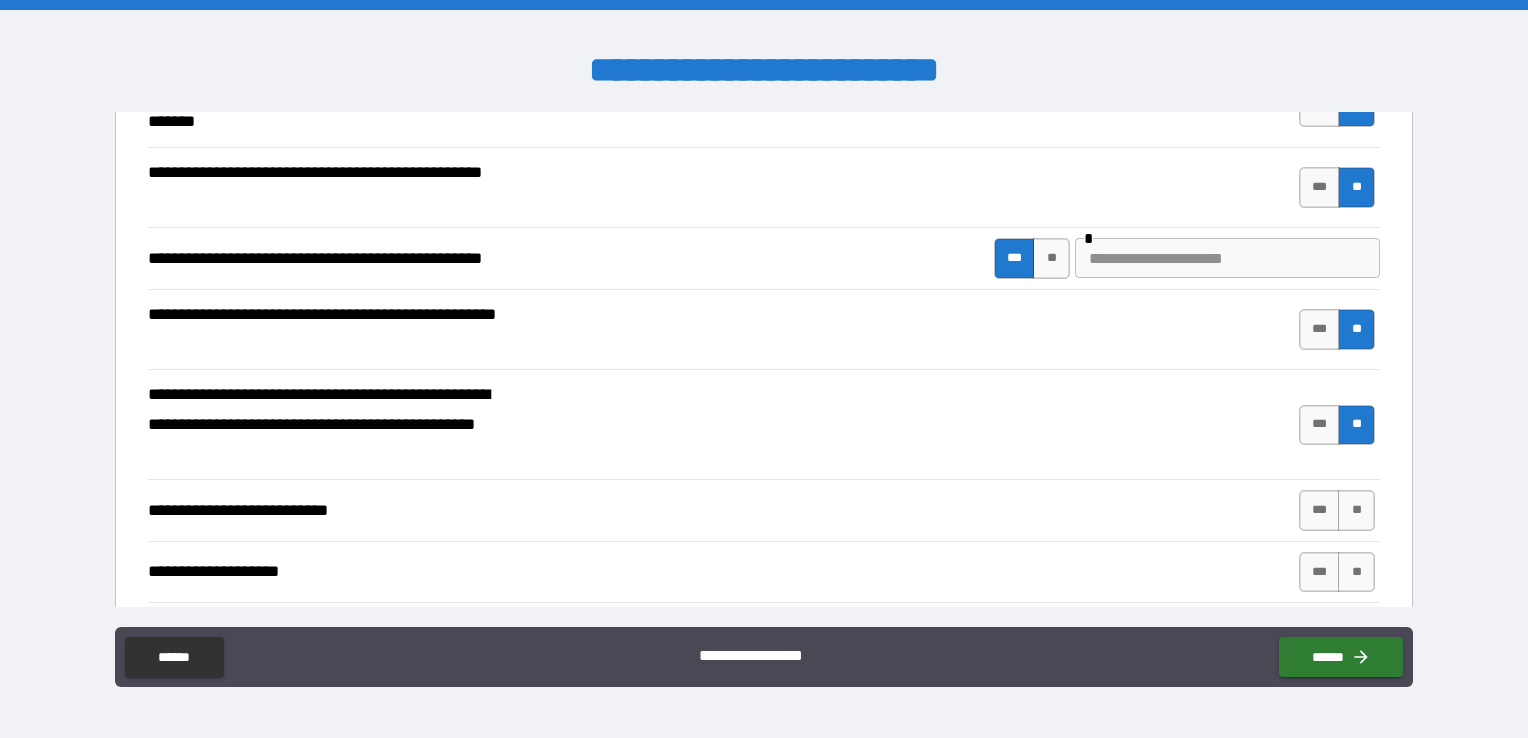 scroll, scrollTop: 600, scrollLeft: 0, axis: vertical 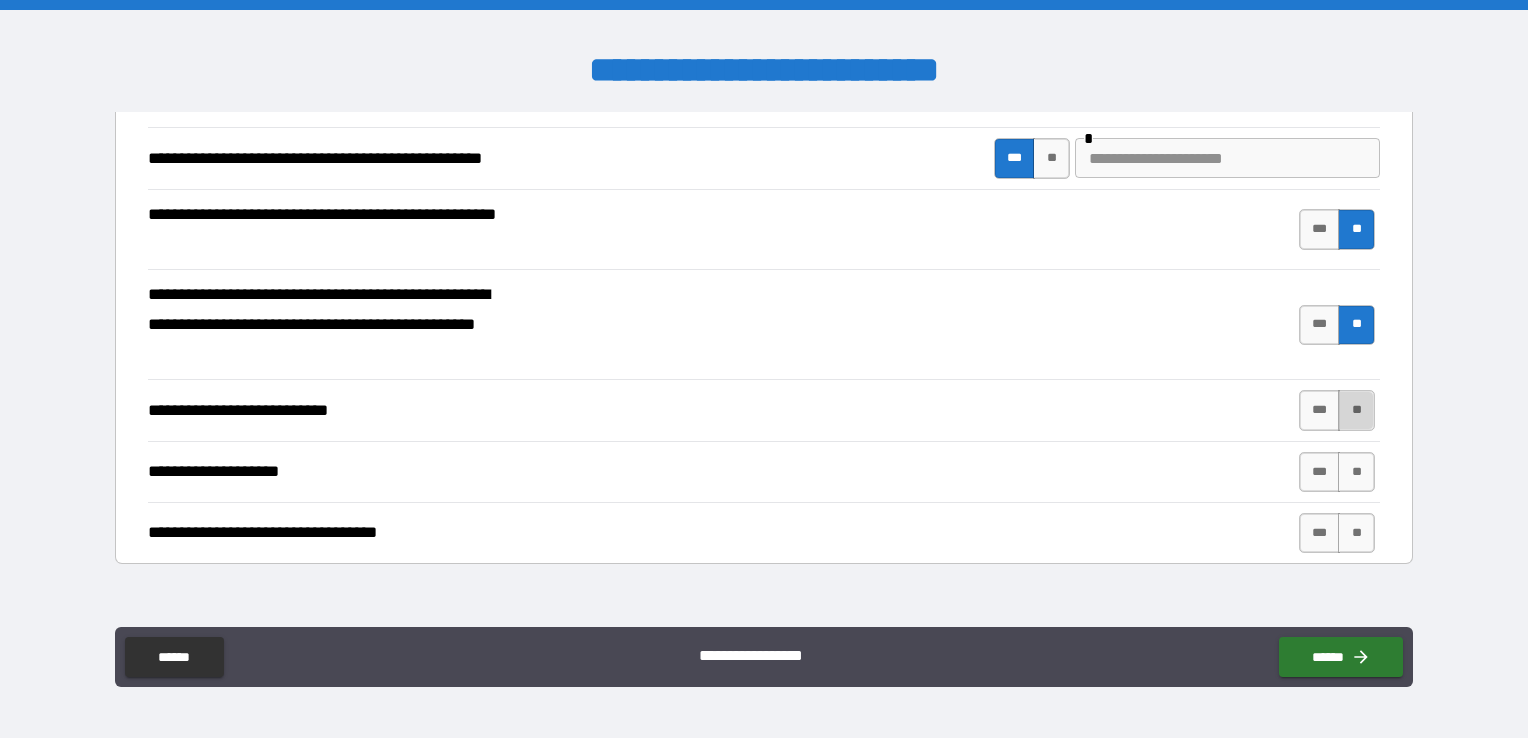 click on "**" at bounding box center [1356, 410] 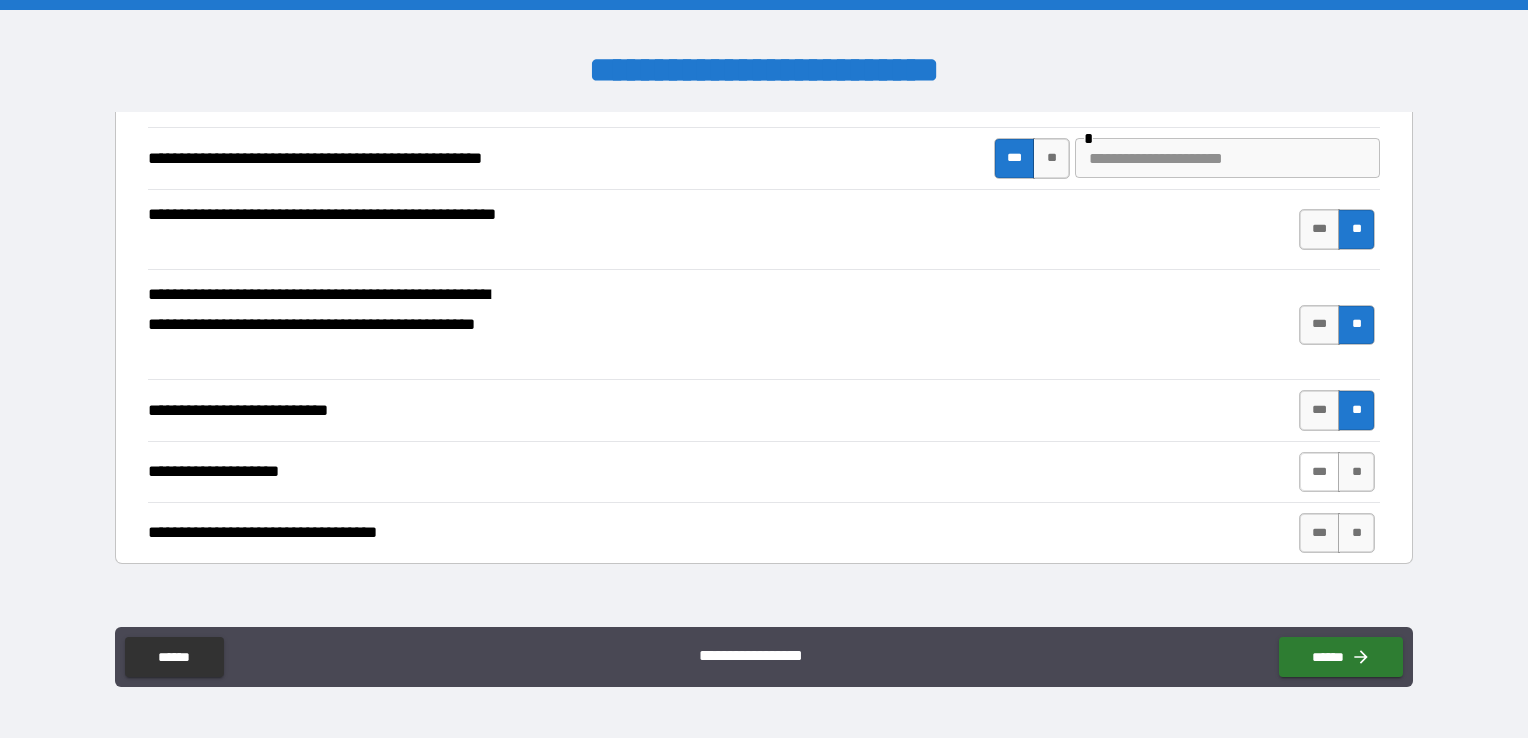click on "***" at bounding box center (1320, 472) 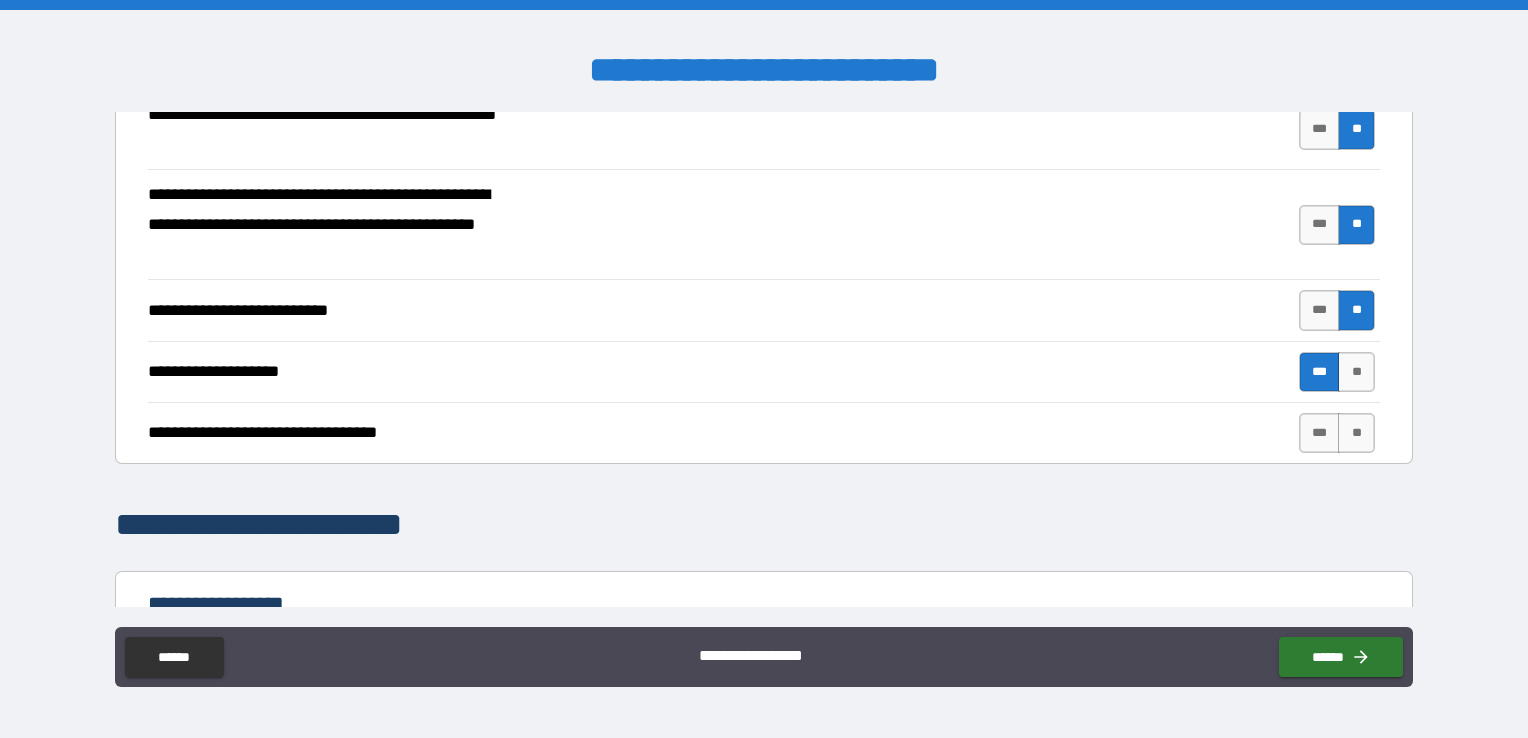 scroll, scrollTop: 800, scrollLeft: 0, axis: vertical 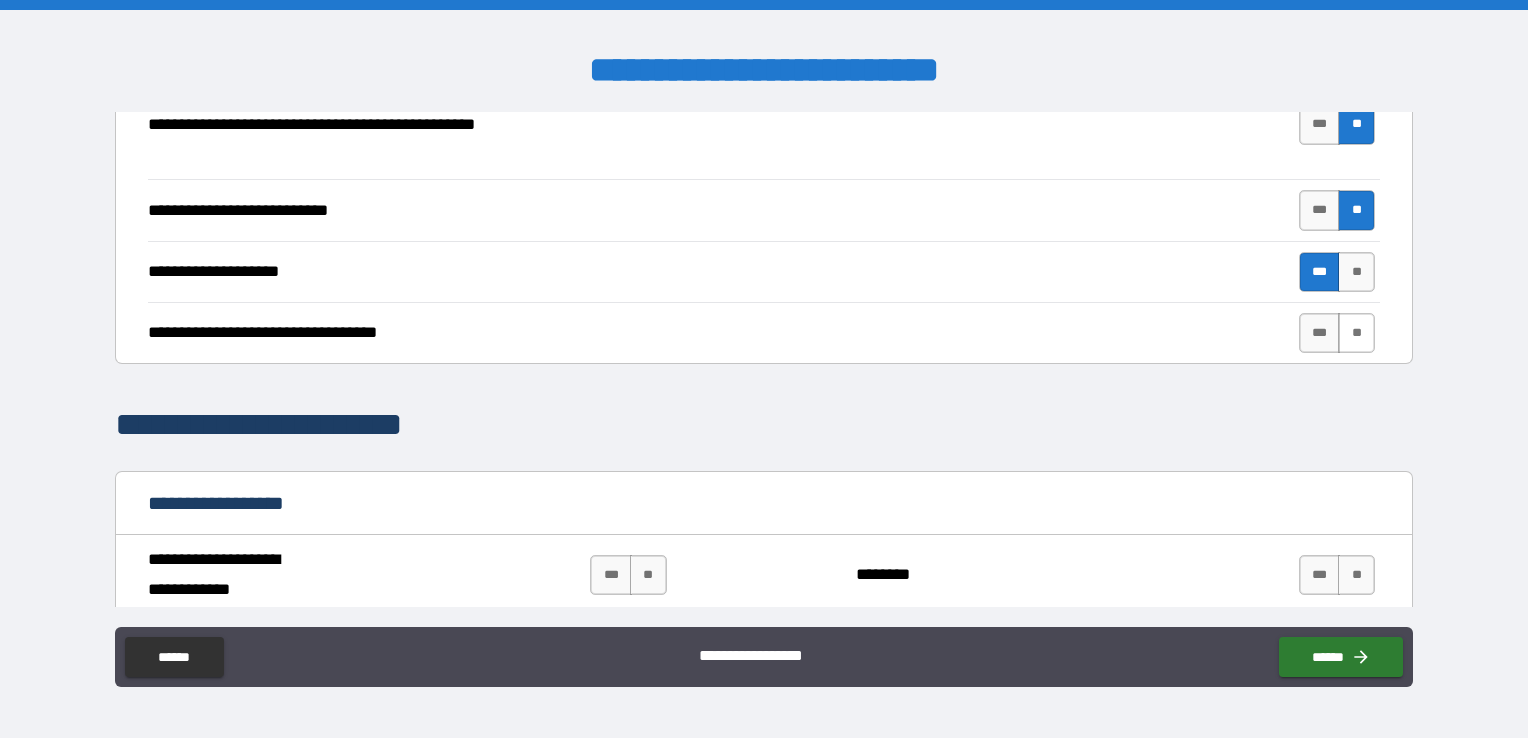 click on "**" at bounding box center (1356, 333) 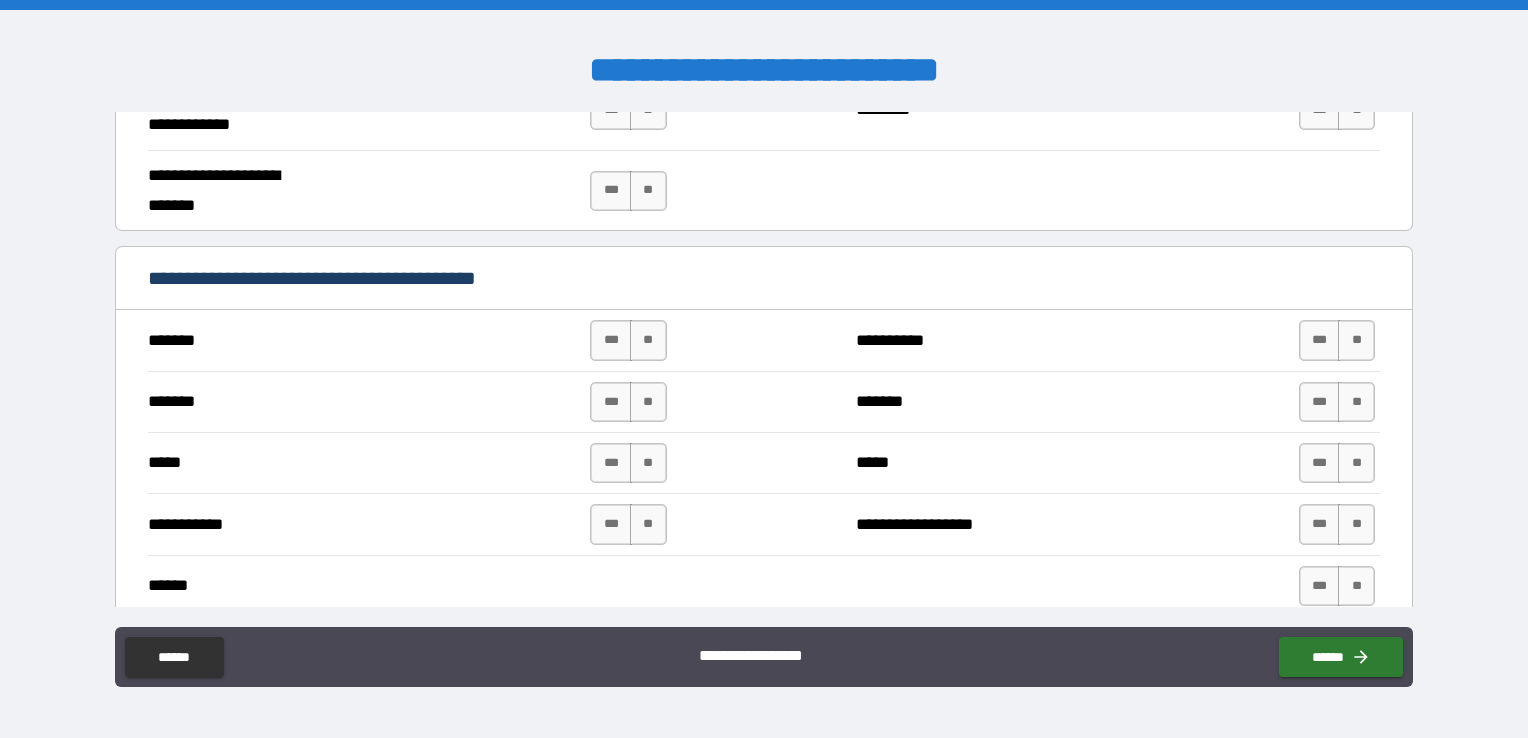 scroll, scrollTop: 1300, scrollLeft: 0, axis: vertical 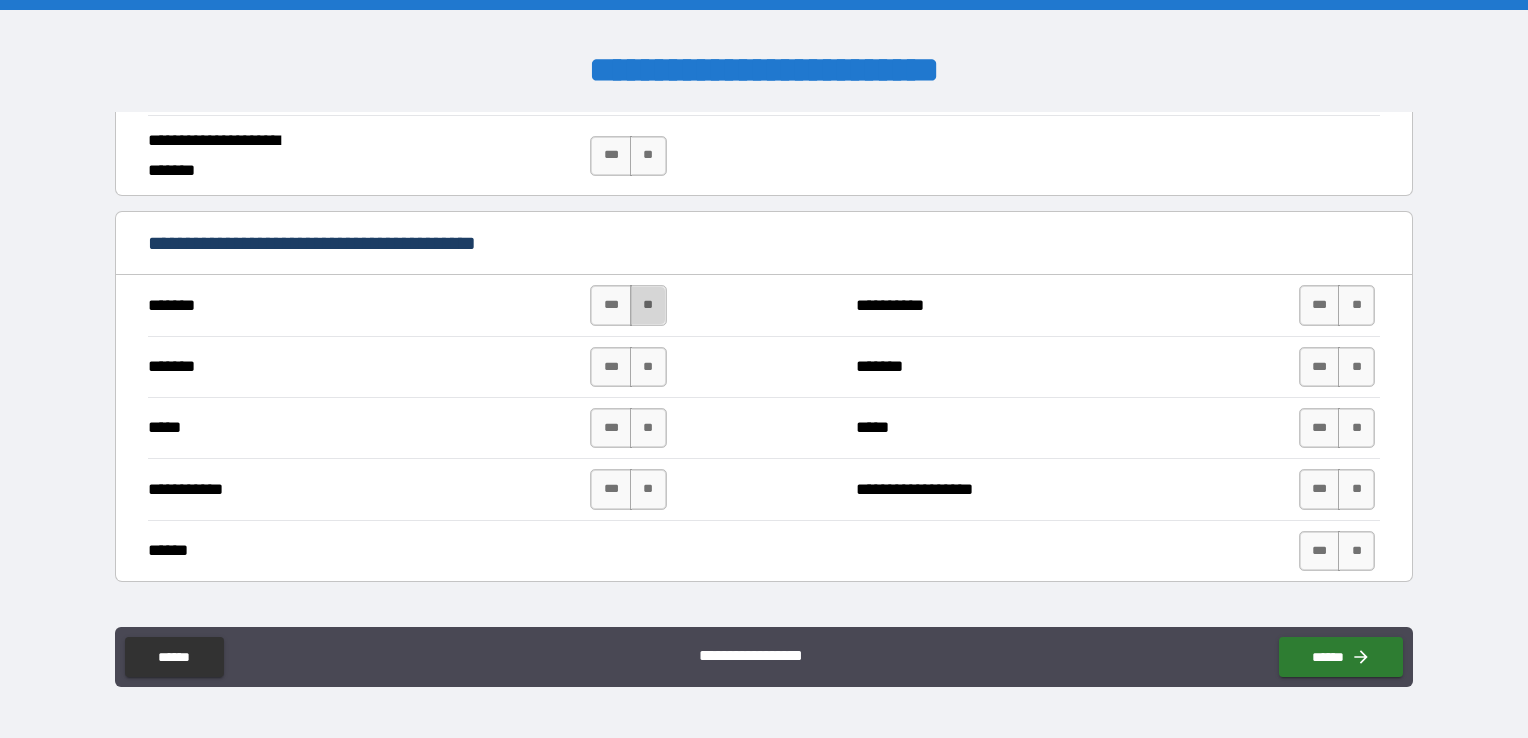 click on "**" at bounding box center (648, 305) 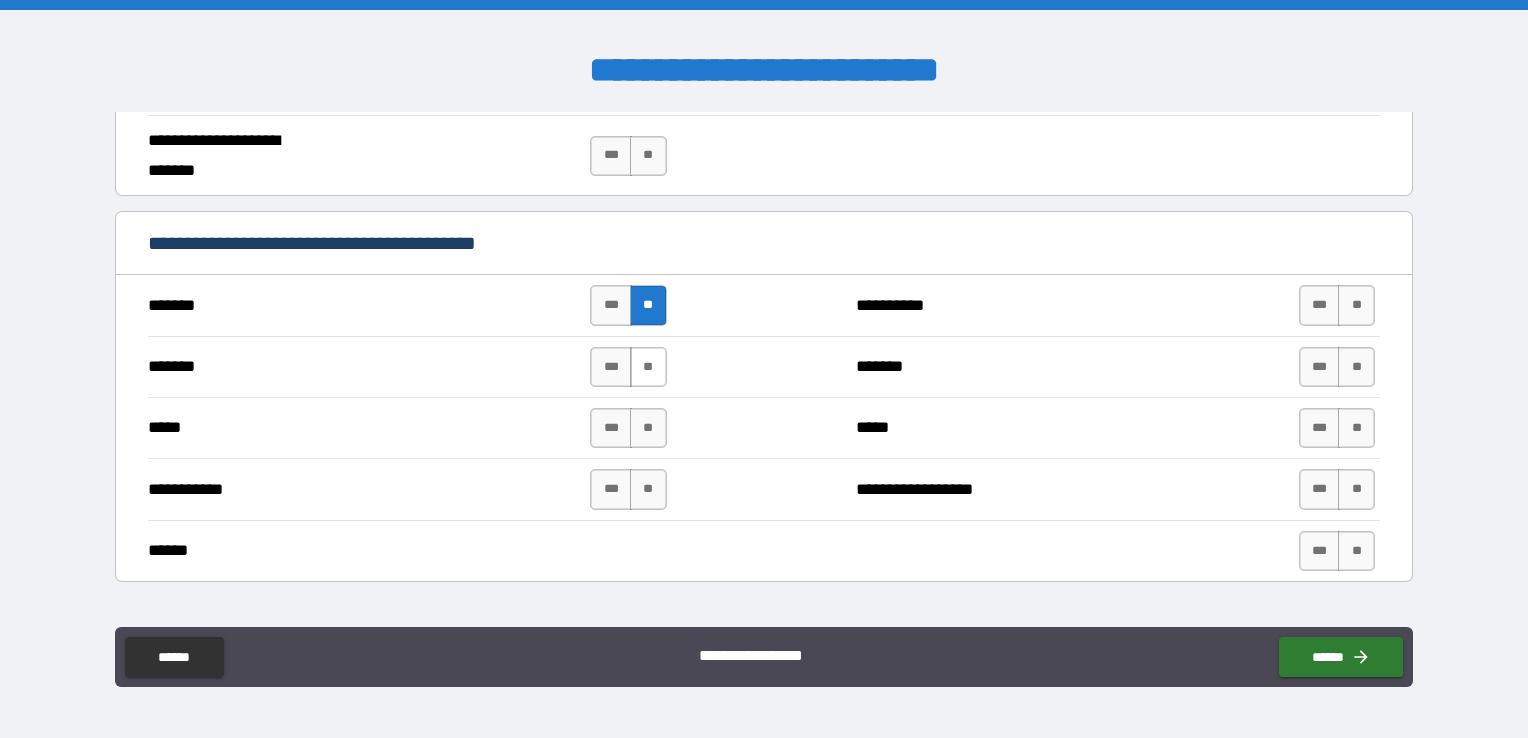 click on "**" at bounding box center [648, 367] 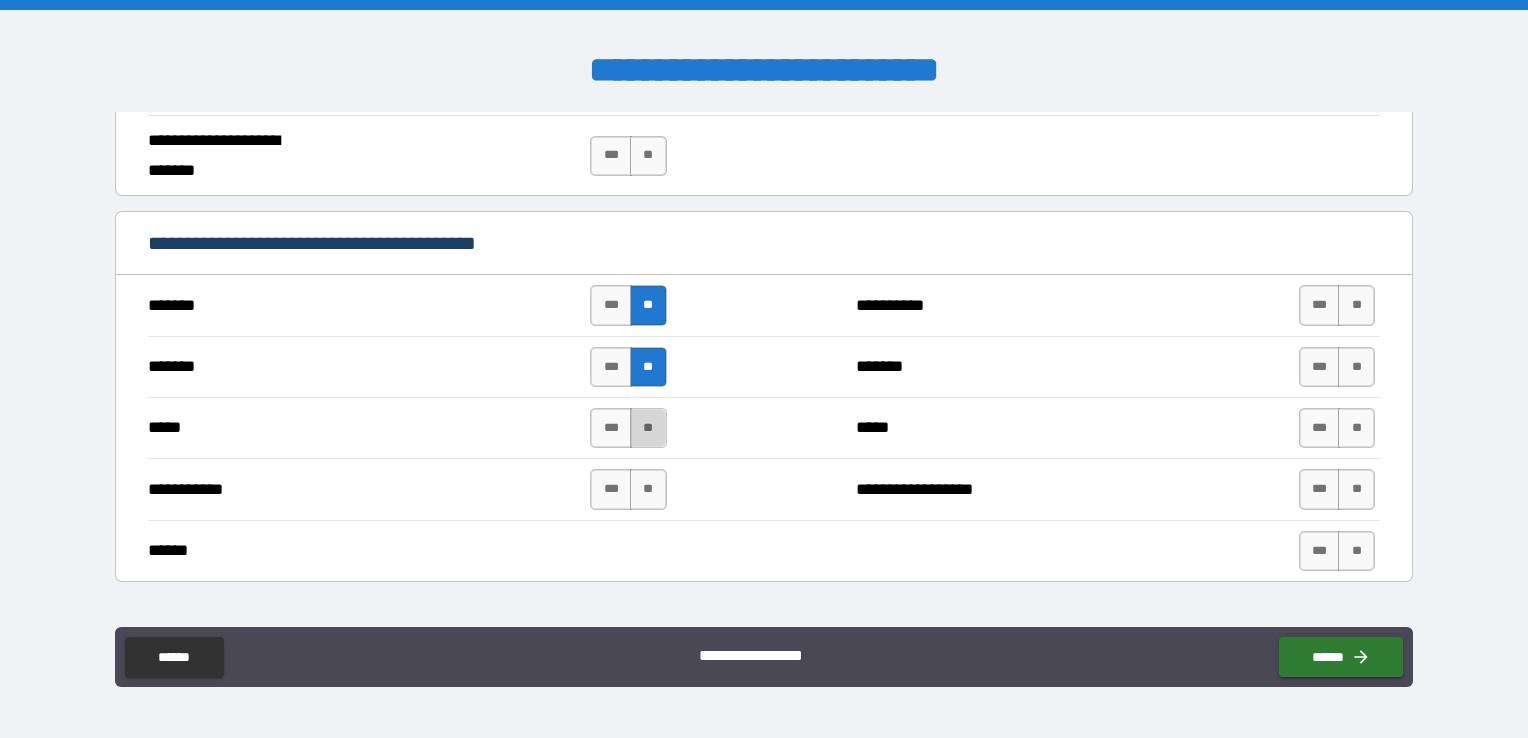 click on "**" at bounding box center (648, 428) 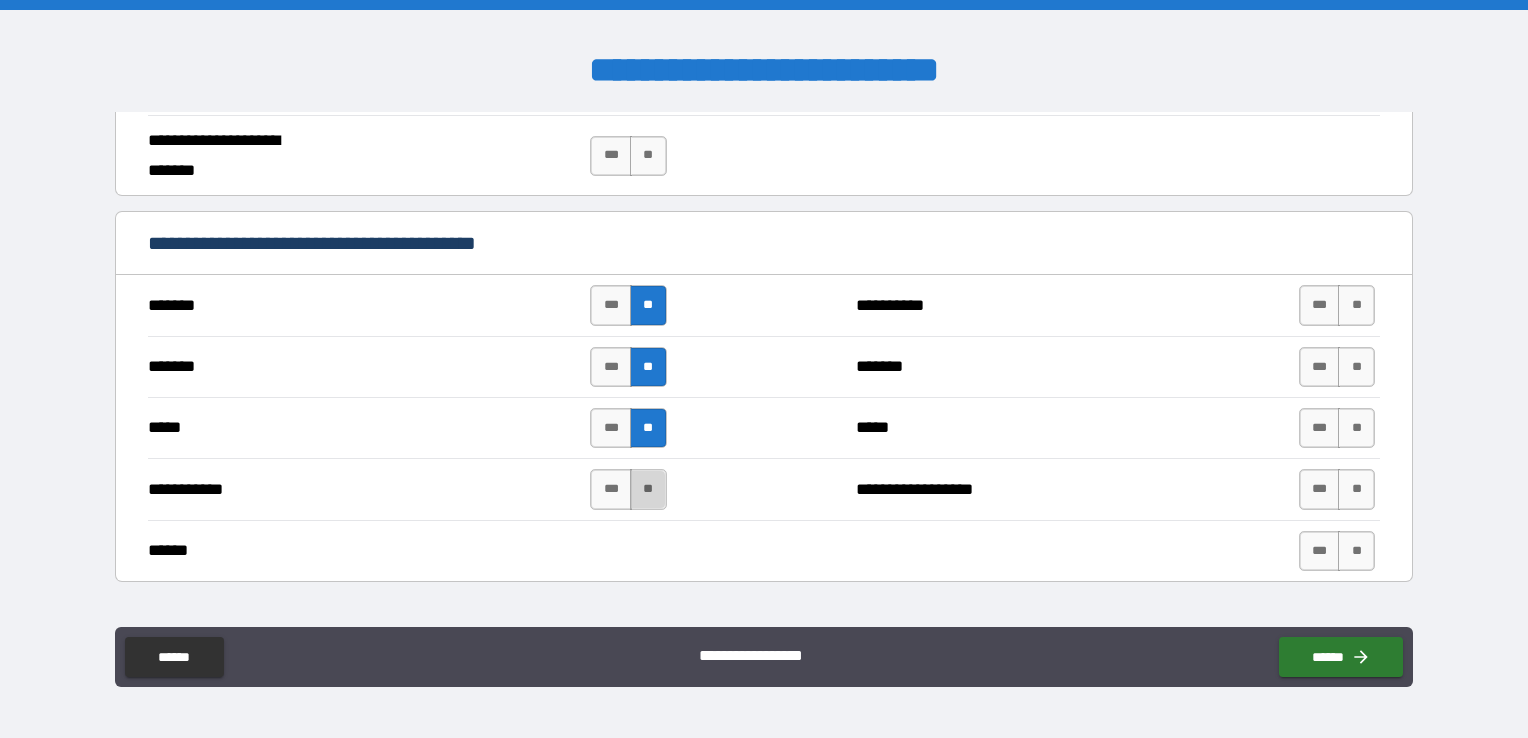 click on "**" at bounding box center (648, 489) 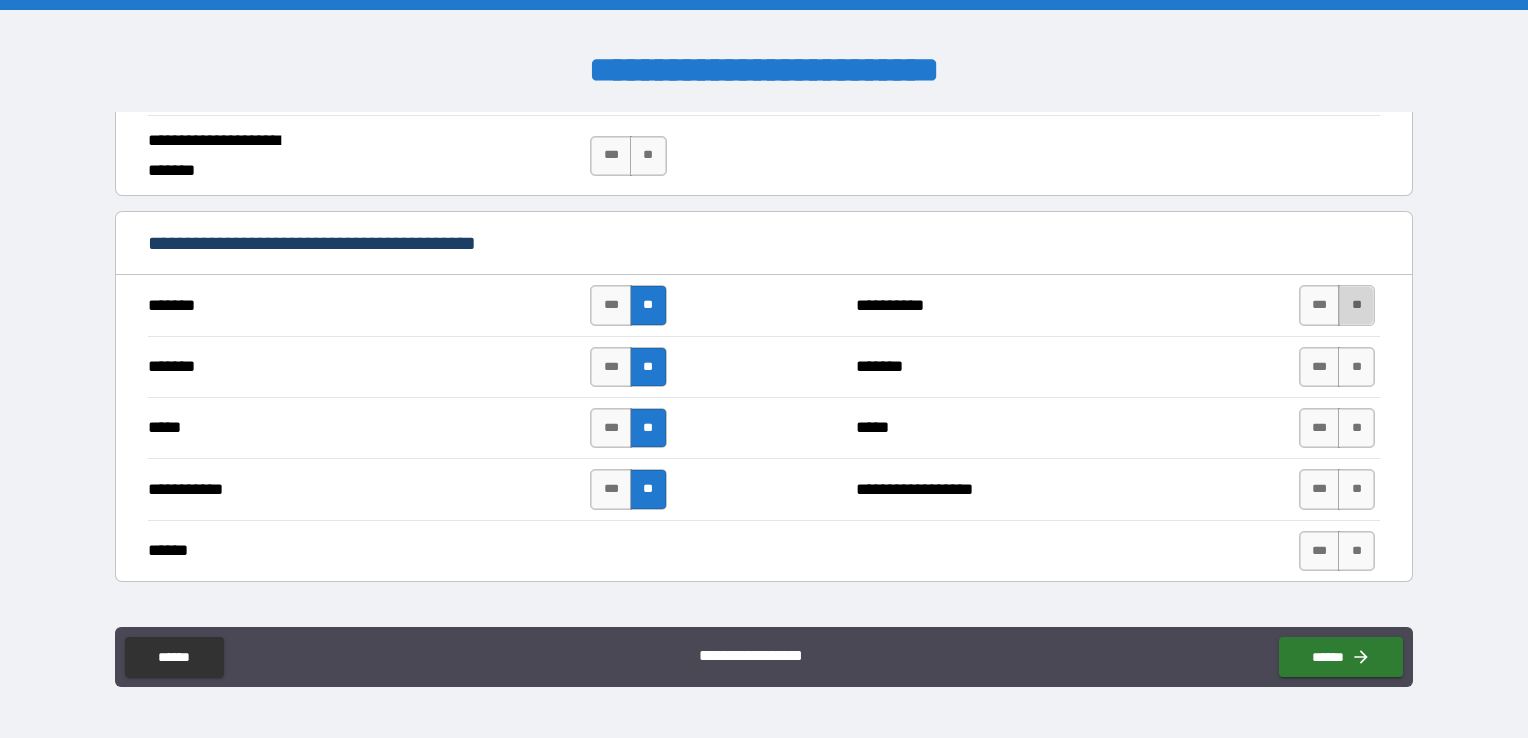 click on "**" at bounding box center [1356, 305] 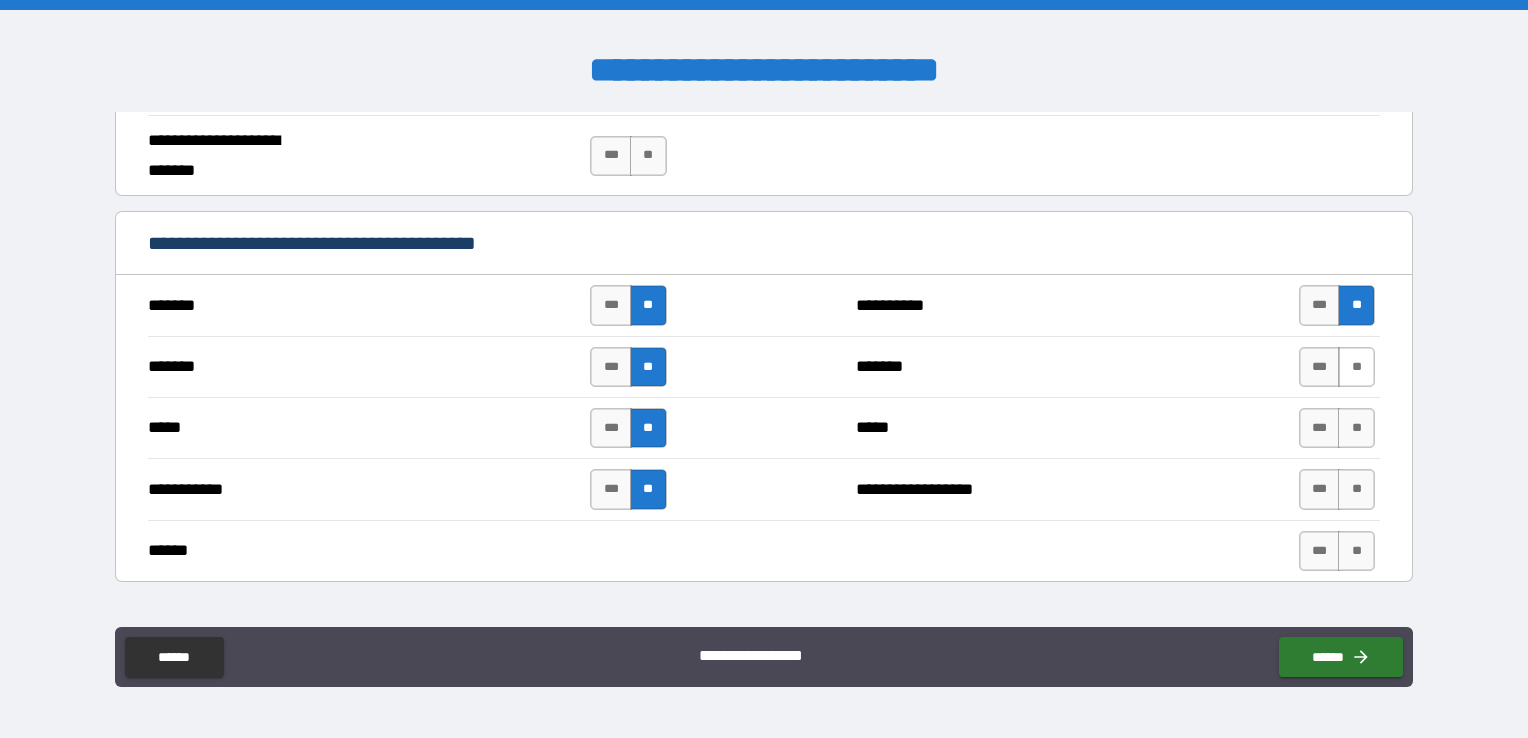 click on "**" at bounding box center (1356, 367) 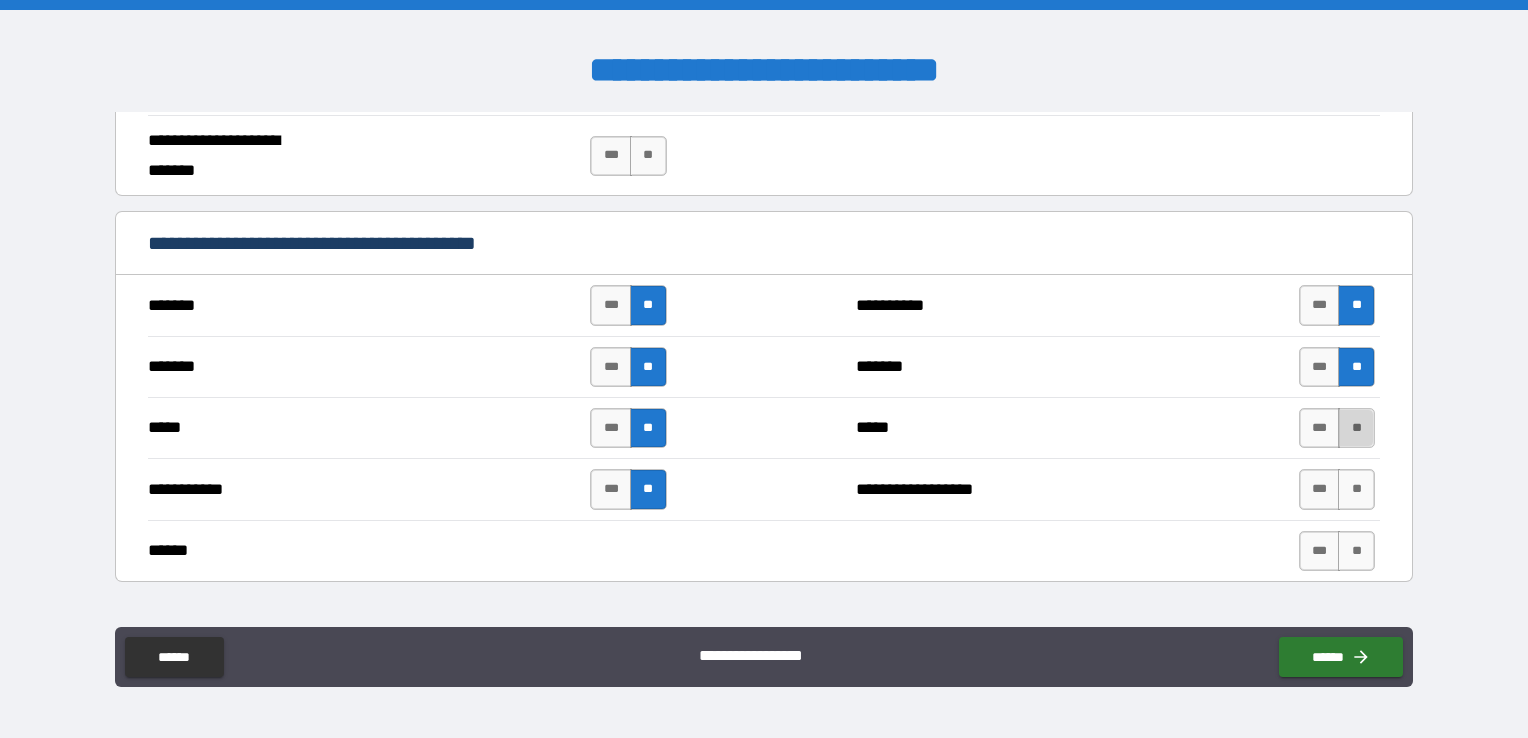 click on "**" at bounding box center [1356, 428] 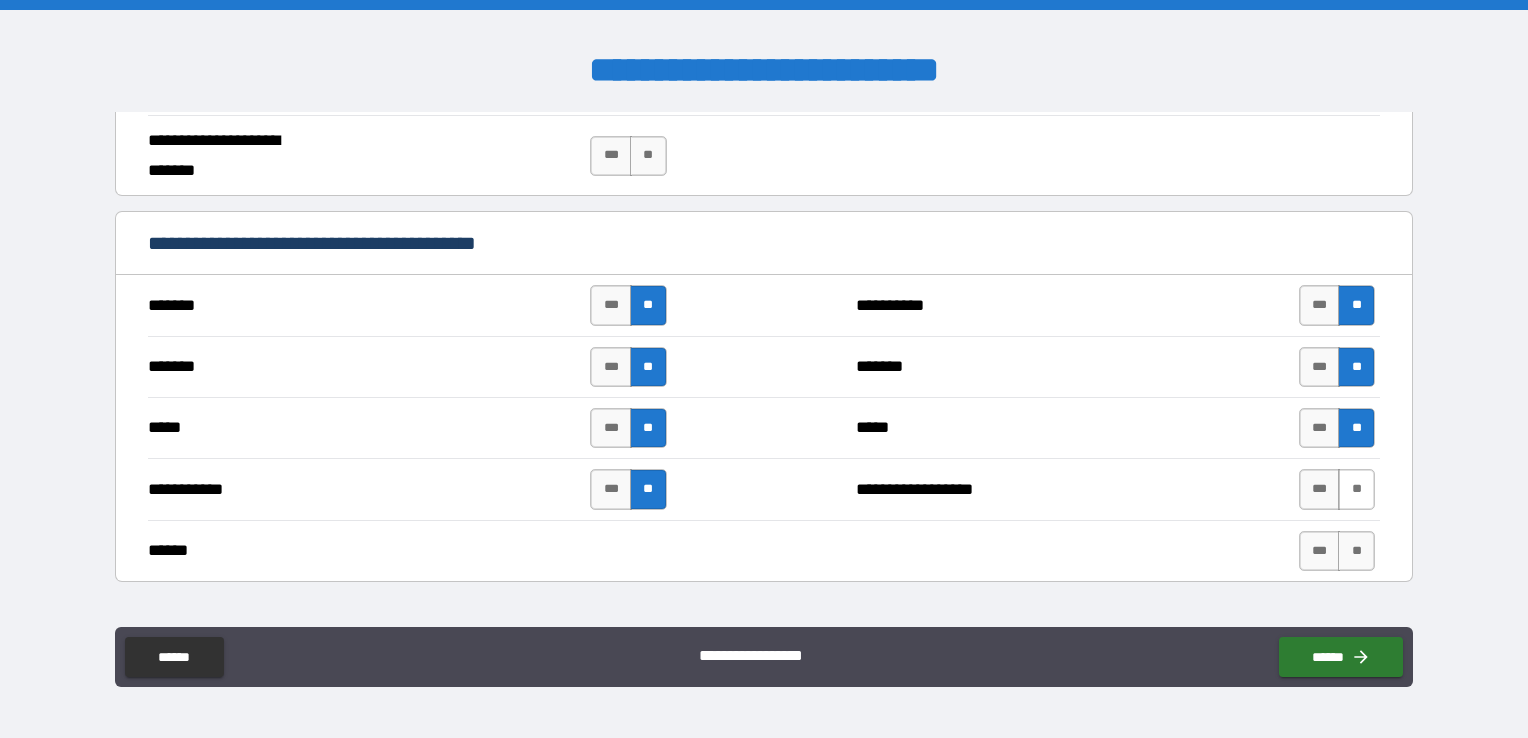 click on "**" at bounding box center [1356, 489] 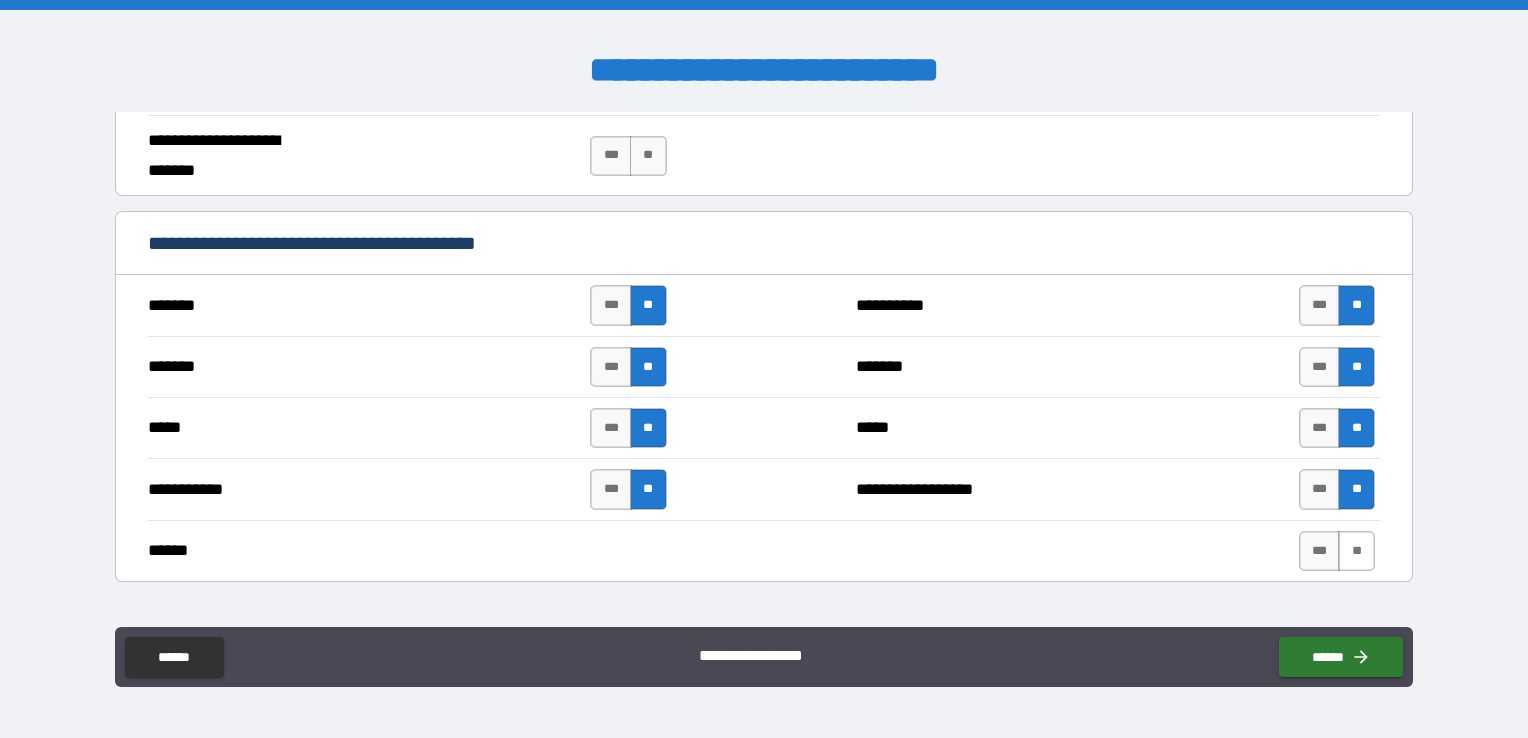 click on "**" at bounding box center (1356, 551) 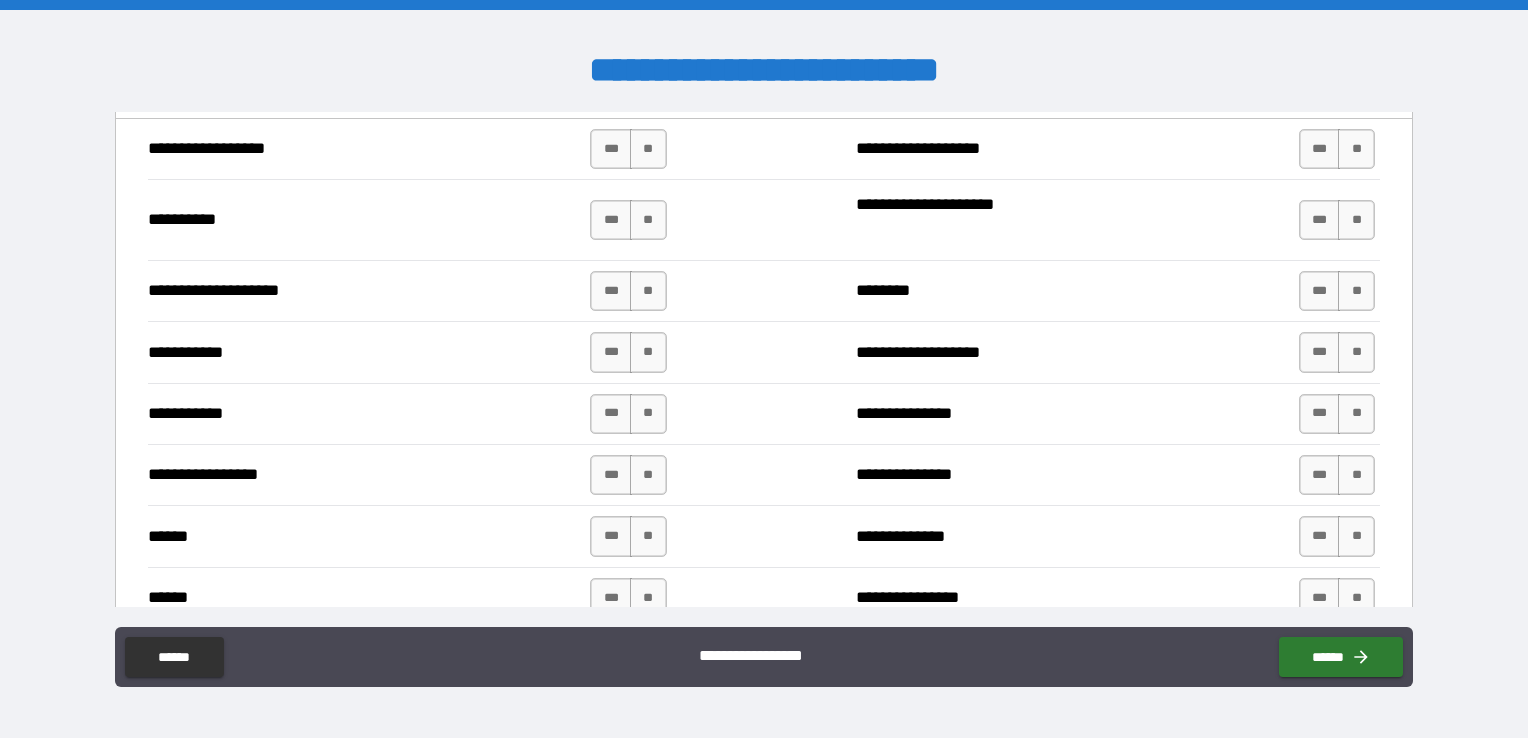 scroll, scrollTop: 1900, scrollLeft: 0, axis: vertical 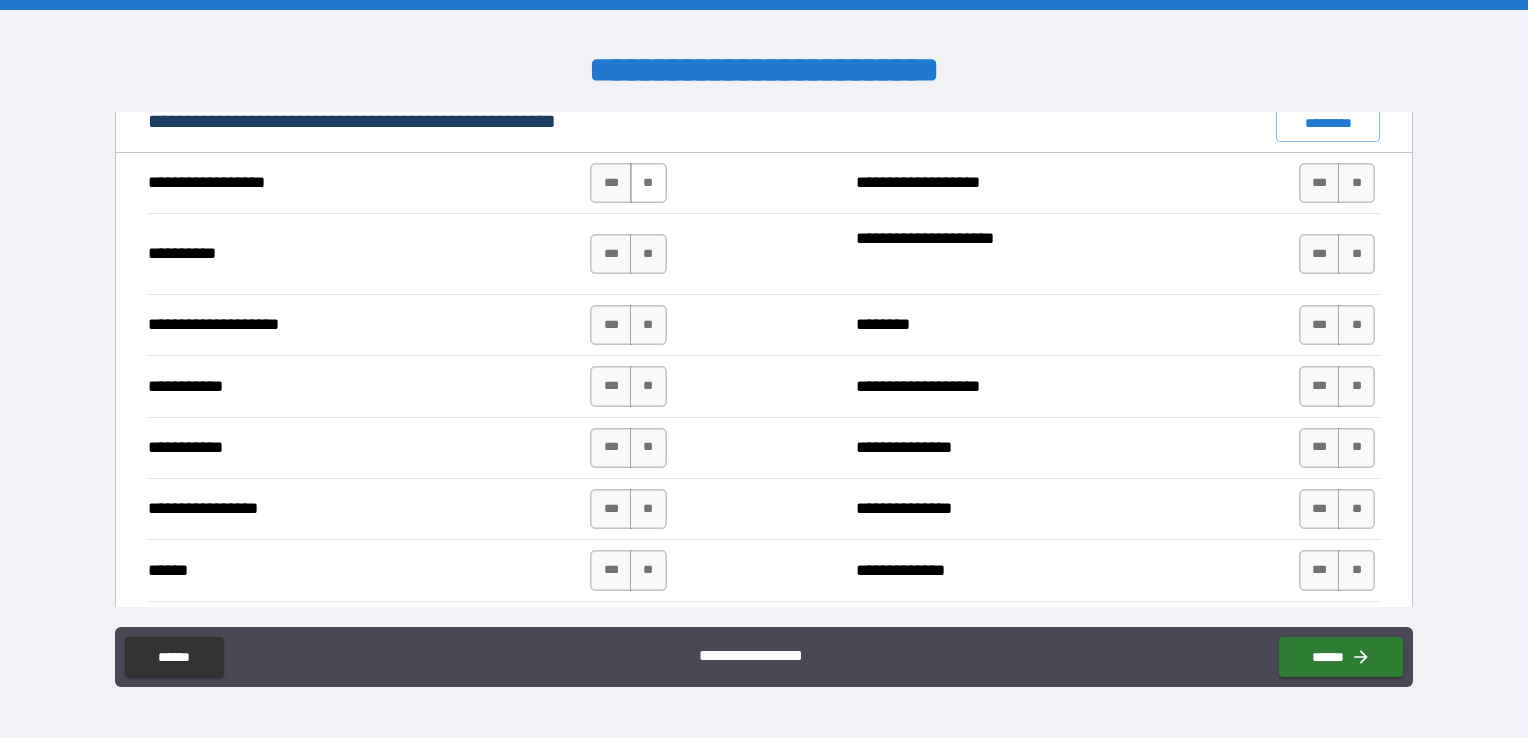 click on "**" at bounding box center [648, 183] 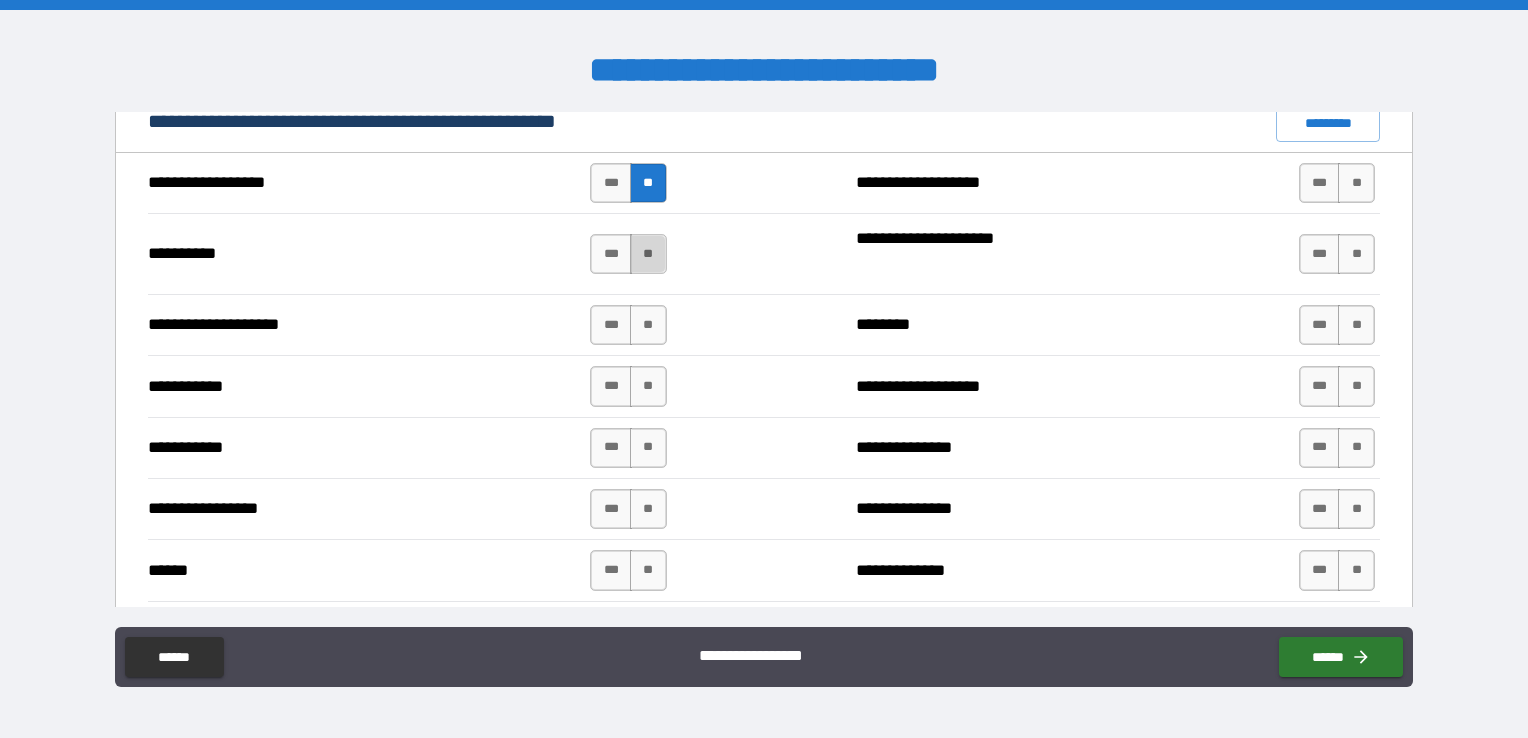 click on "**" at bounding box center [648, 254] 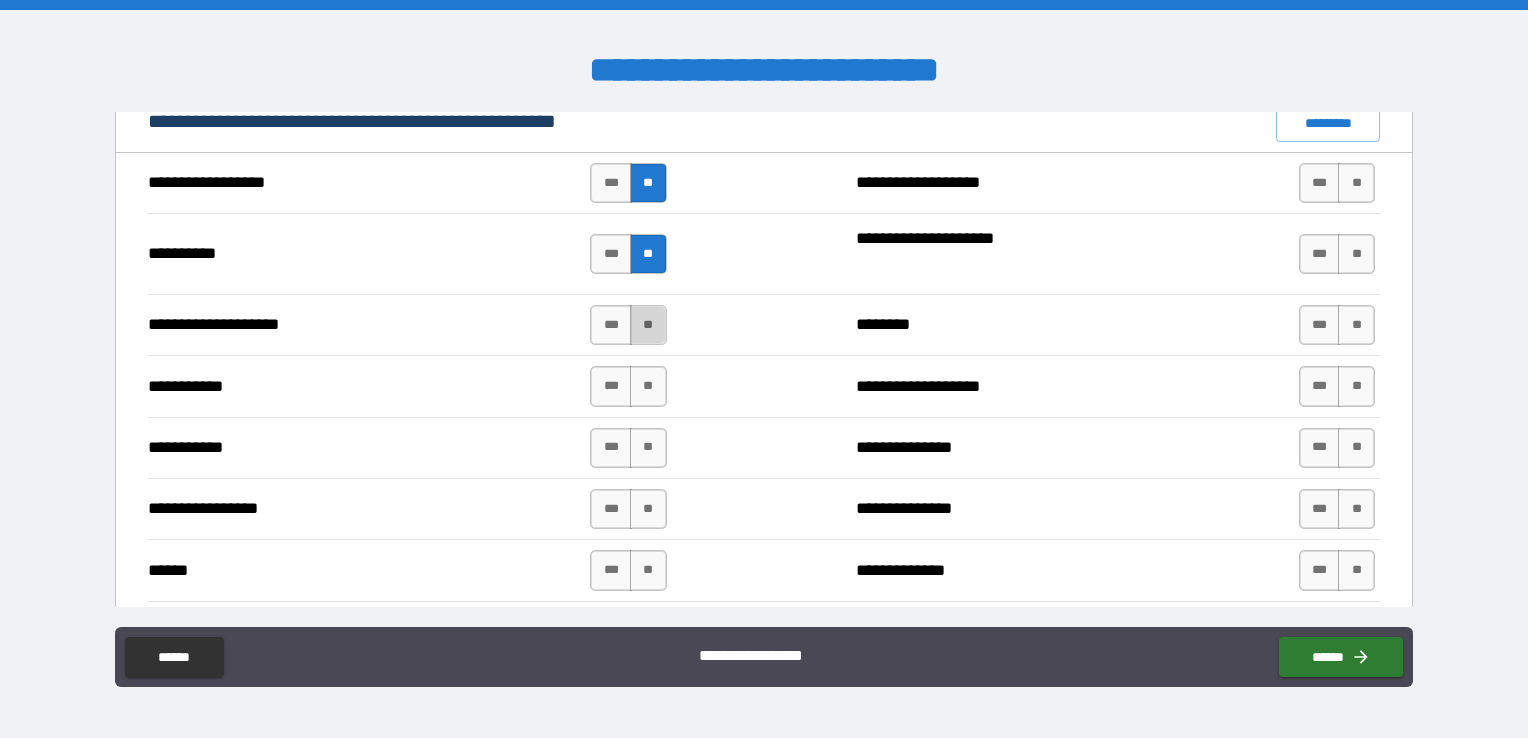 click on "**" at bounding box center (648, 325) 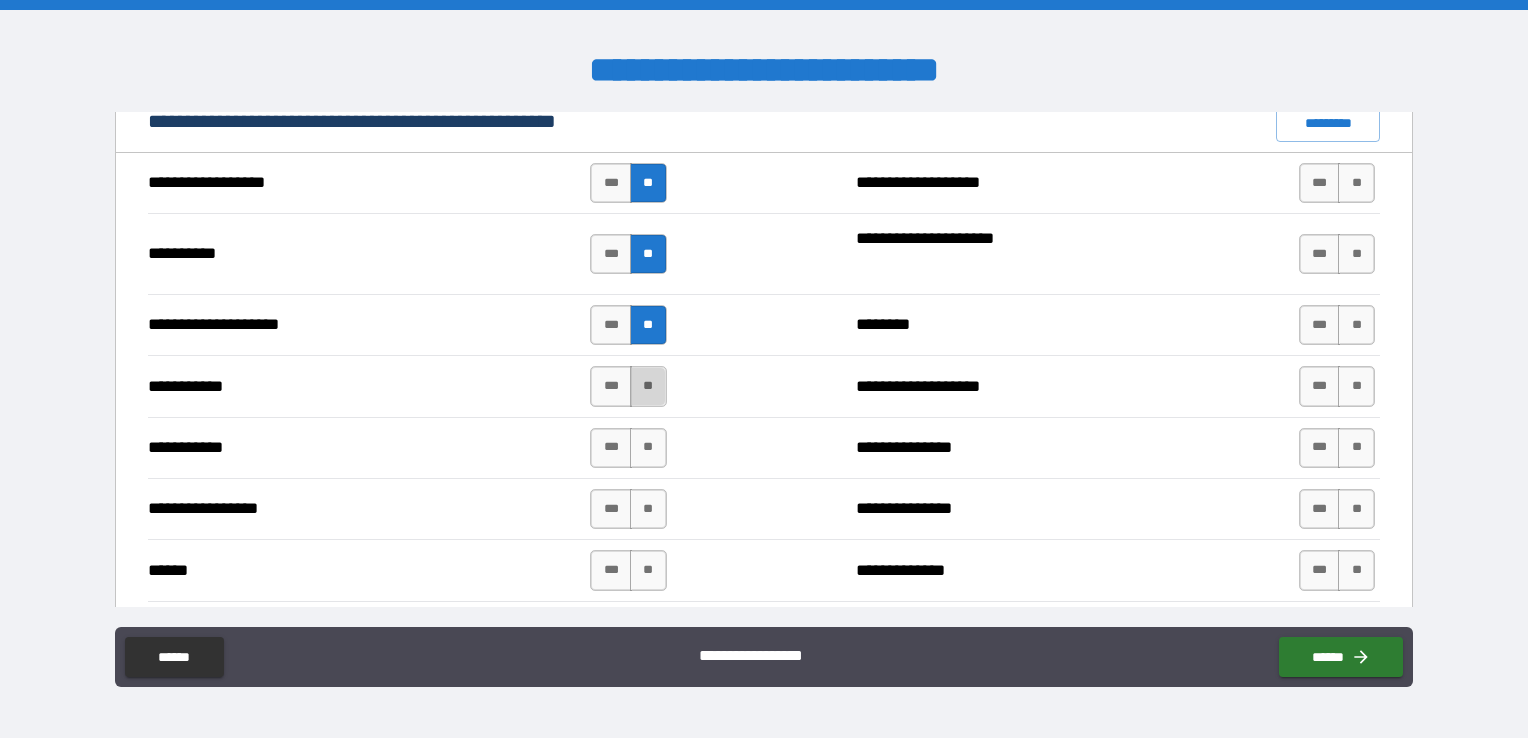 click on "**" at bounding box center (648, 386) 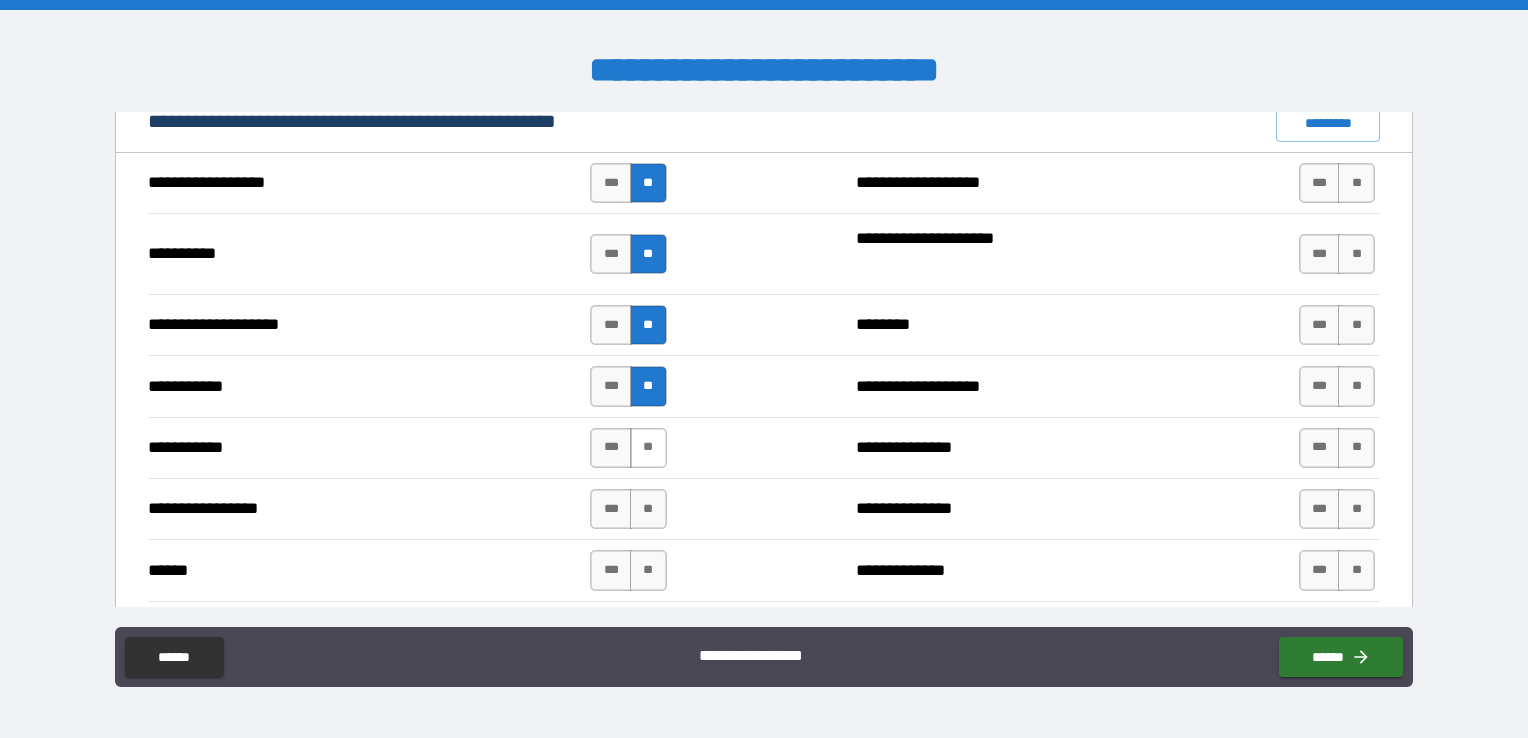 click on "**" at bounding box center (648, 448) 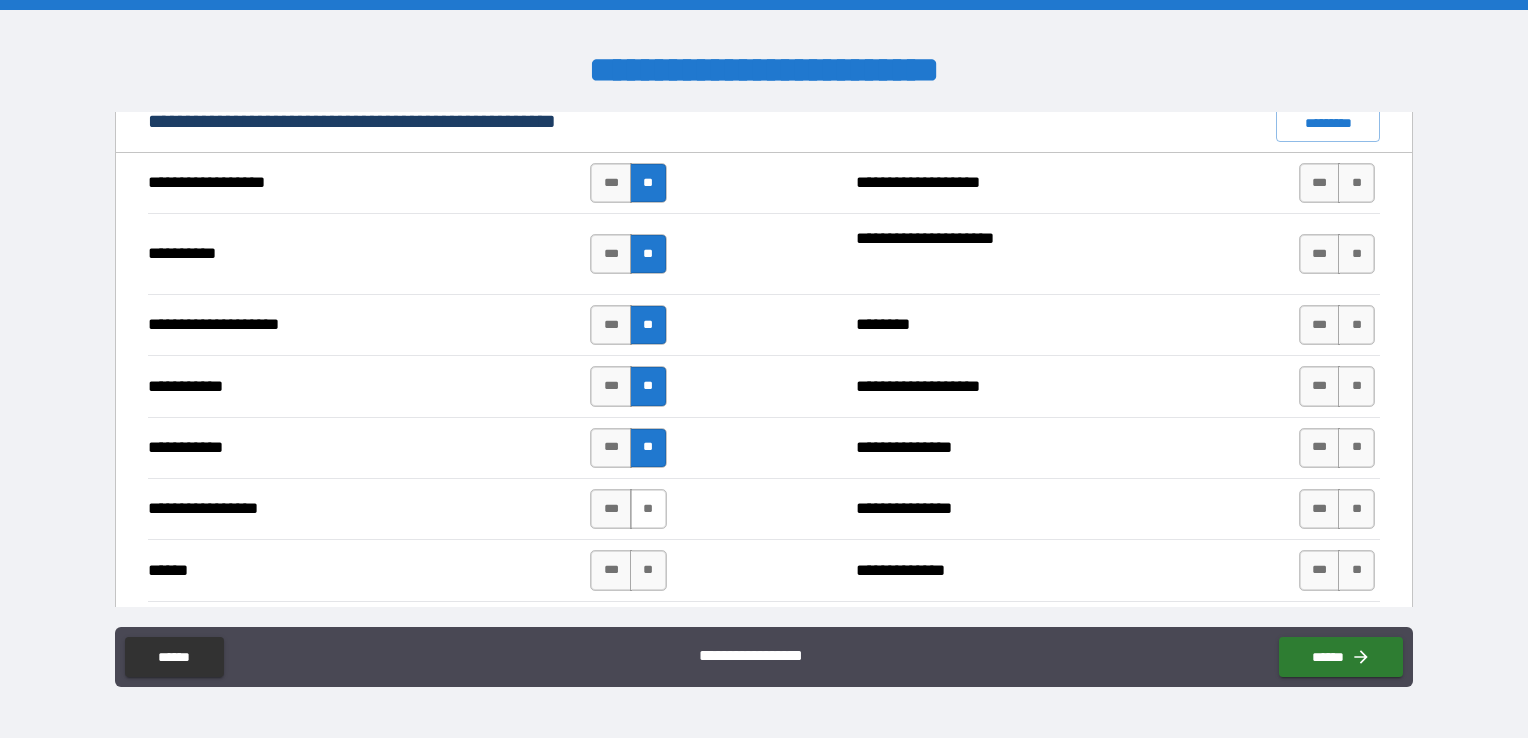 click on "**" at bounding box center (648, 509) 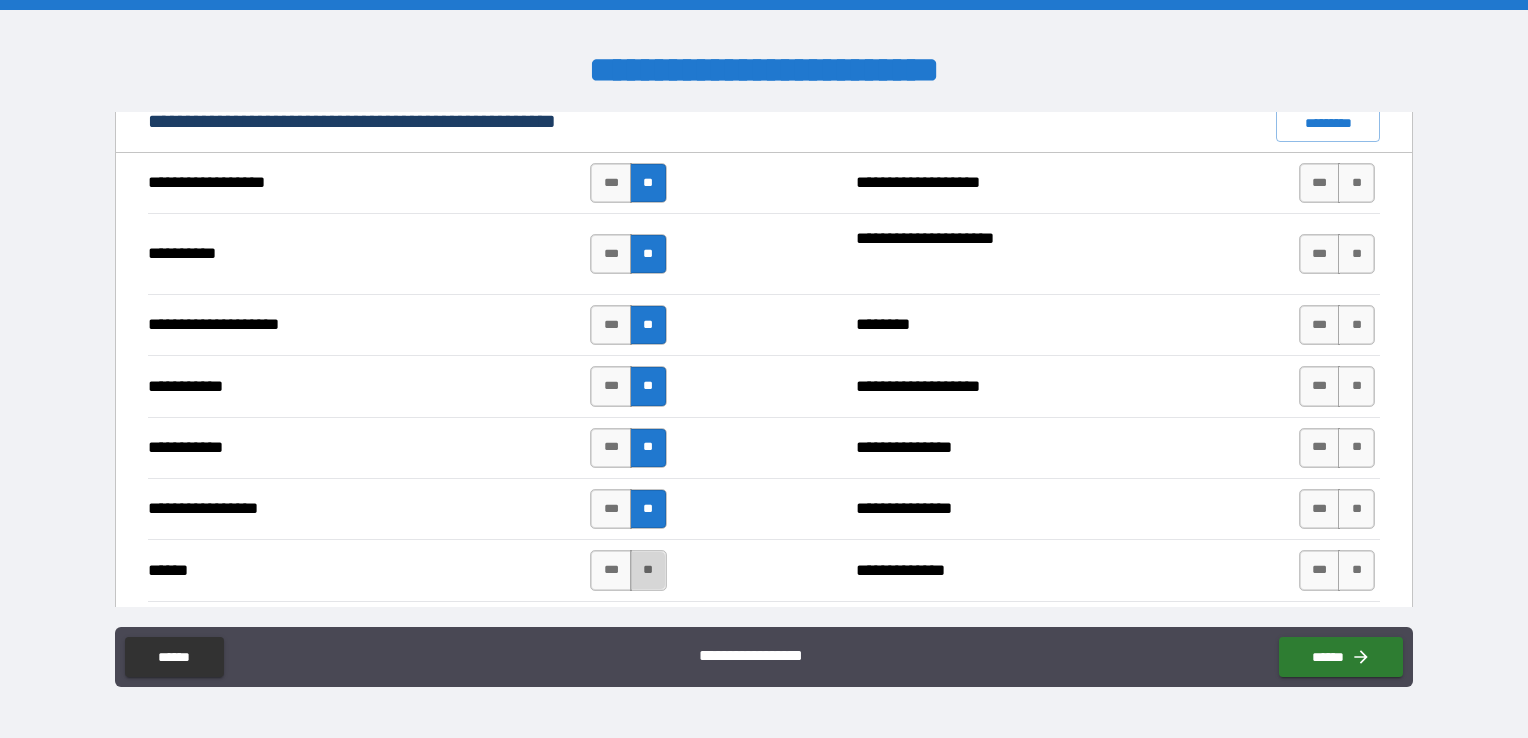 click on "**" at bounding box center [648, 570] 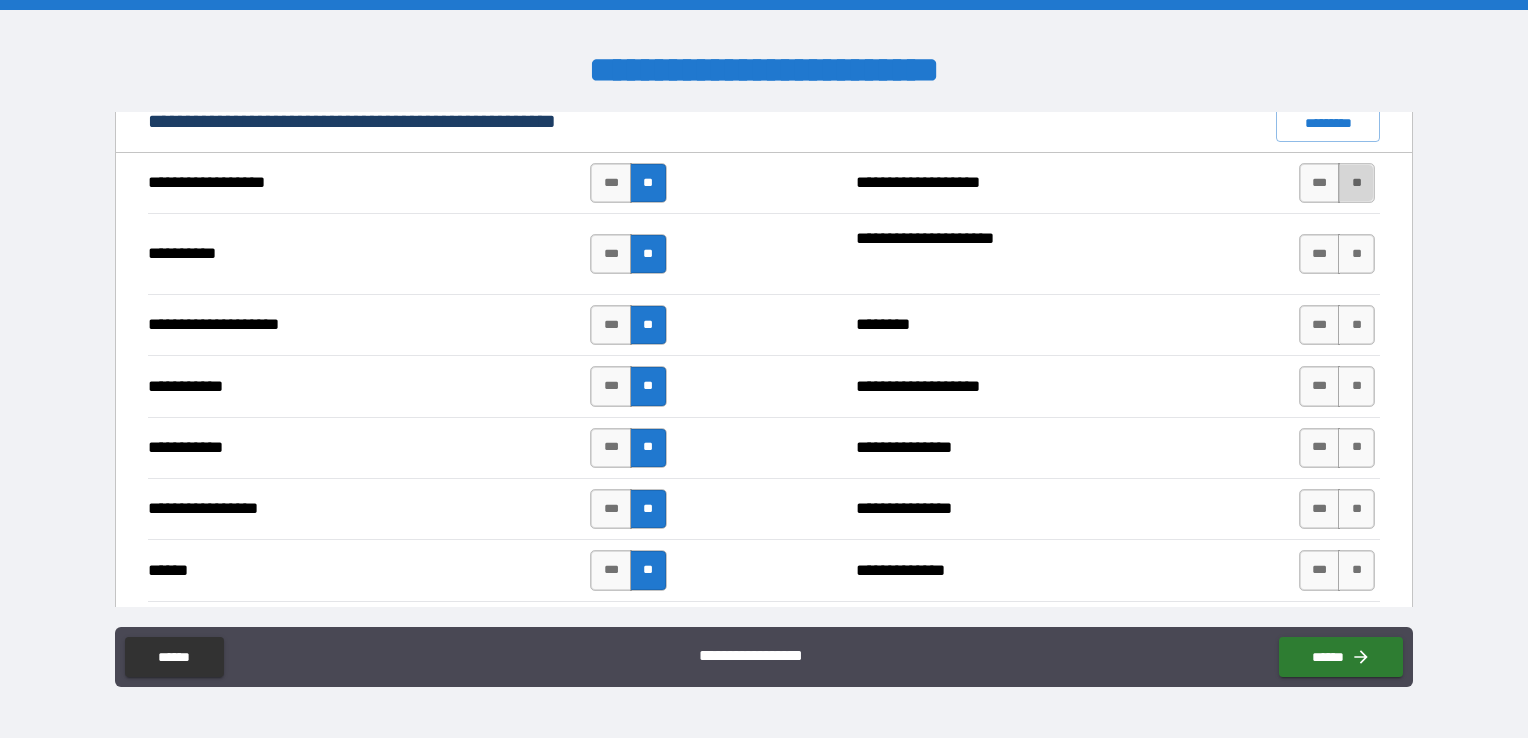click on "**" at bounding box center (1356, 183) 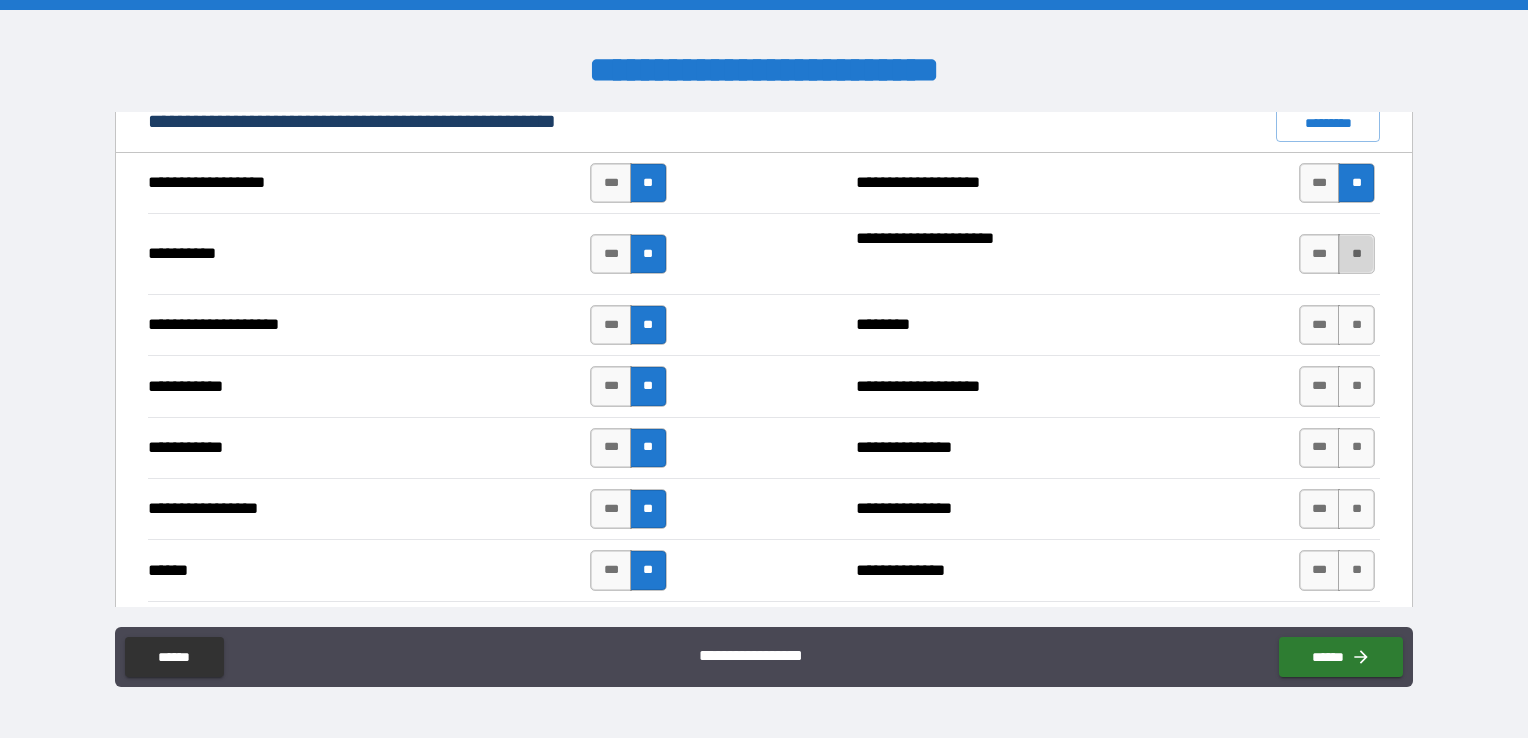 click on "**" at bounding box center (1356, 254) 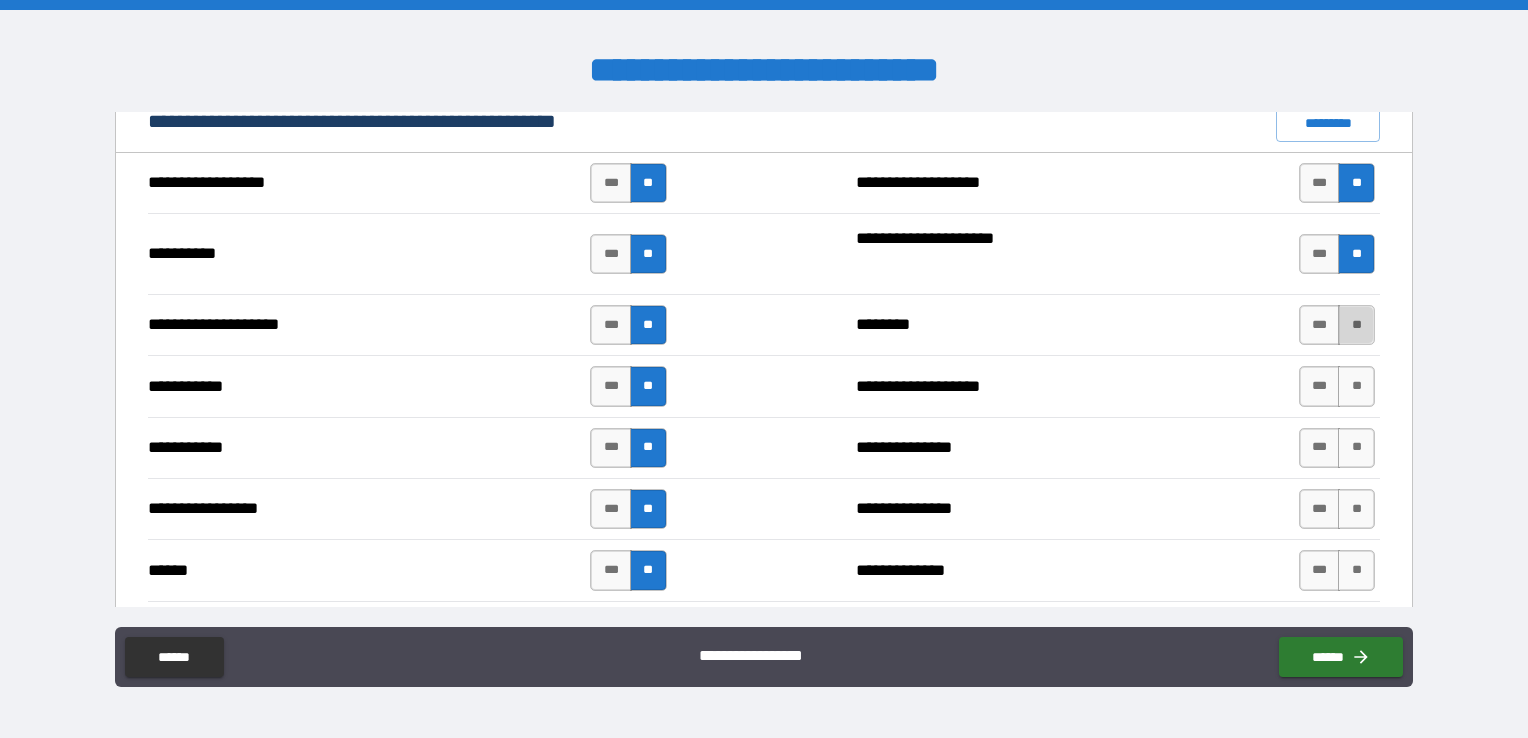 click on "**" at bounding box center [1356, 325] 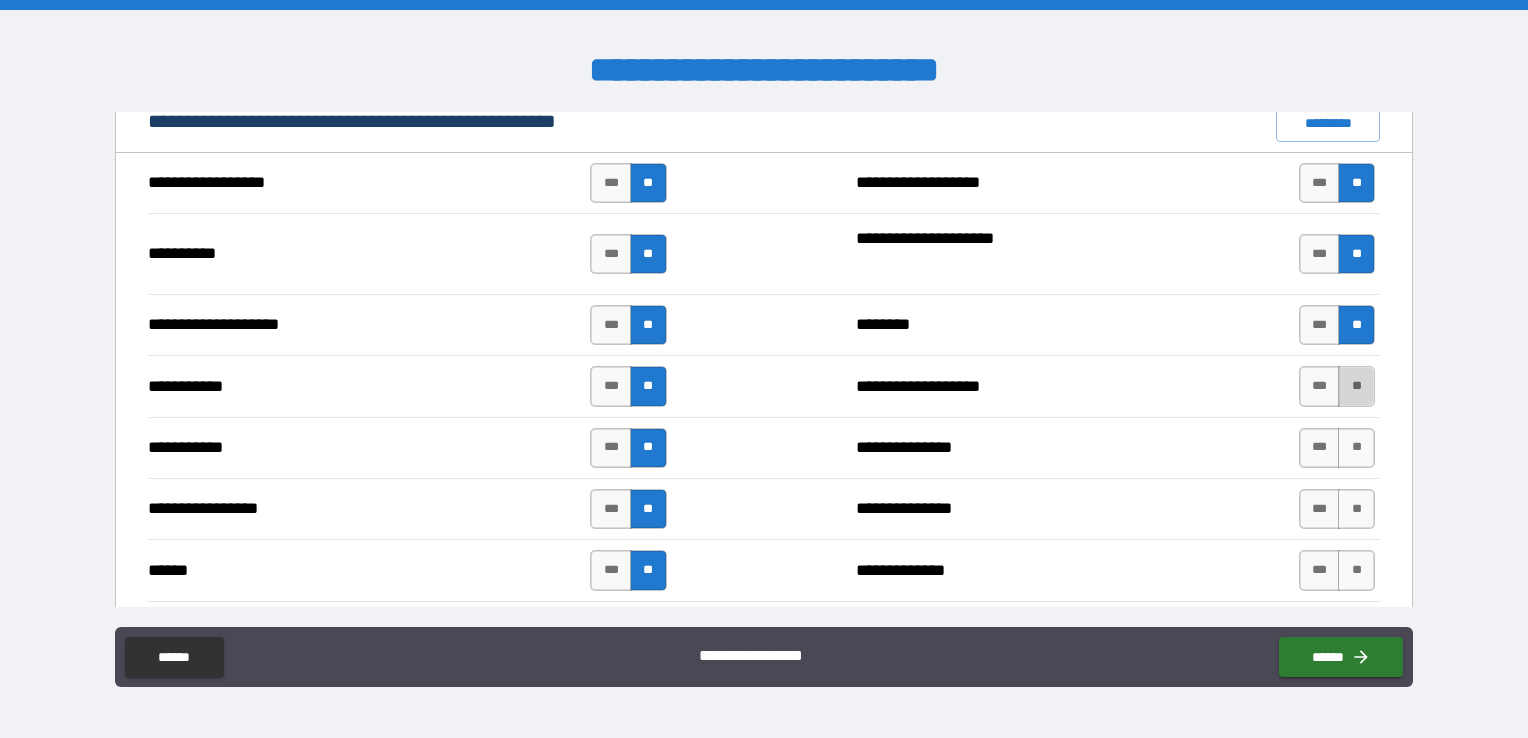 click on "**" at bounding box center (1356, 386) 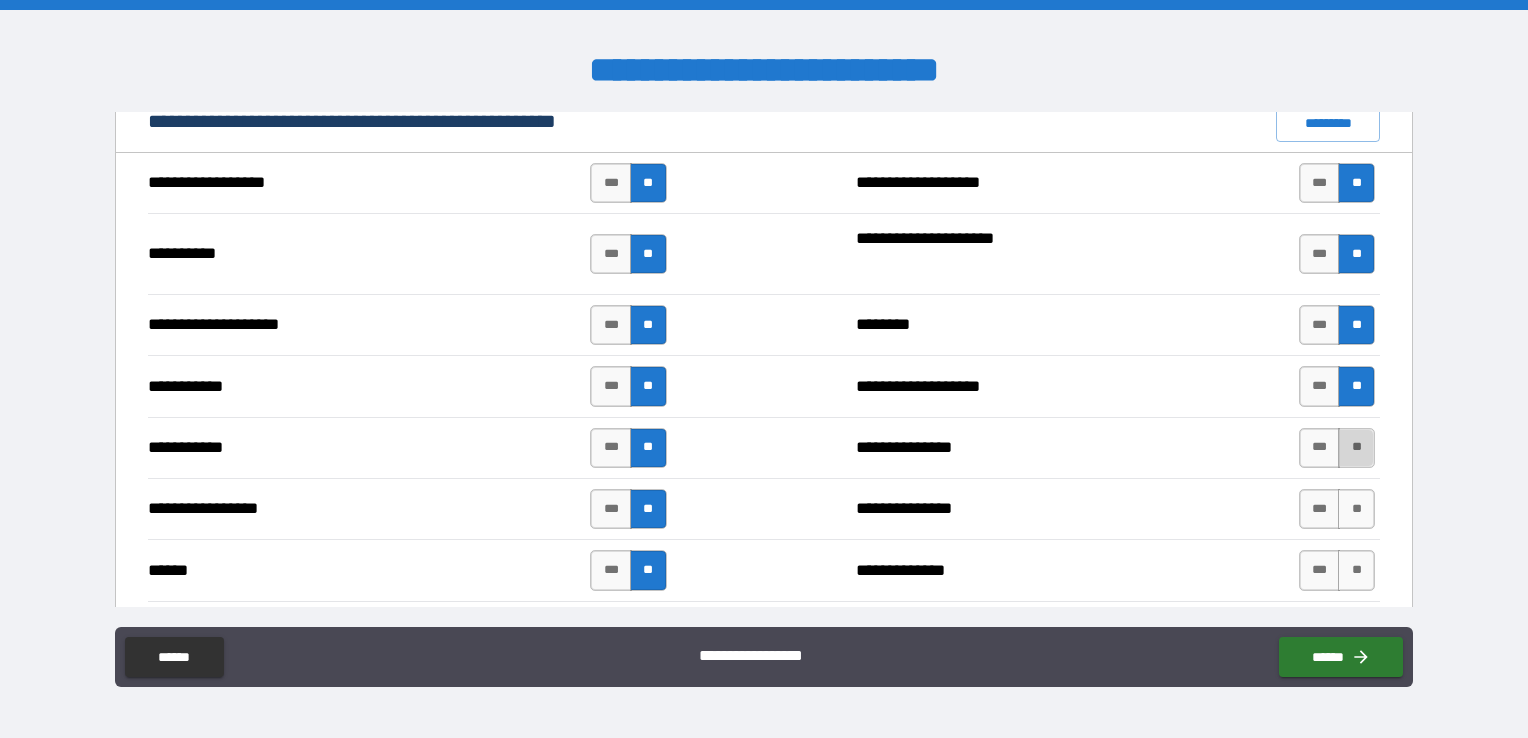 click on "**" at bounding box center (1356, 448) 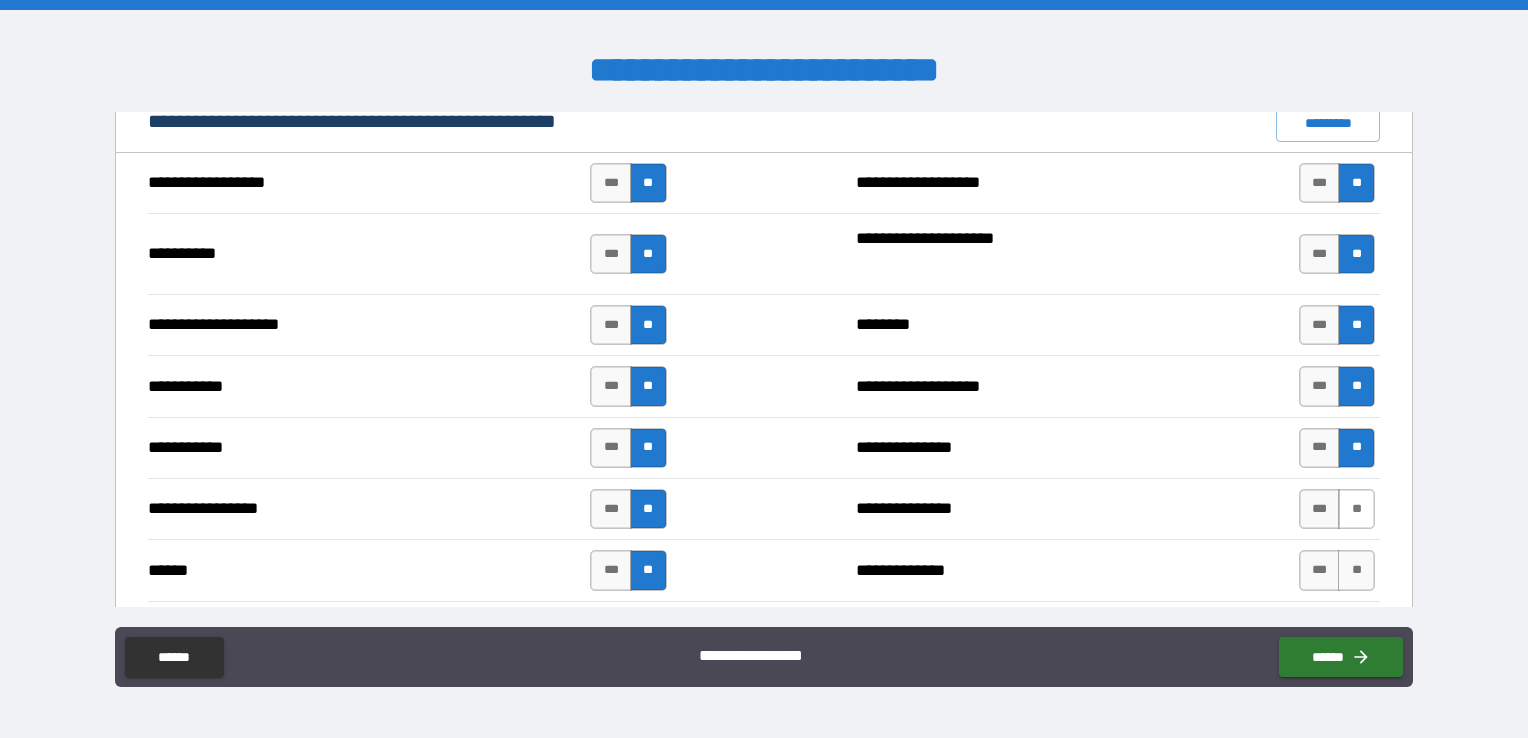 click on "**" at bounding box center [1356, 509] 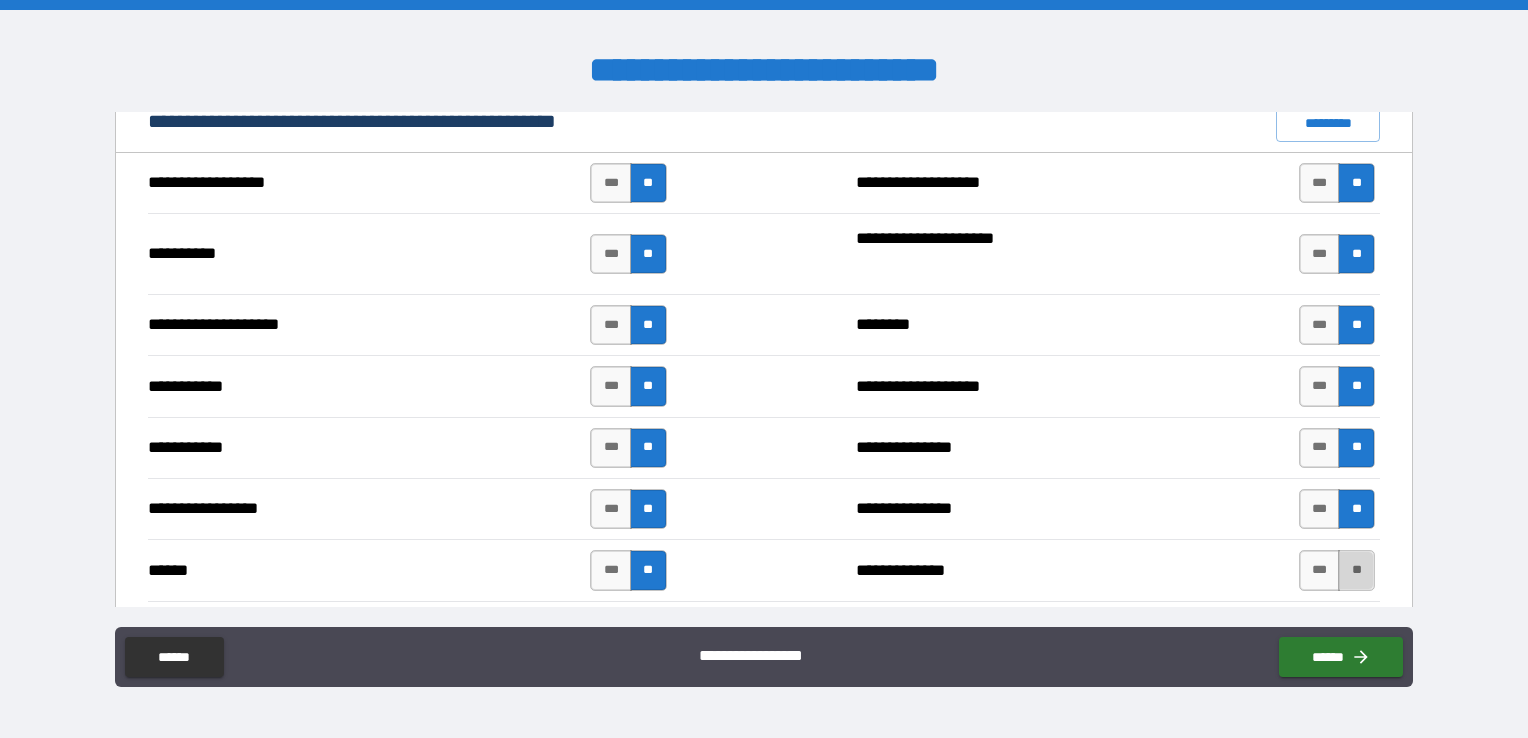 click on "**" at bounding box center (1356, 570) 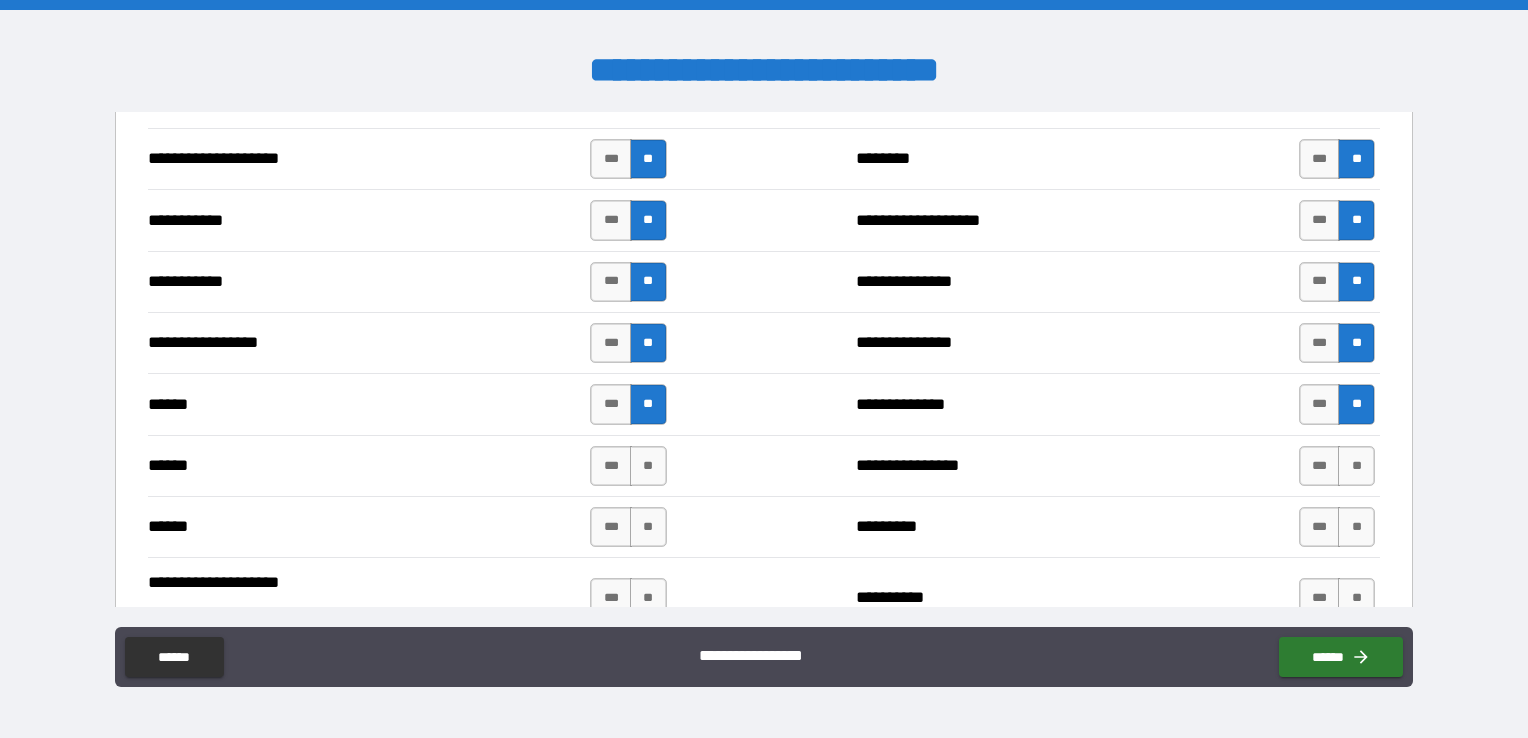 scroll, scrollTop: 2296, scrollLeft: 0, axis: vertical 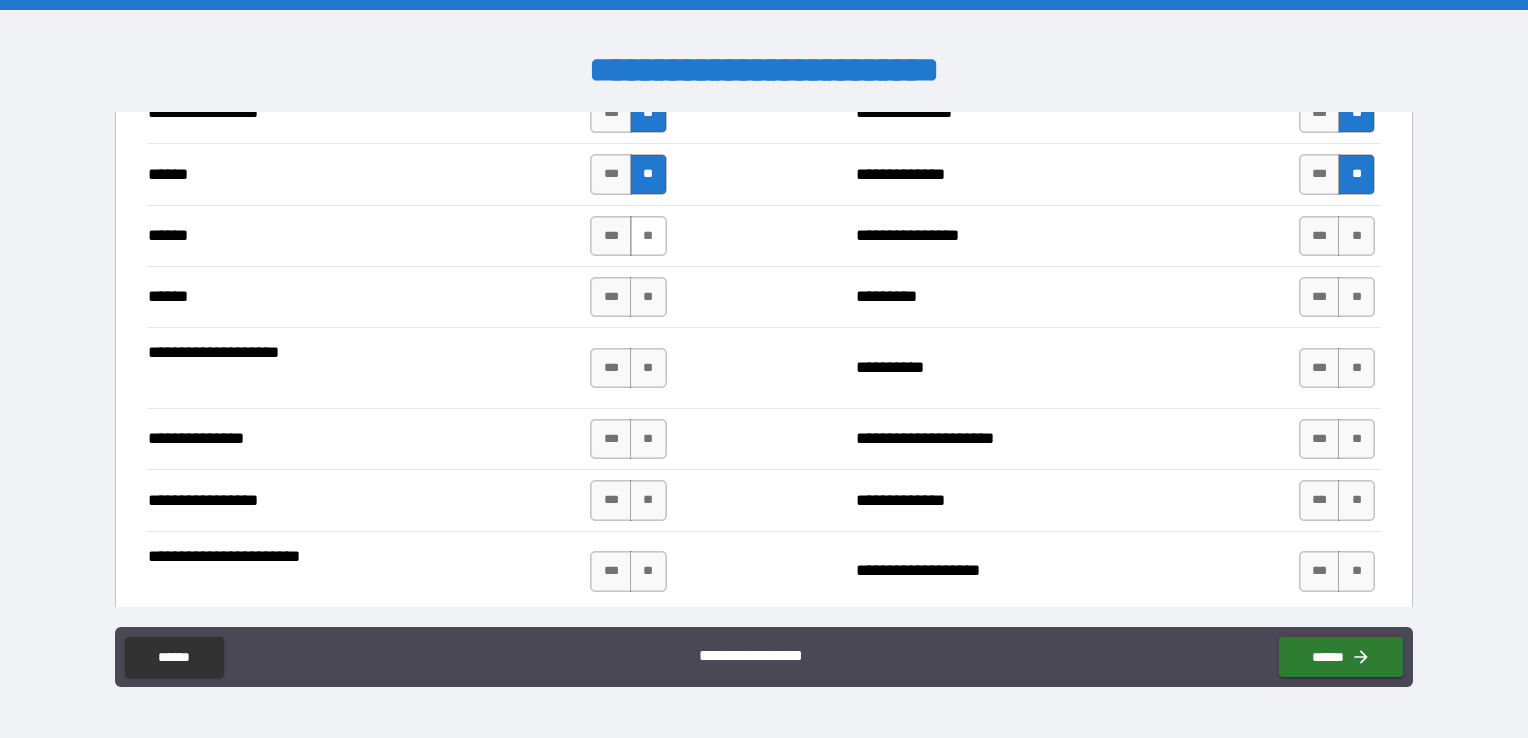 click on "**" at bounding box center [648, 236] 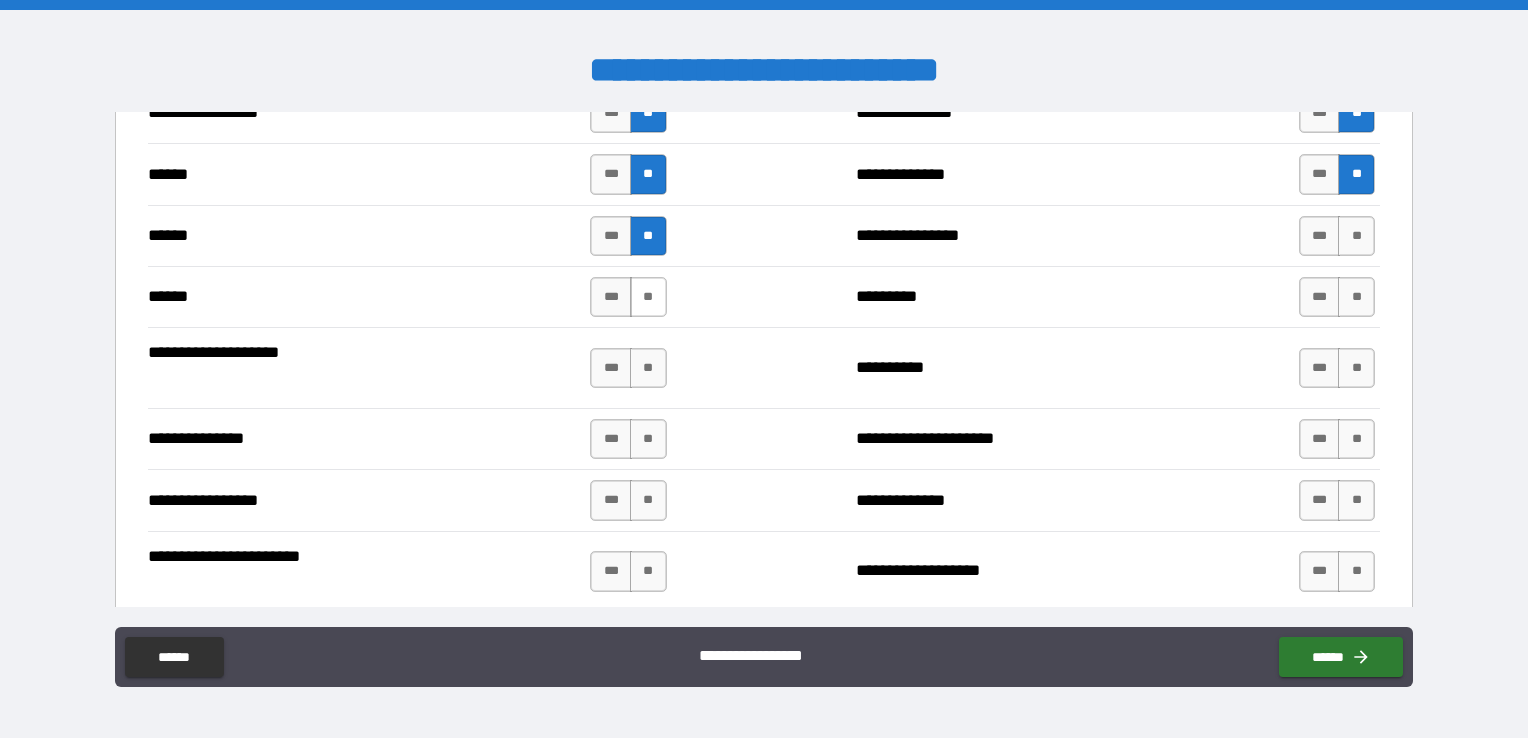 click on "**" at bounding box center (648, 297) 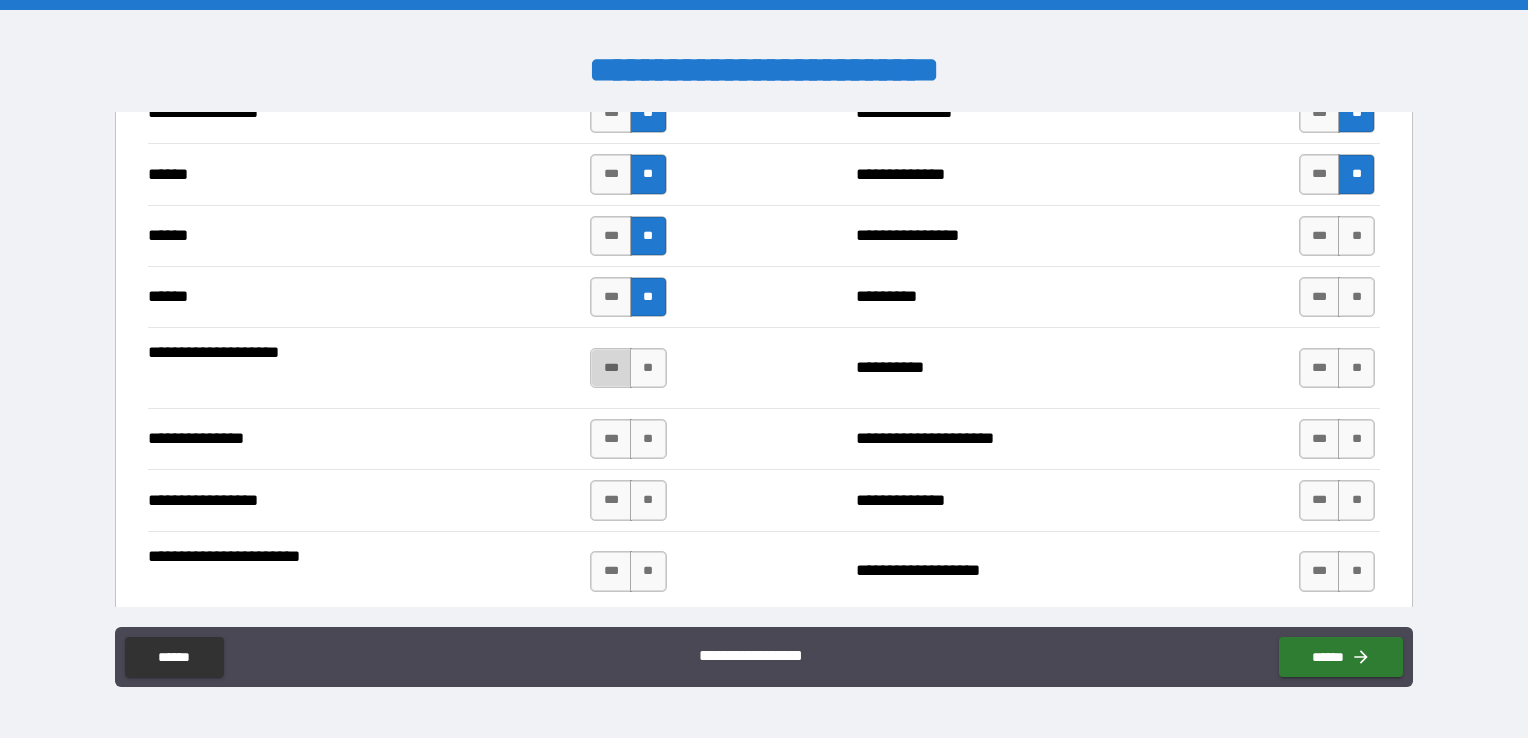 click on "***" at bounding box center [611, 368] 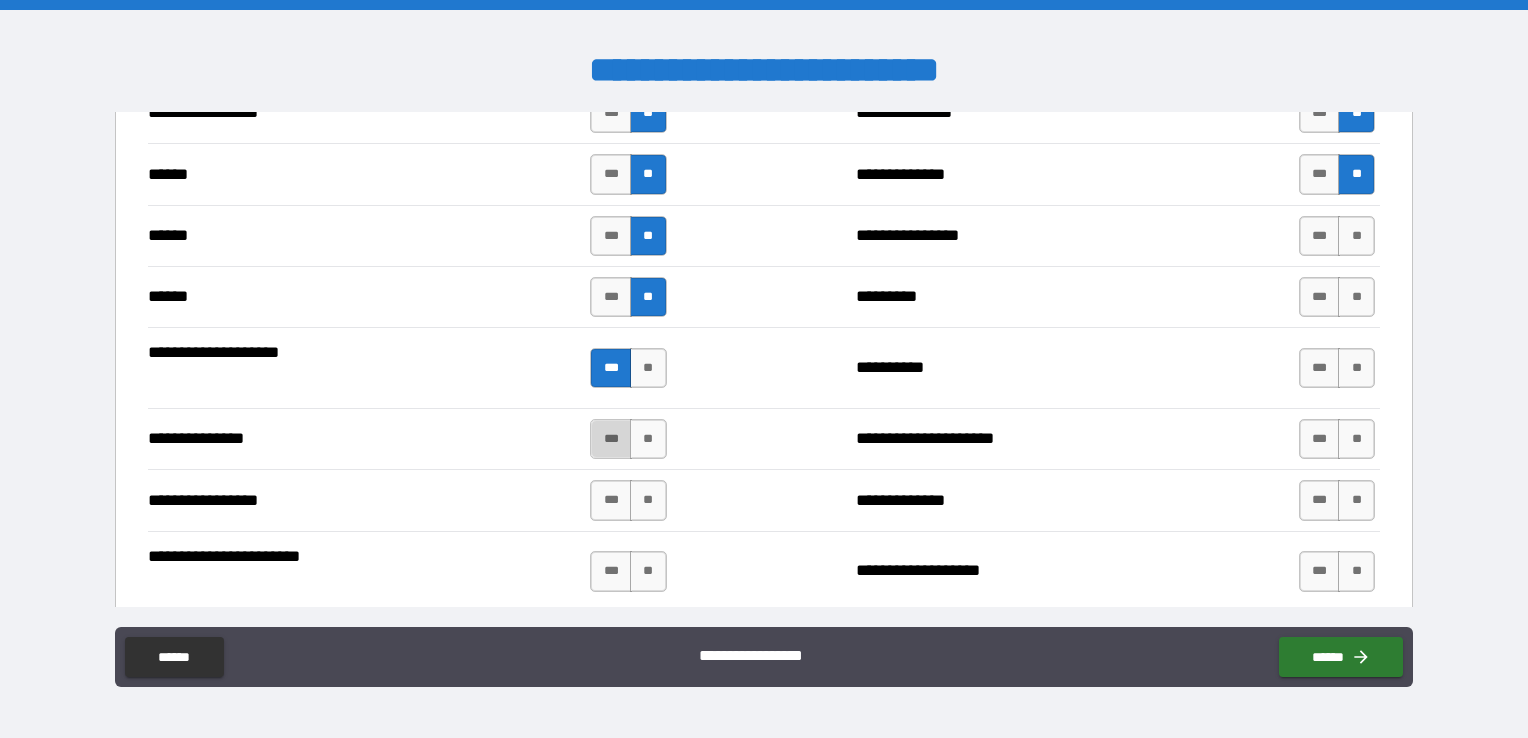 click on "***" at bounding box center [611, 439] 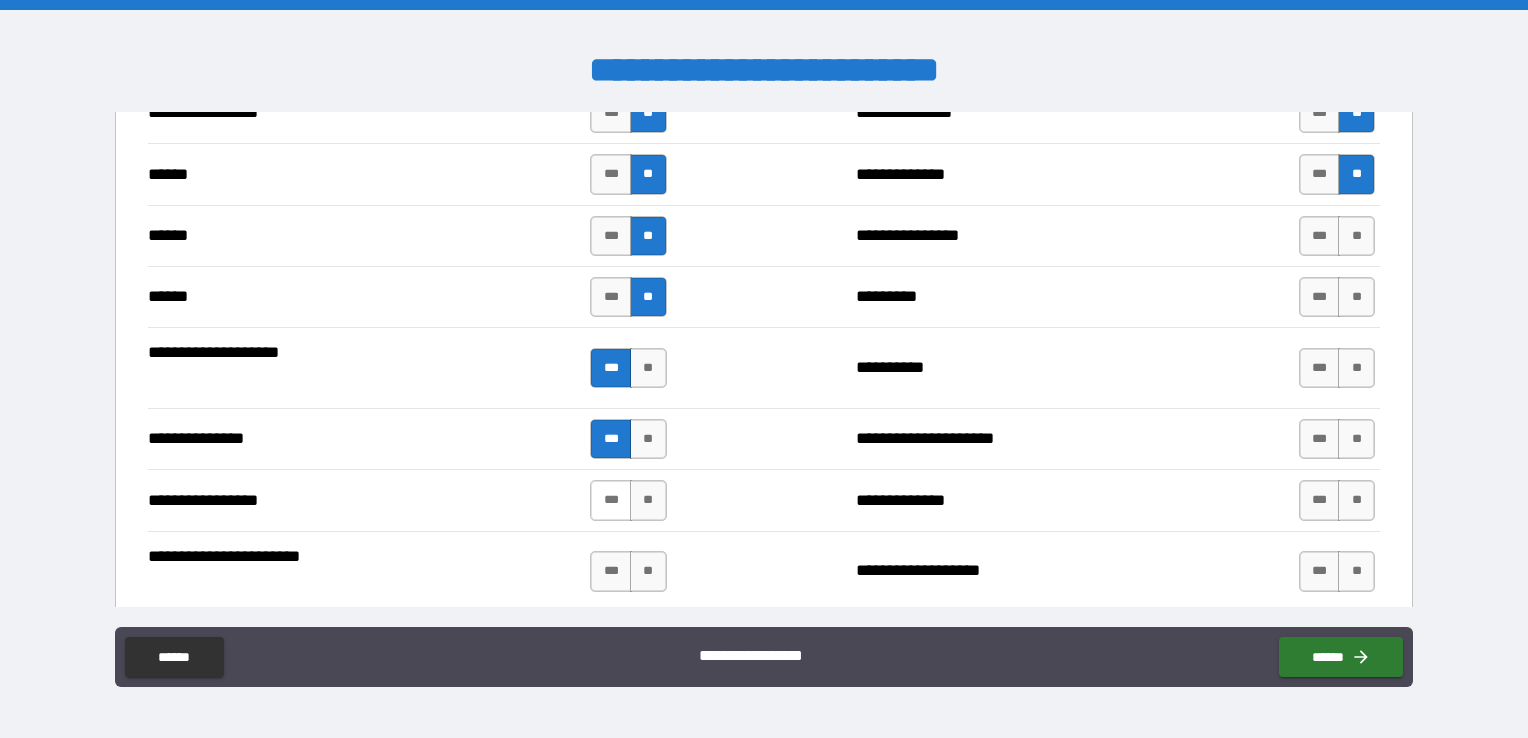 click on "***" at bounding box center [611, 500] 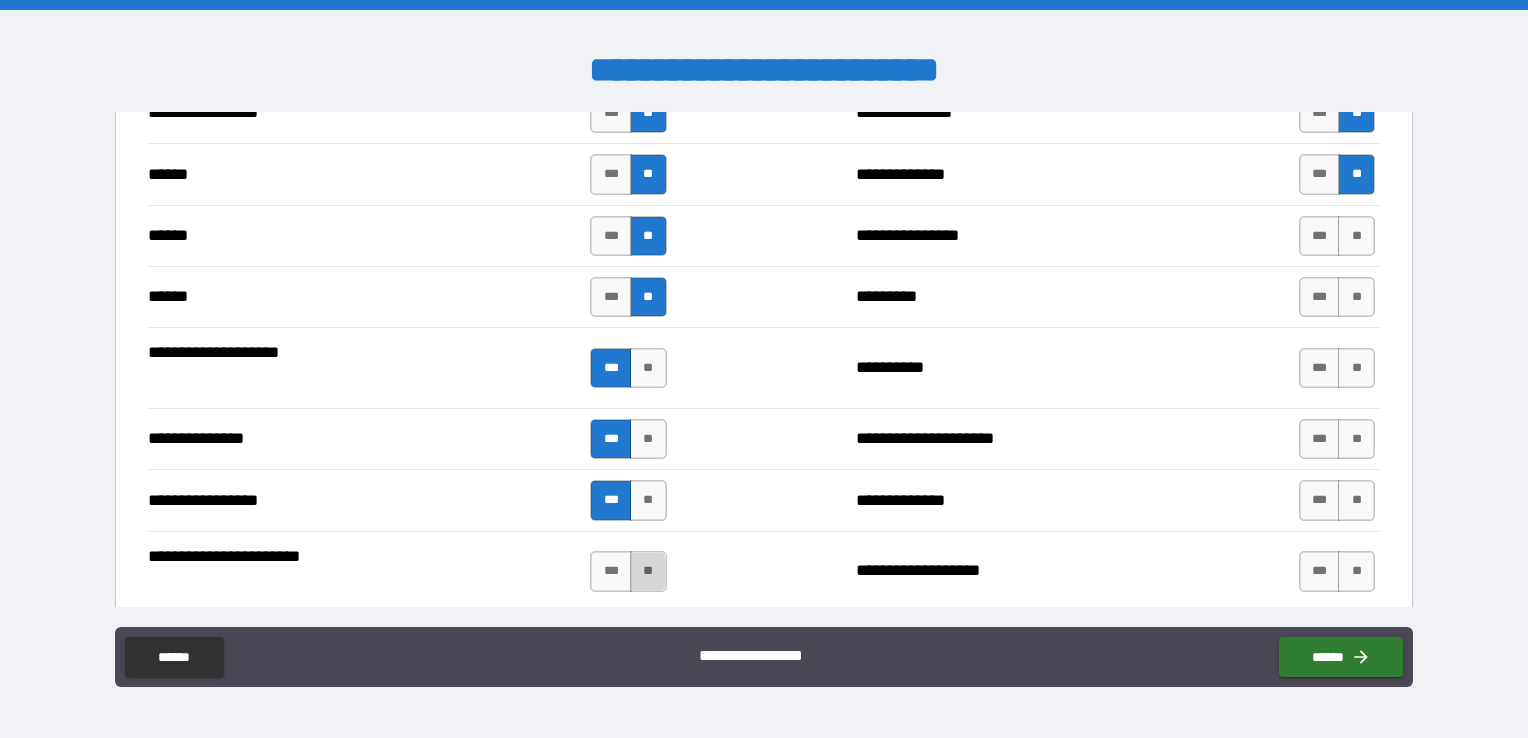 click on "**" at bounding box center [648, 571] 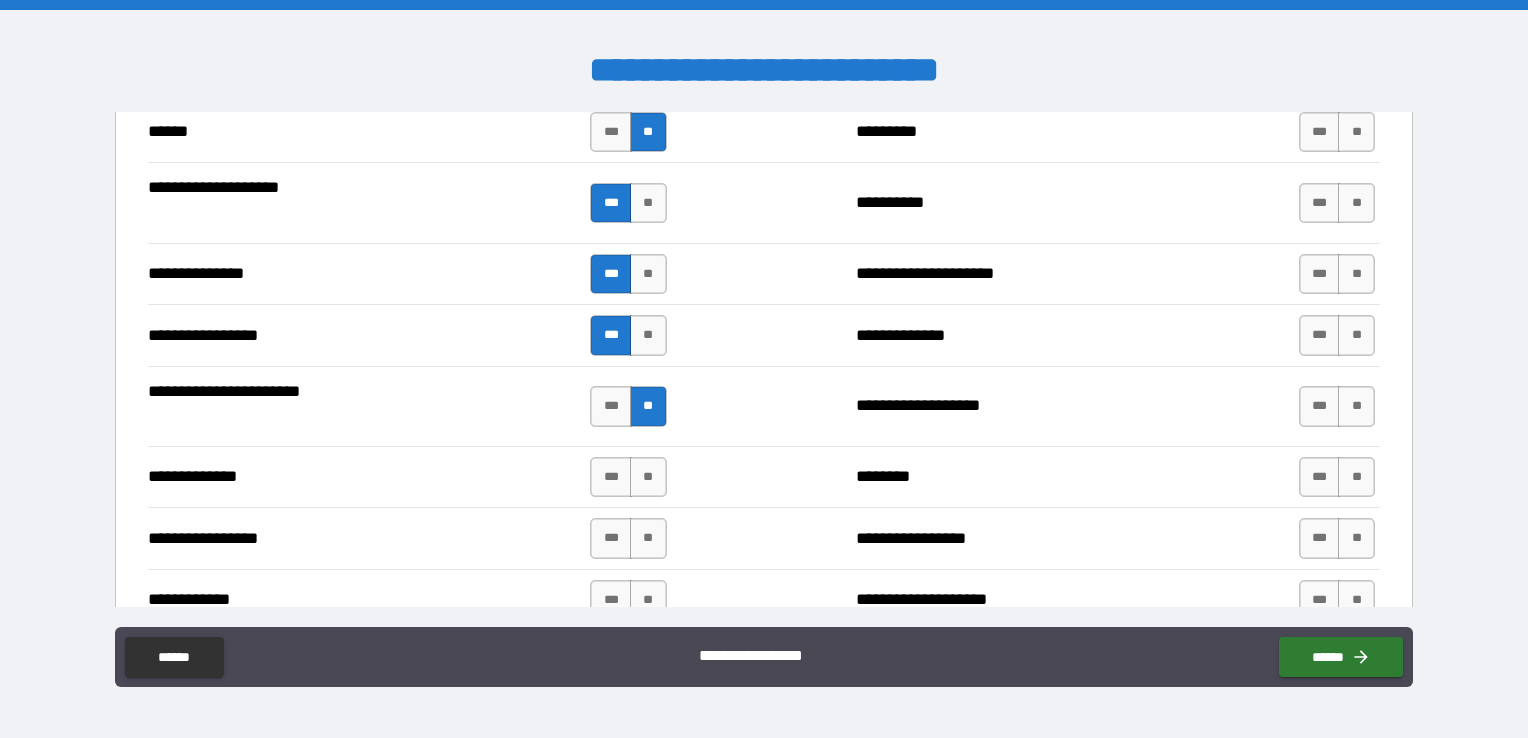 scroll, scrollTop: 2496, scrollLeft: 0, axis: vertical 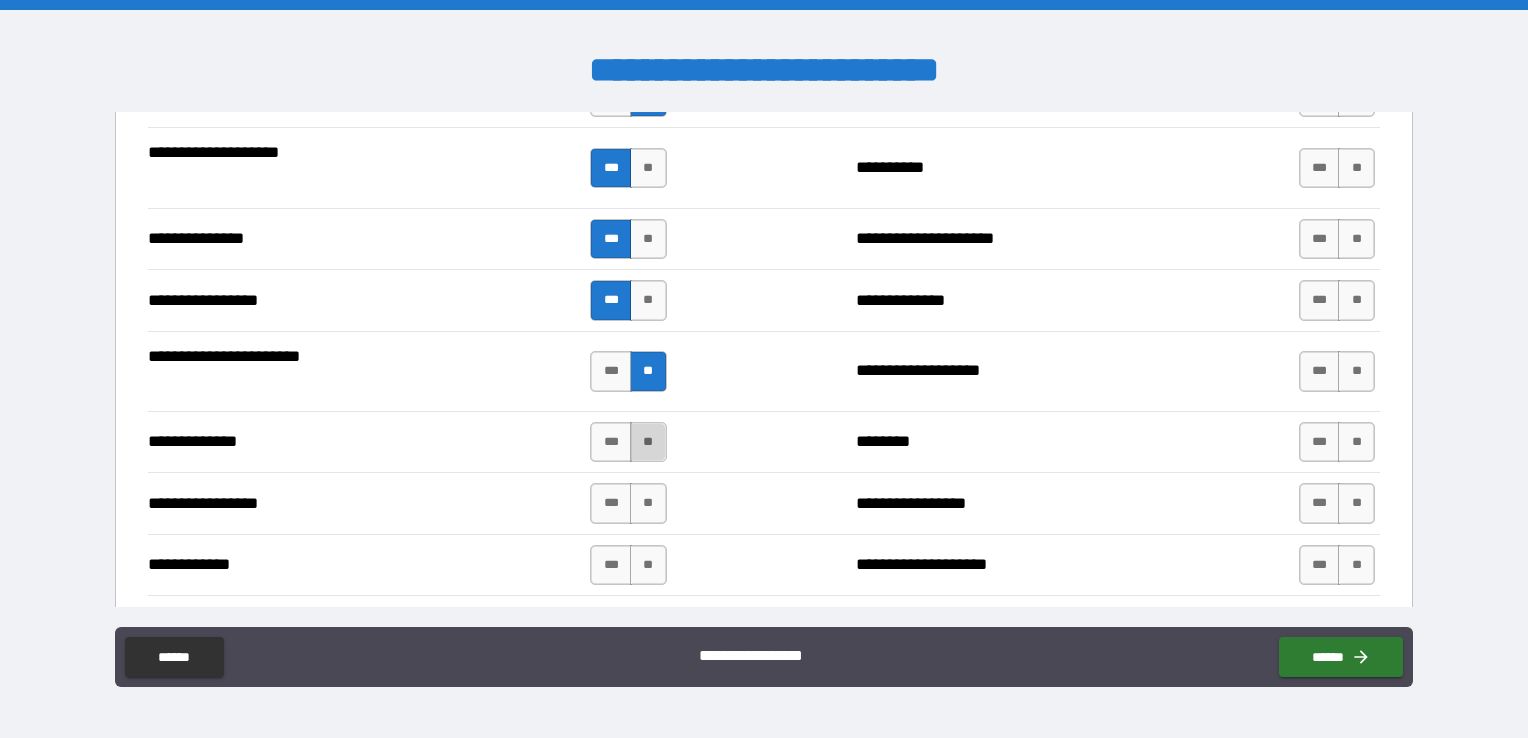click on "**" at bounding box center [648, 442] 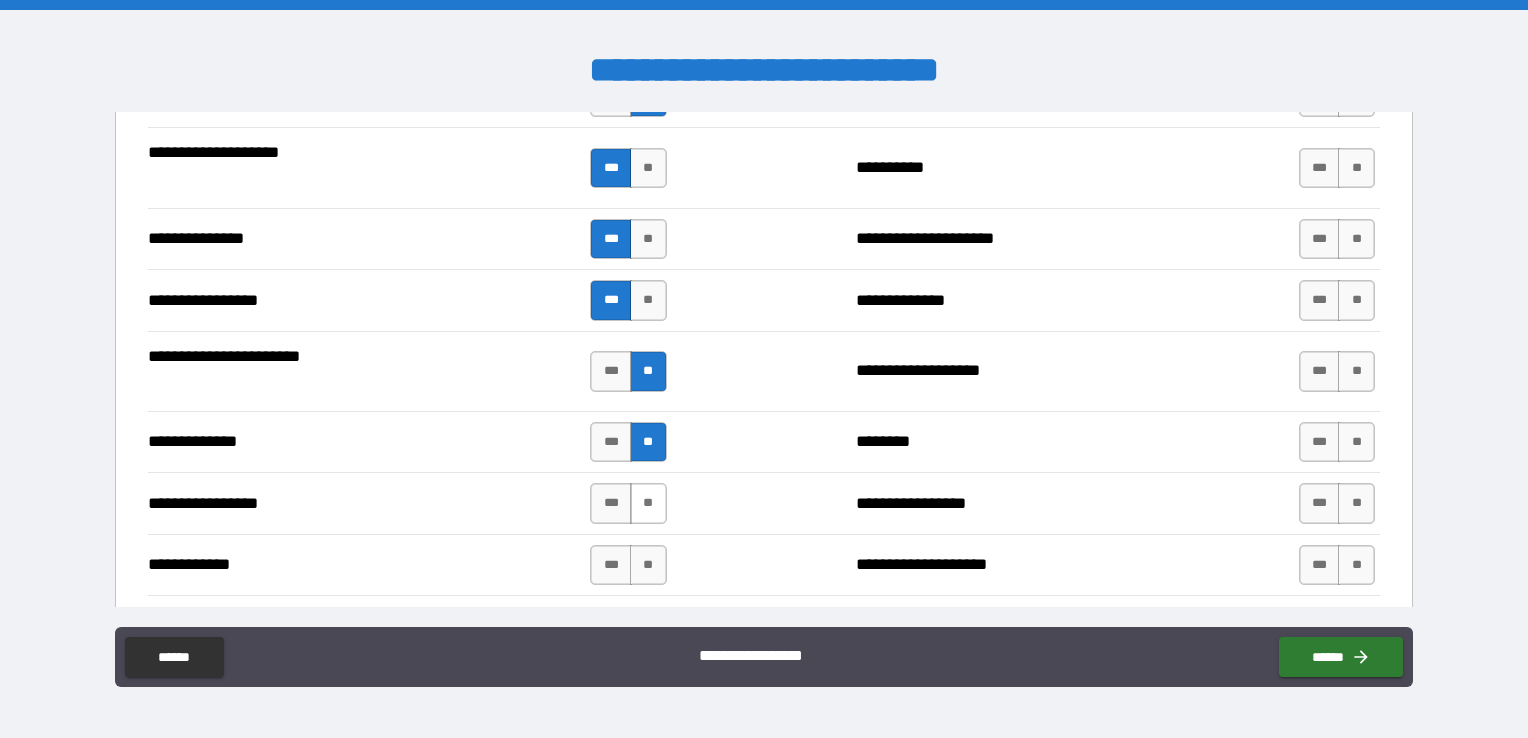 click on "**" at bounding box center [648, 503] 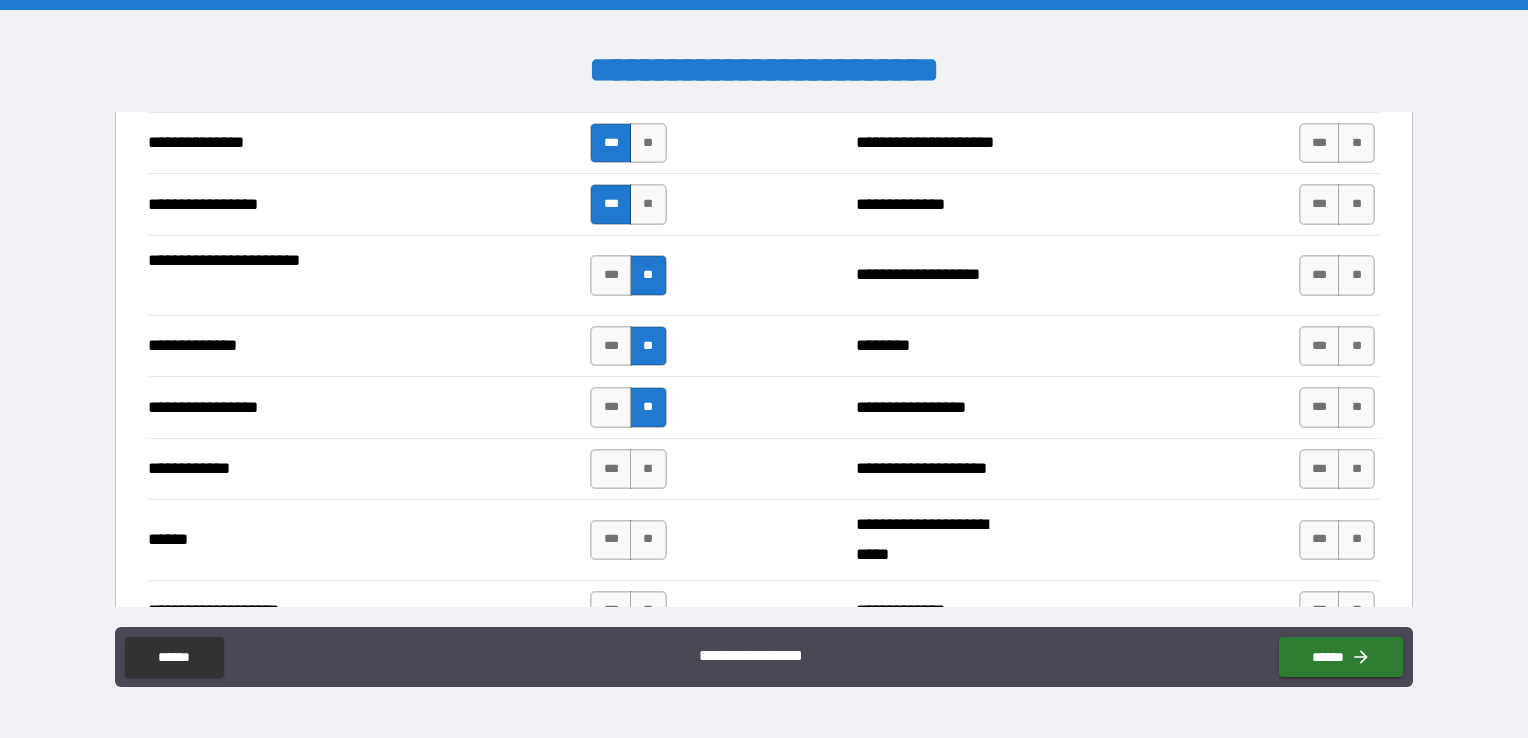 scroll, scrollTop: 2596, scrollLeft: 0, axis: vertical 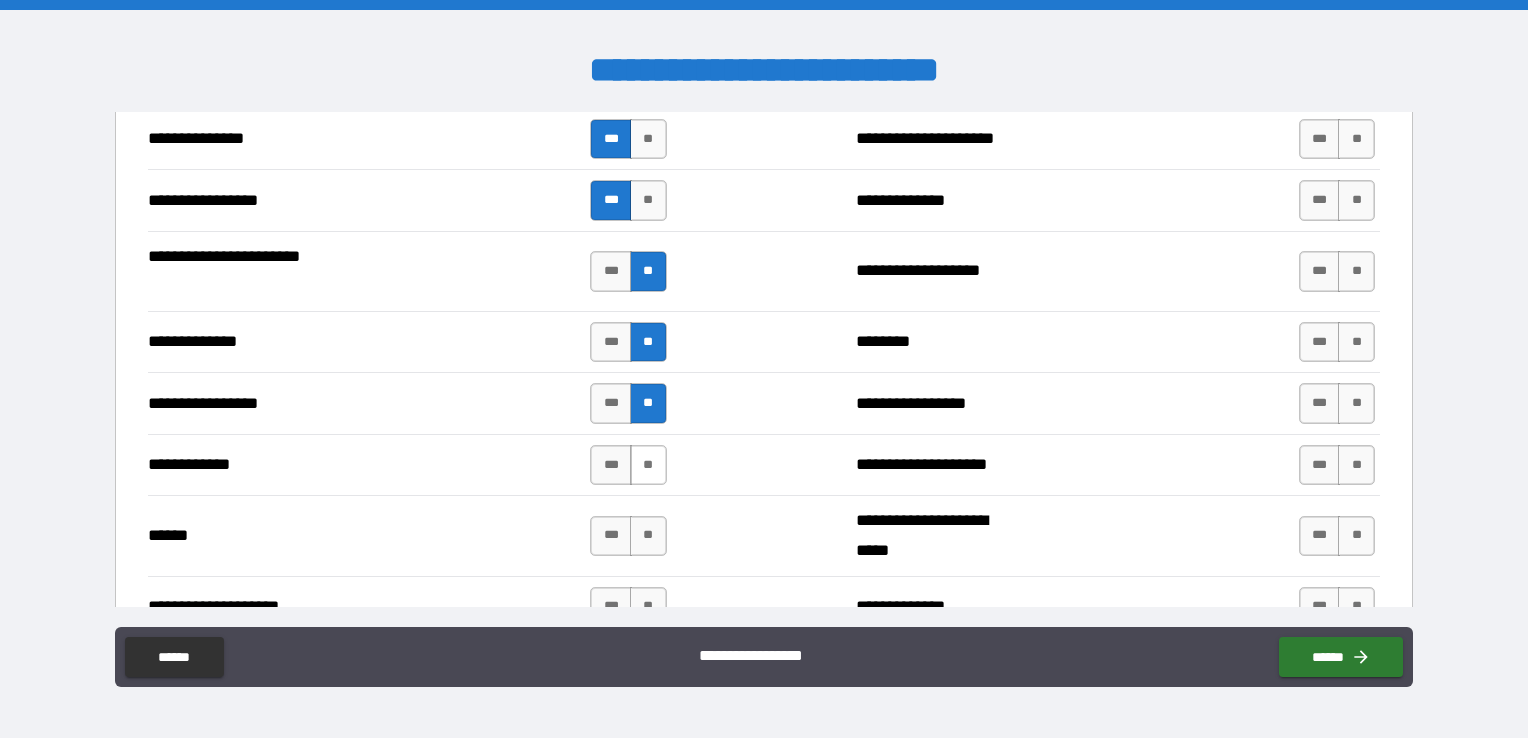 click on "**" at bounding box center (648, 465) 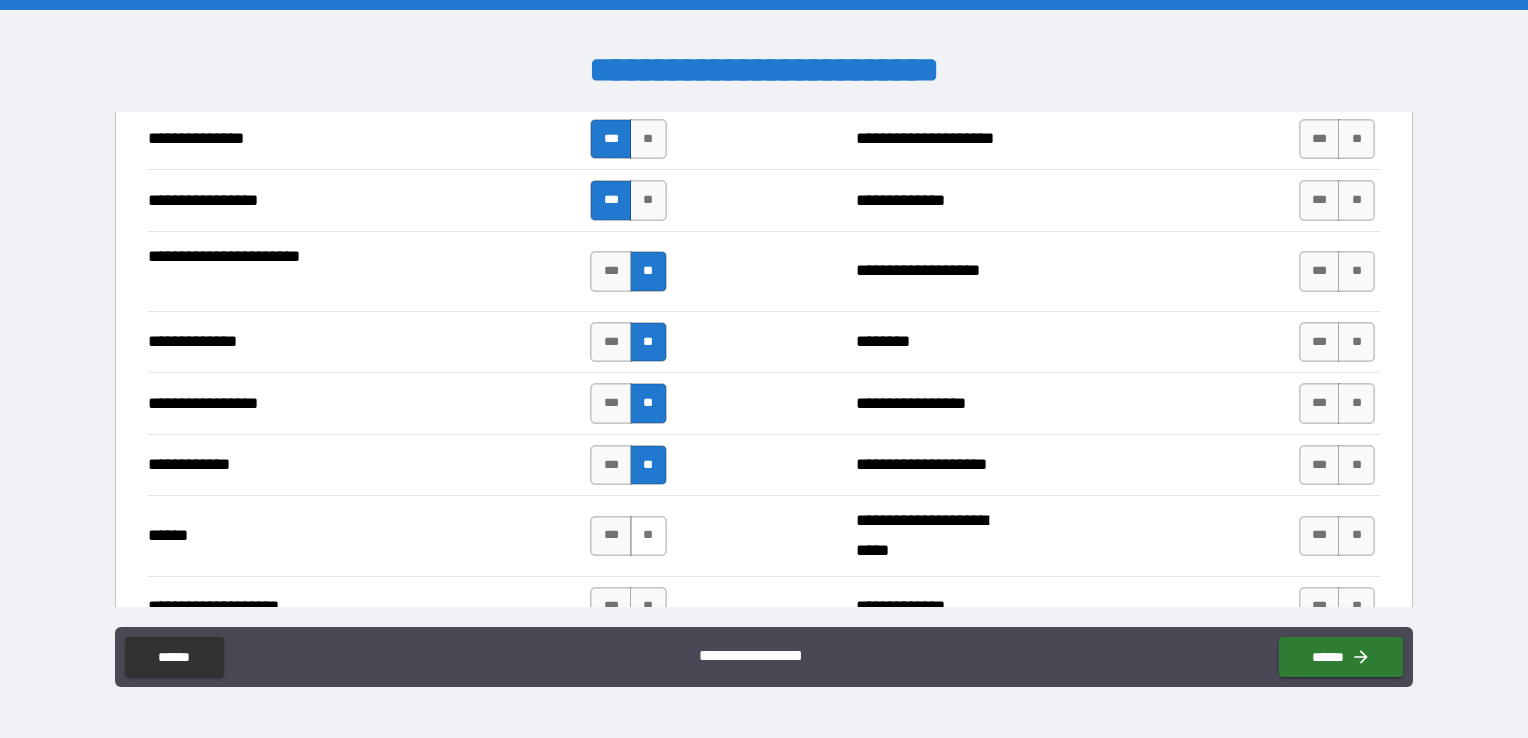 click on "**" at bounding box center (648, 536) 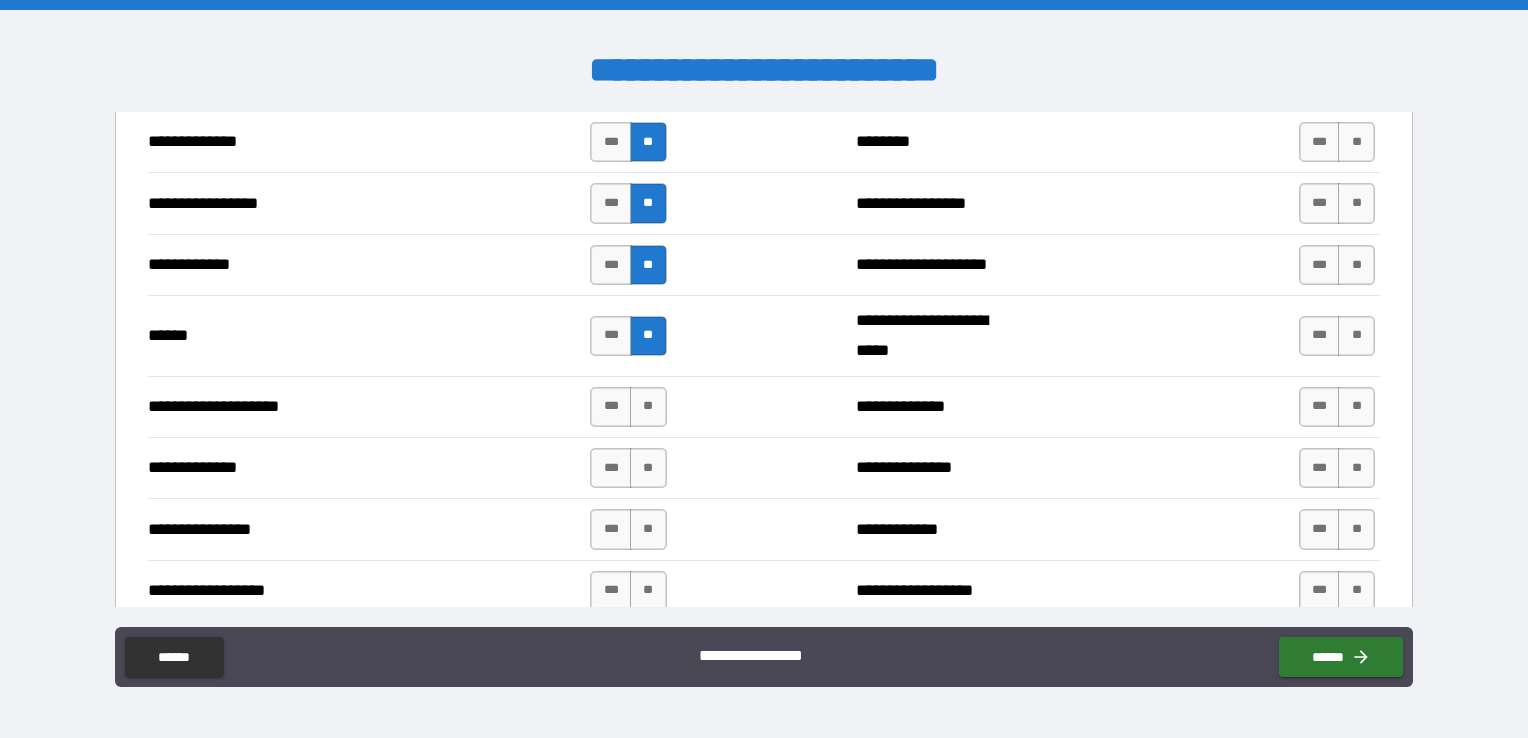 scroll, scrollTop: 2896, scrollLeft: 0, axis: vertical 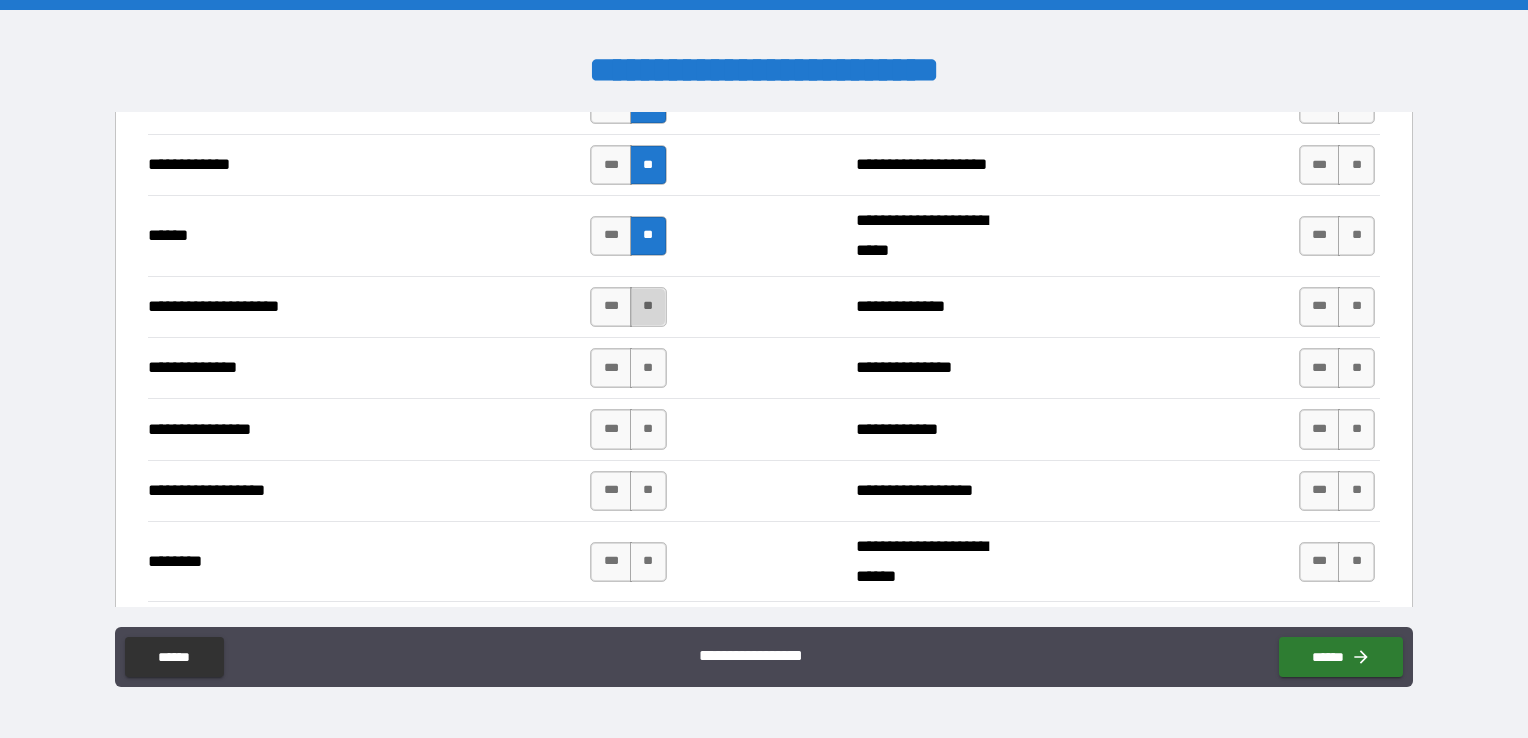 click on "**" at bounding box center (648, 307) 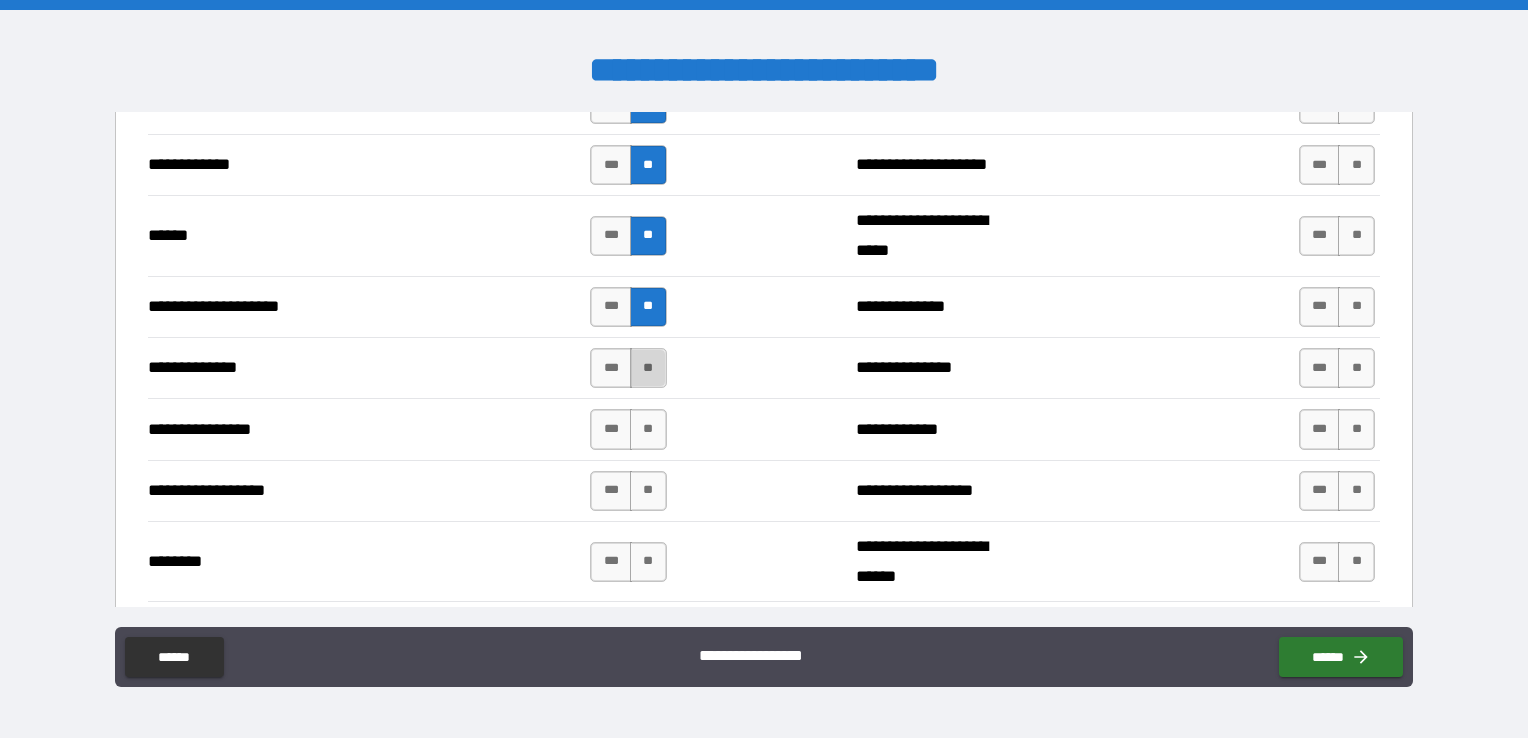 click on "**" at bounding box center [648, 368] 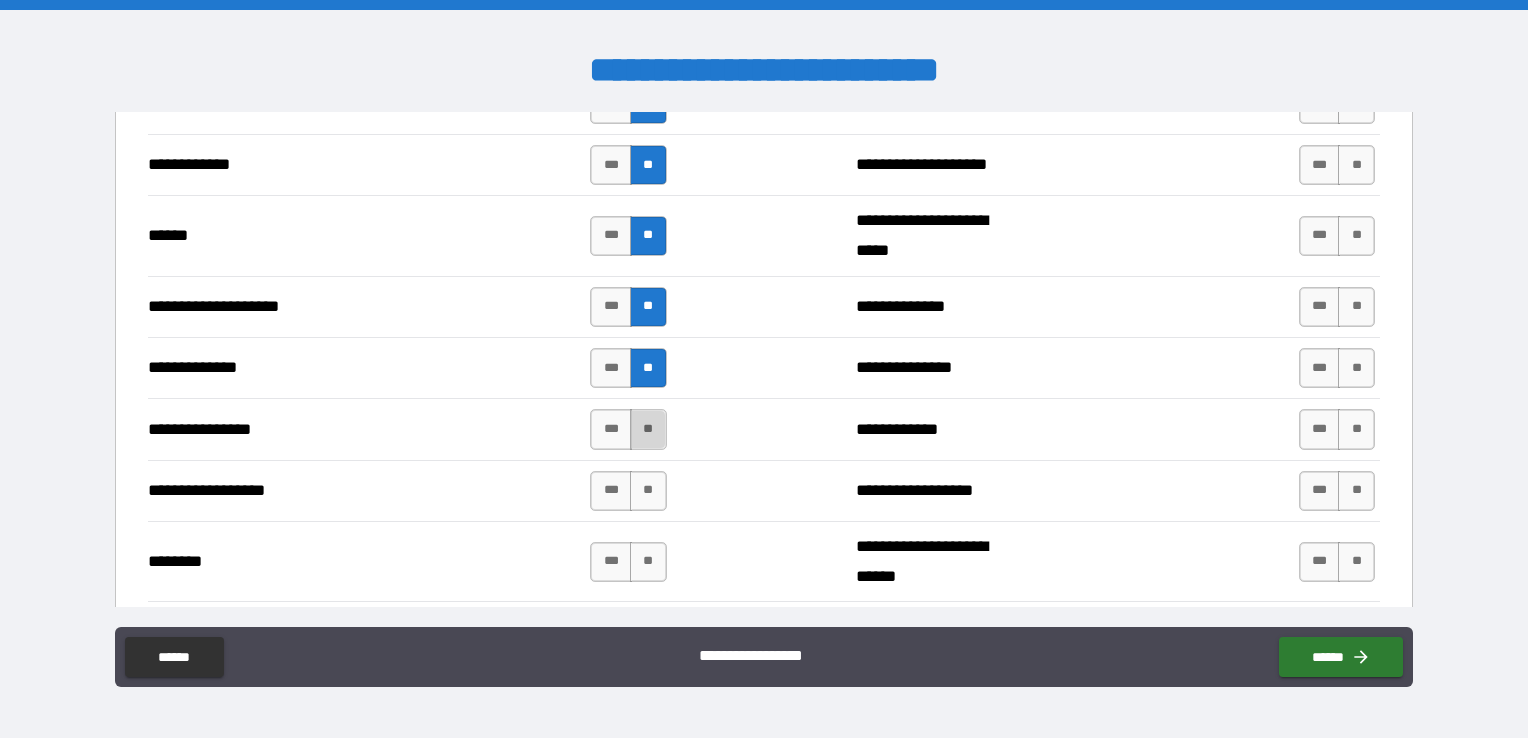 click on "**" at bounding box center [648, 429] 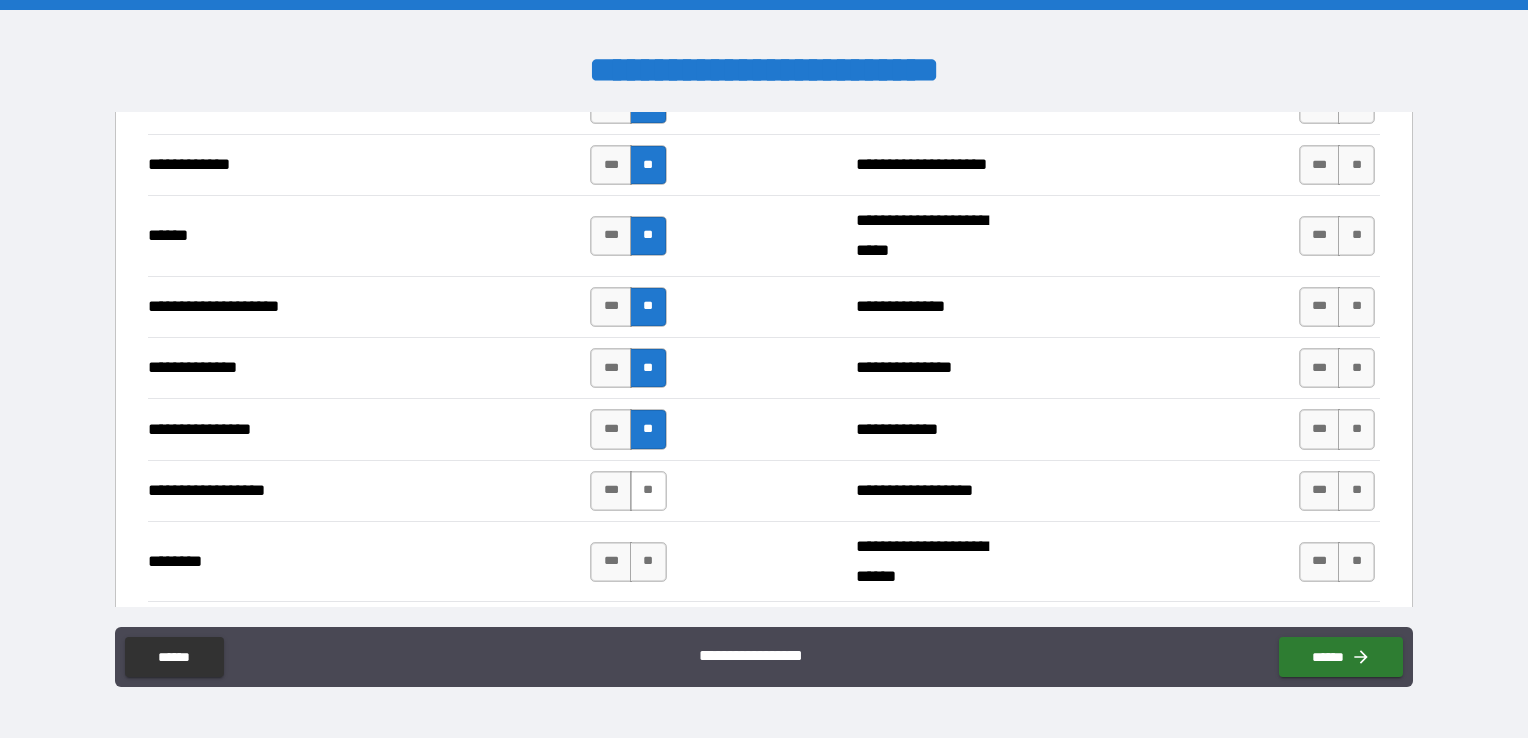 click on "**" at bounding box center [648, 491] 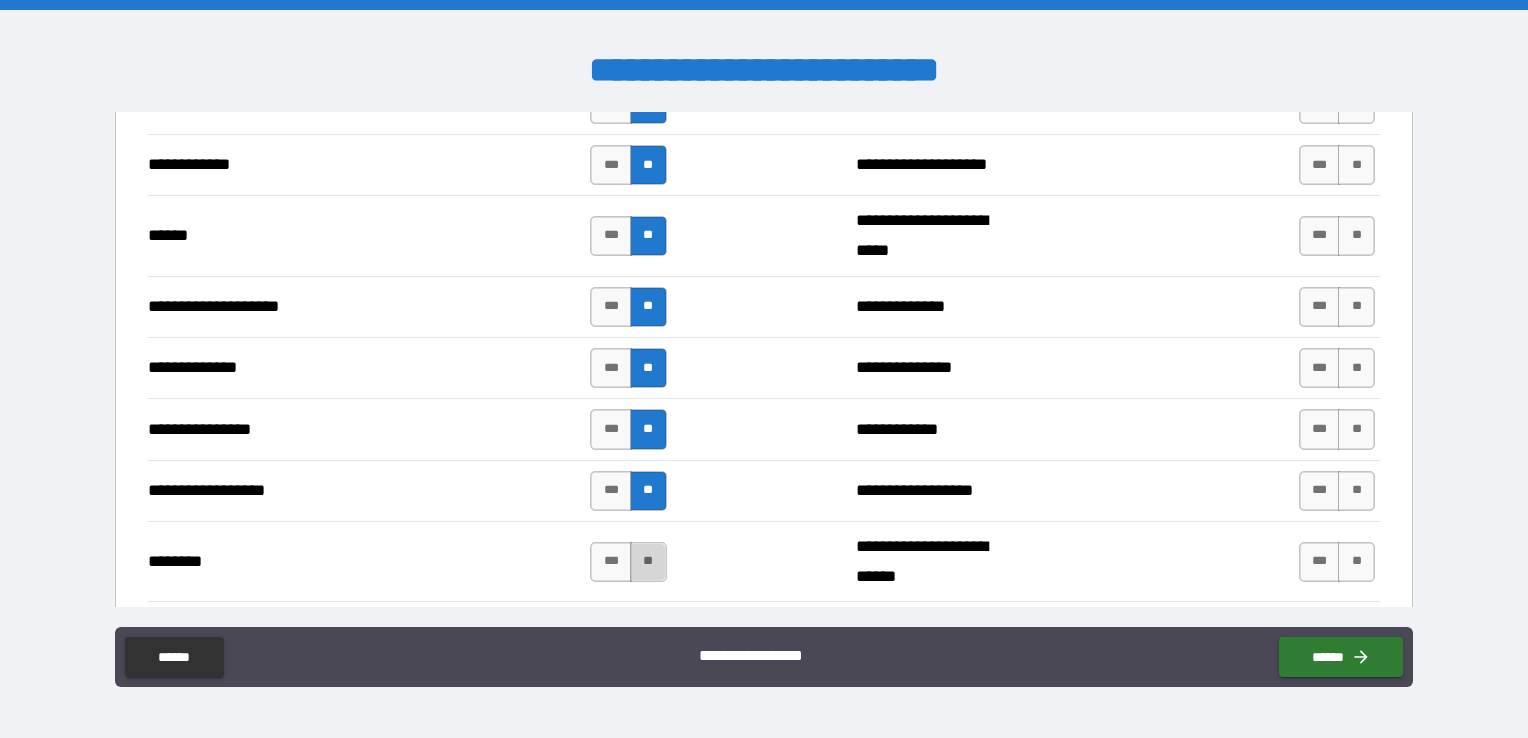 click on "**" at bounding box center (648, 562) 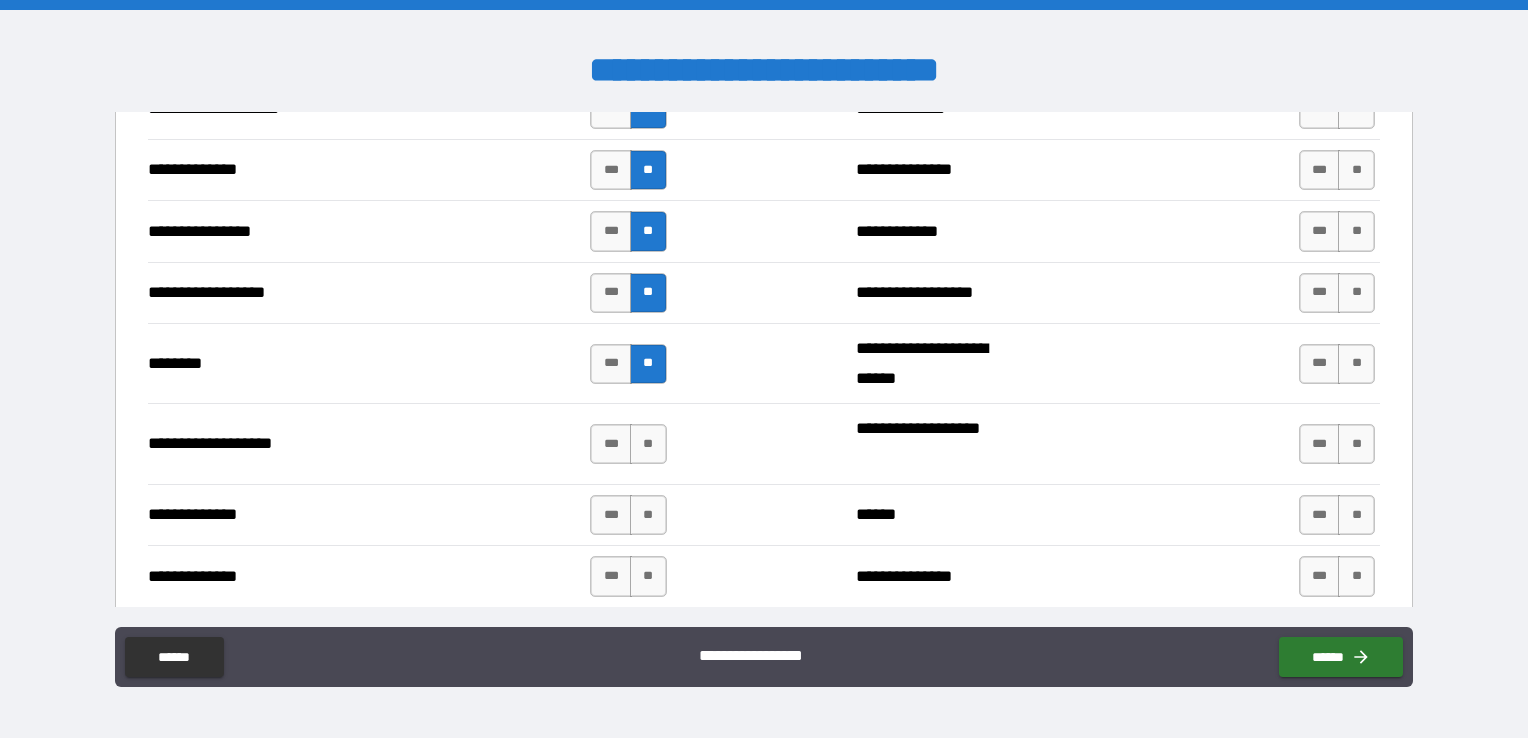 scroll, scrollTop: 3096, scrollLeft: 0, axis: vertical 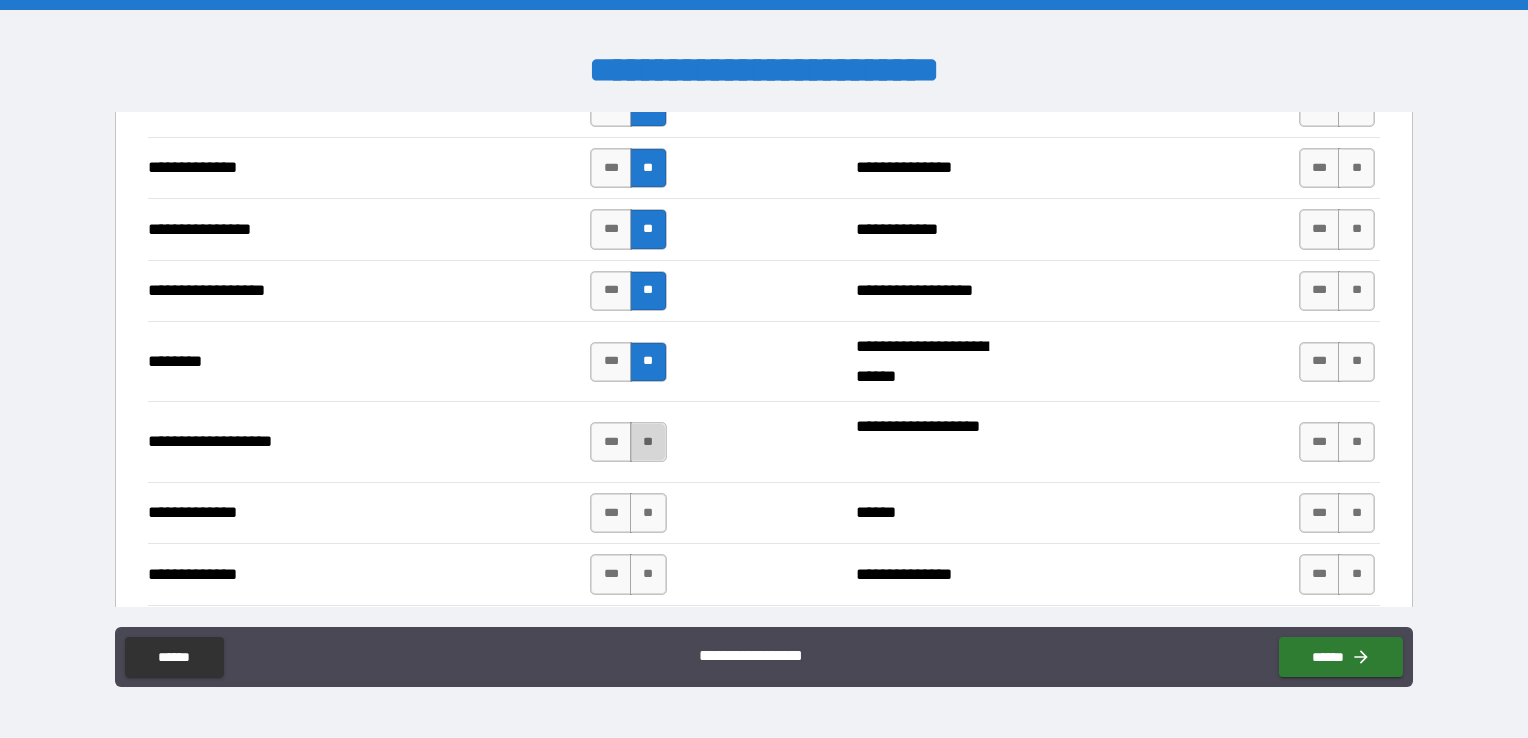 click on "**" at bounding box center (648, 442) 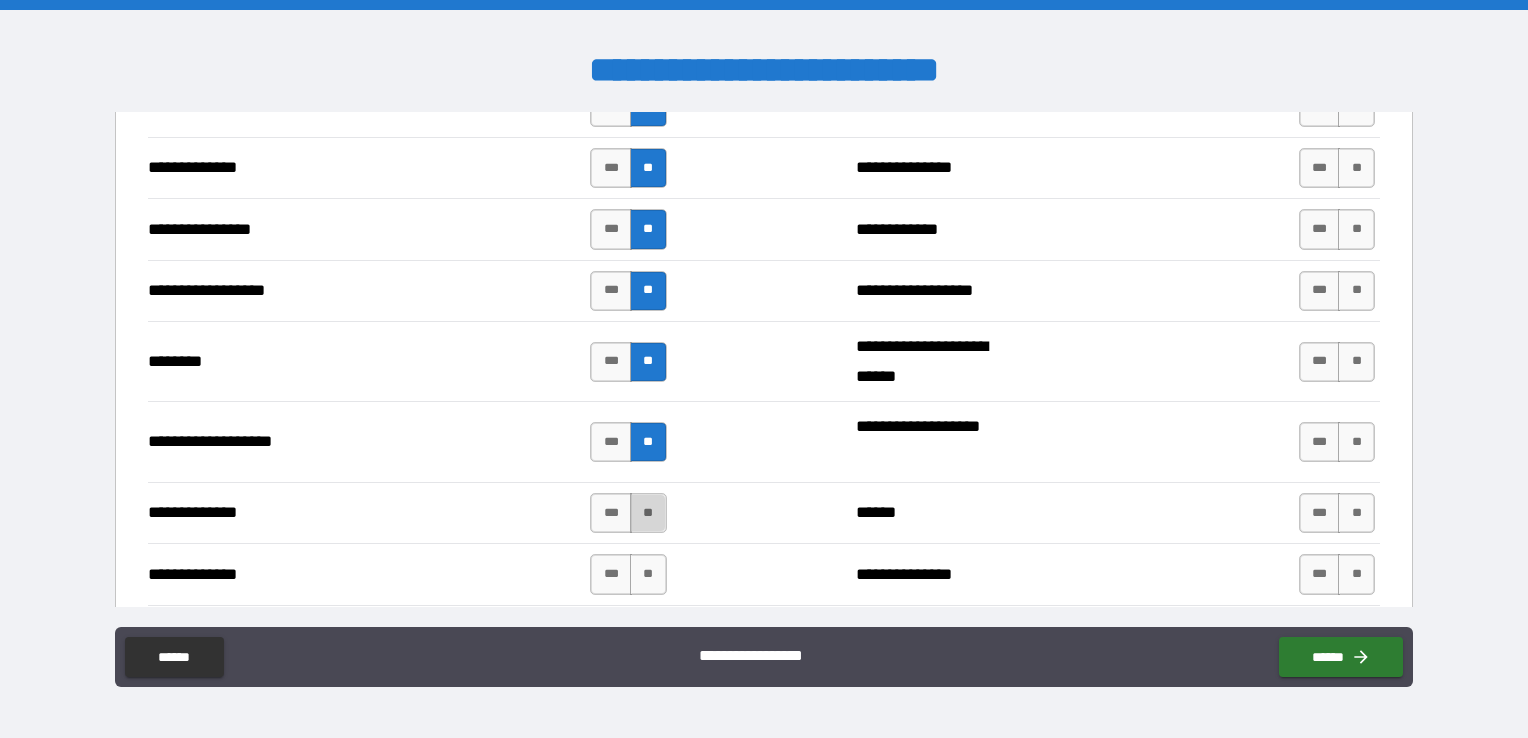 click on "**" at bounding box center (648, 513) 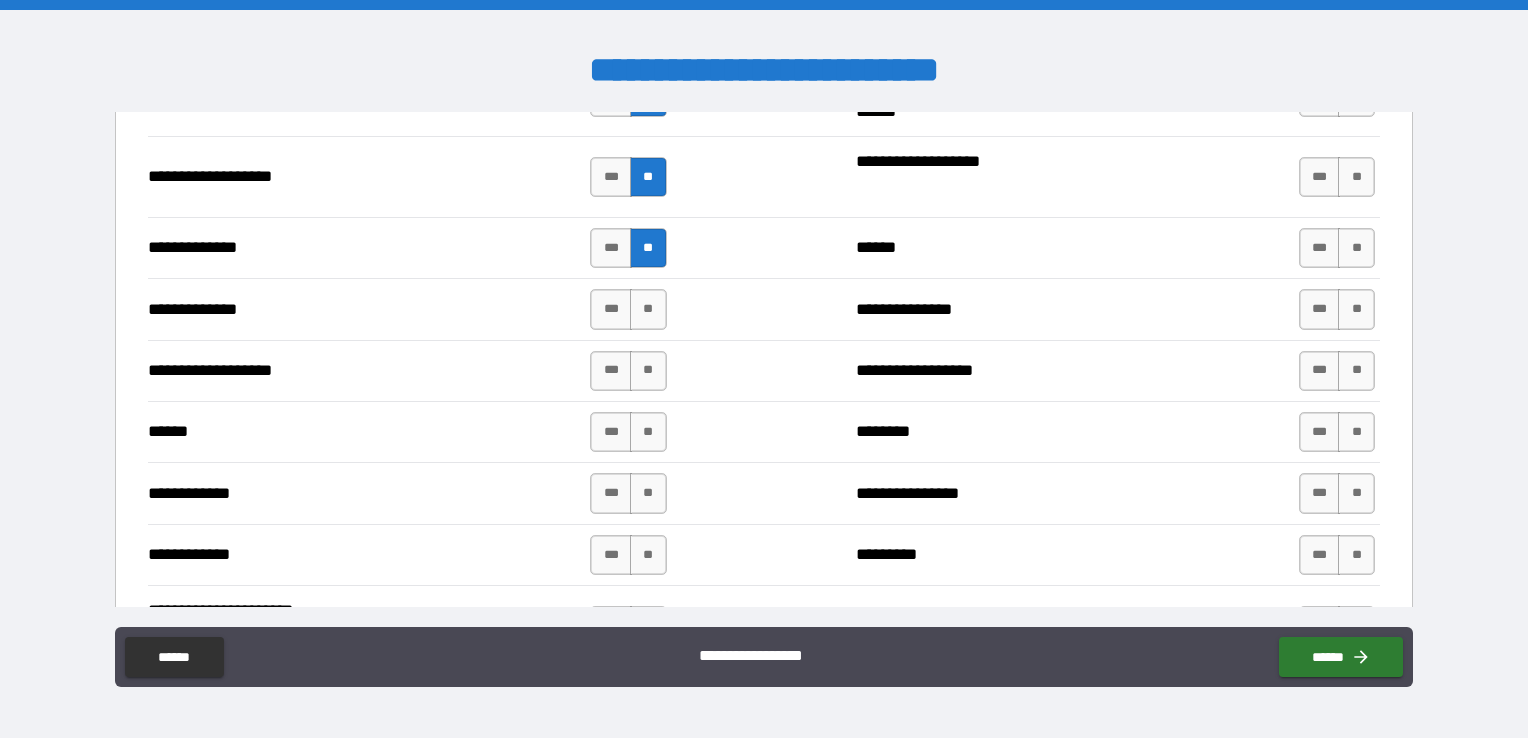 scroll, scrollTop: 3396, scrollLeft: 0, axis: vertical 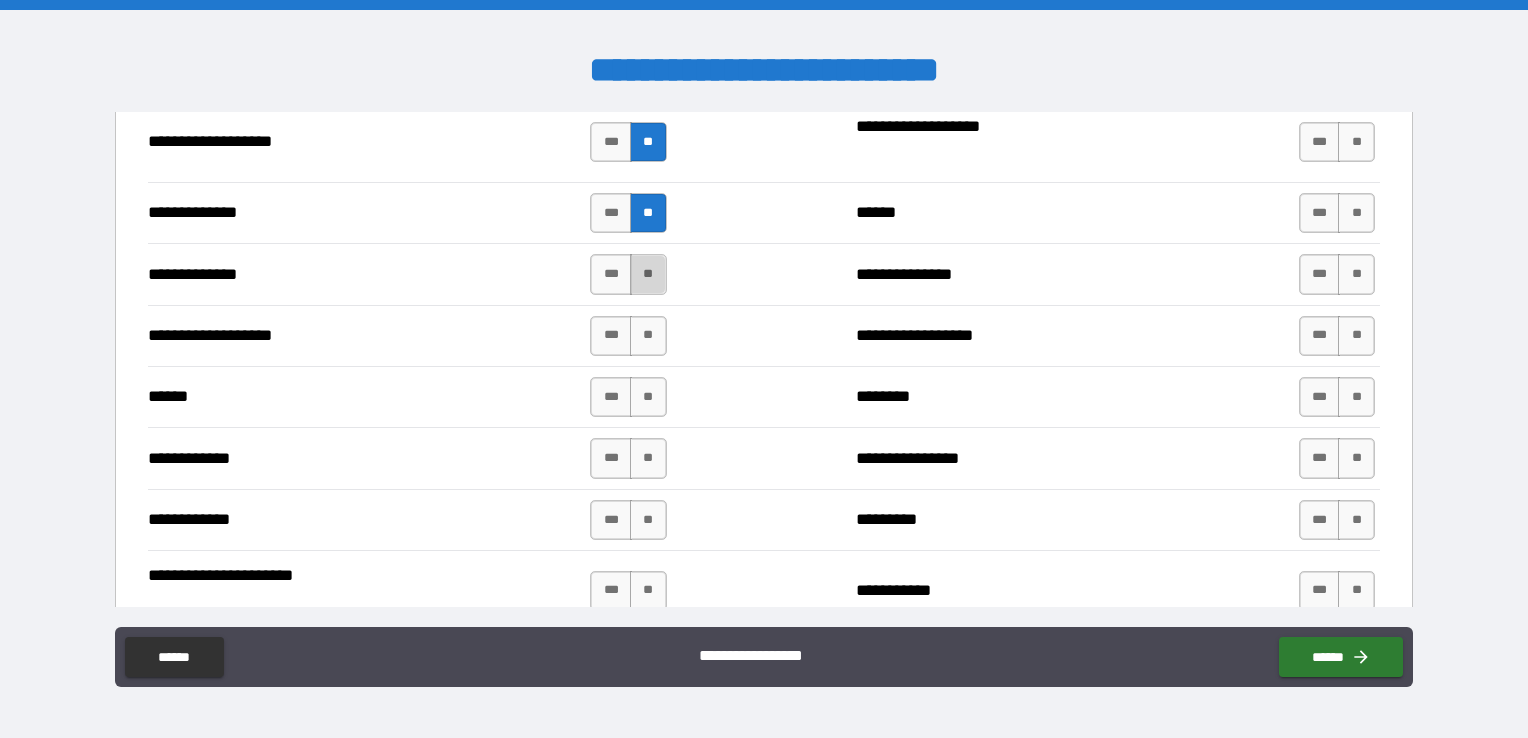click on "**" at bounding box center (648, 274) 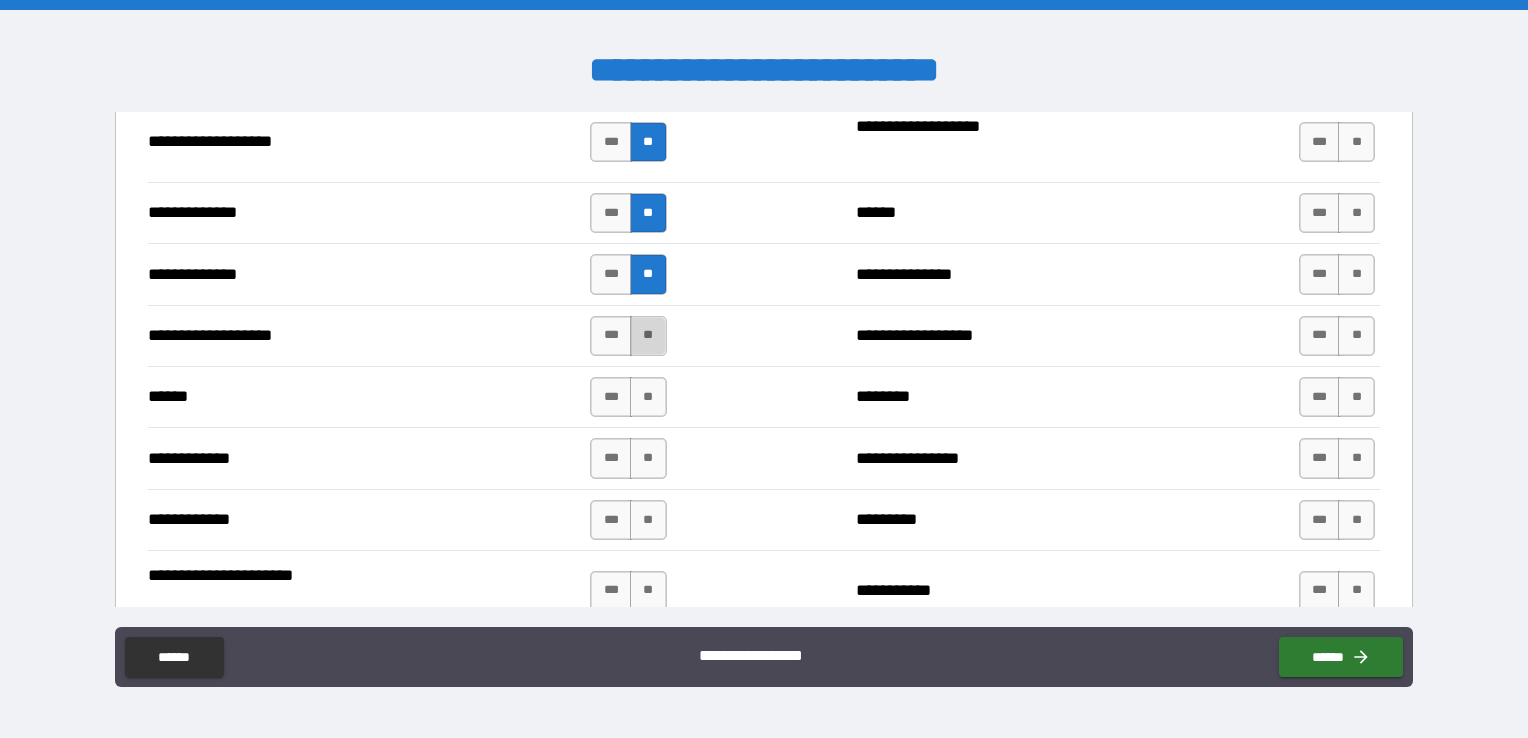 click on "**" at bounding box center [648, 336] 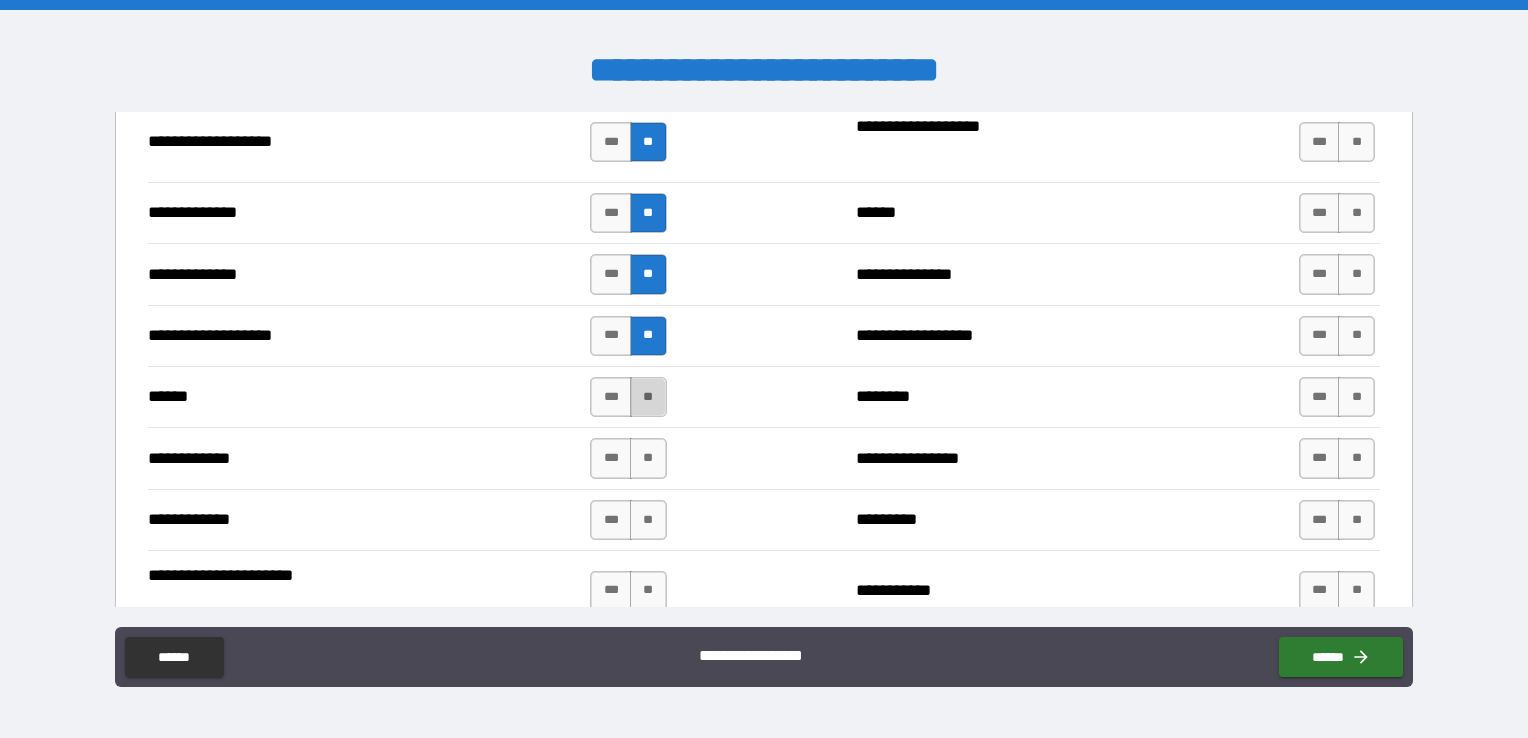 click on "**" at bounding box center [648, 397] 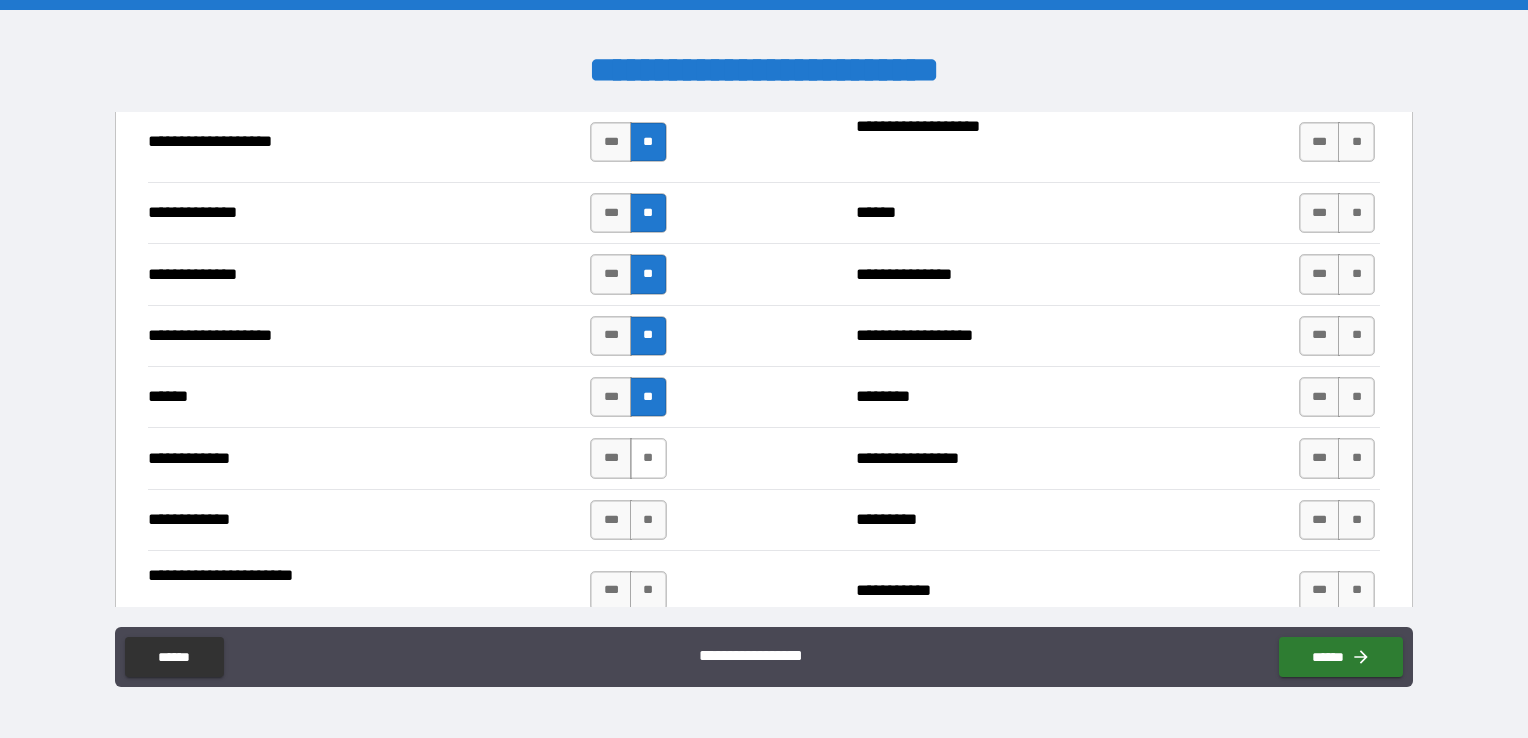 click on "**" at bounding box center (648, 458) 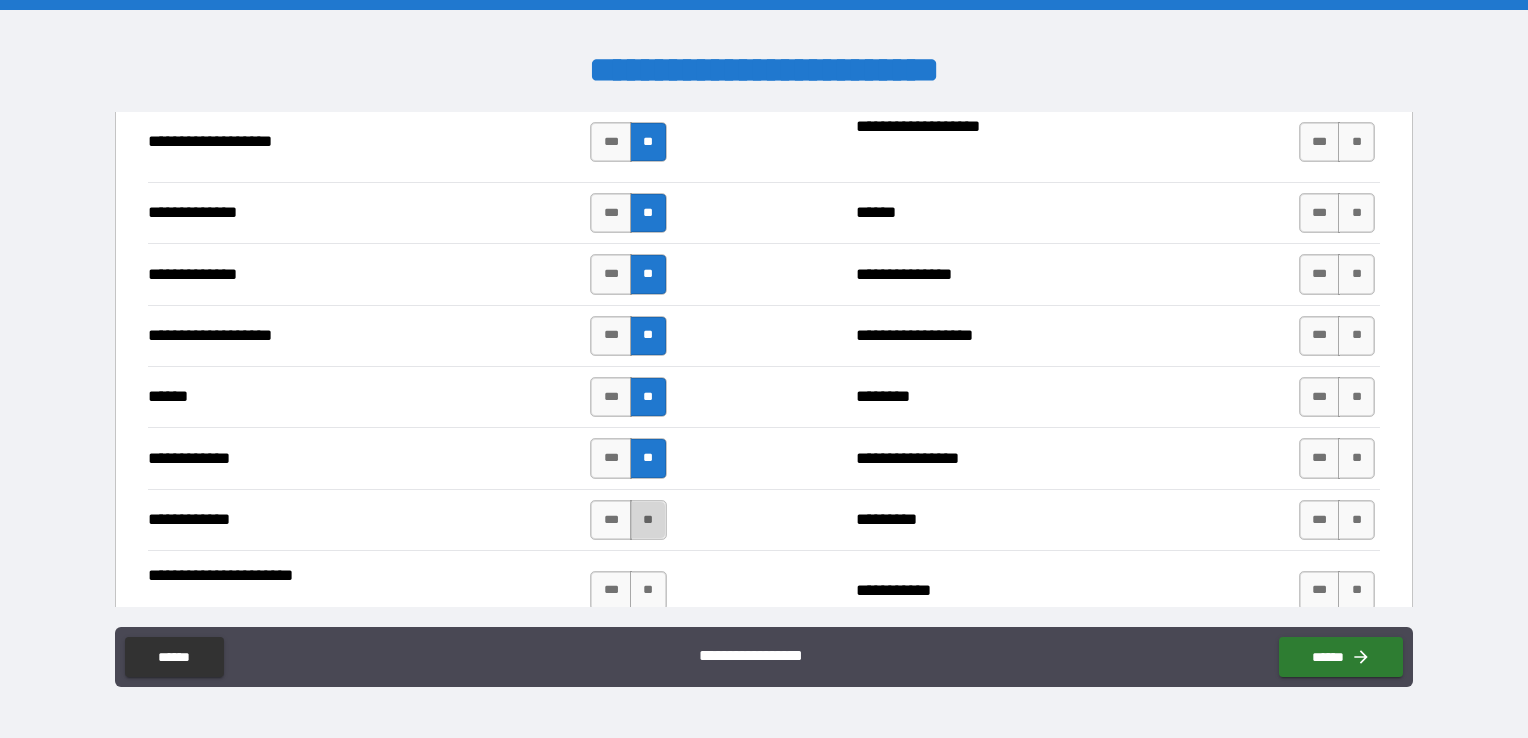 click on "**" at bounding box center (648, 520) 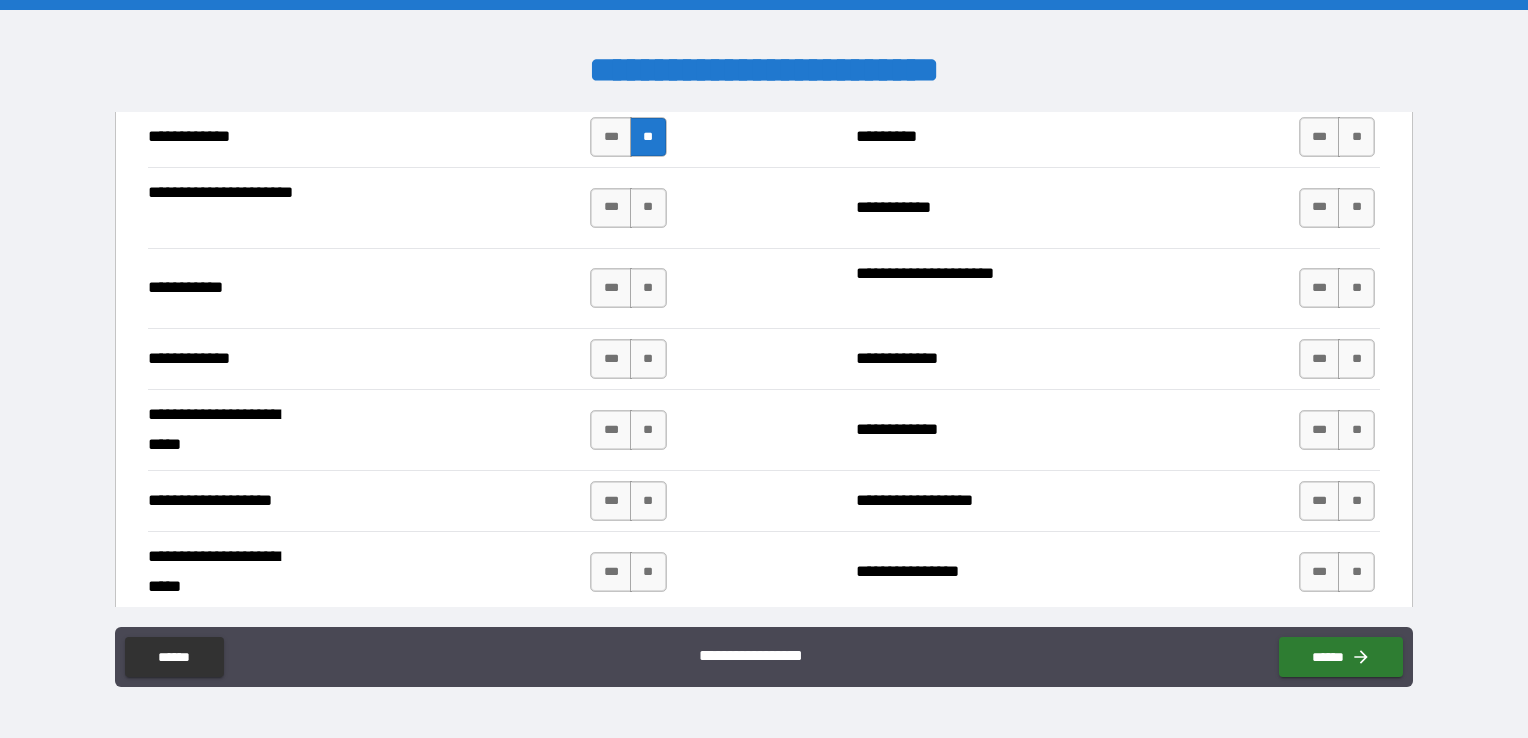 scroll, scrollTop: 3796, scrollLeft: 0, axis: vertical 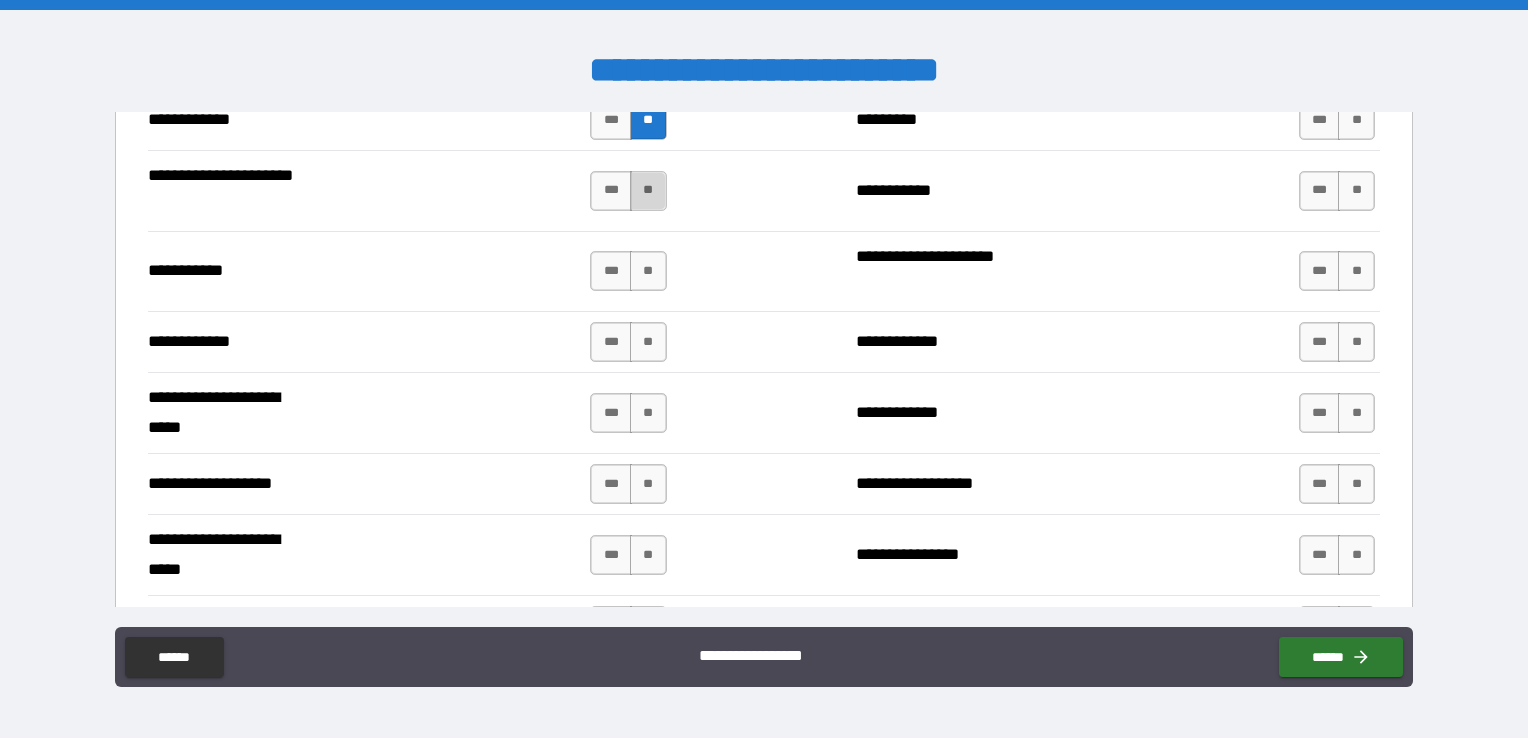 click on "**" at bounding box center [648, 191] 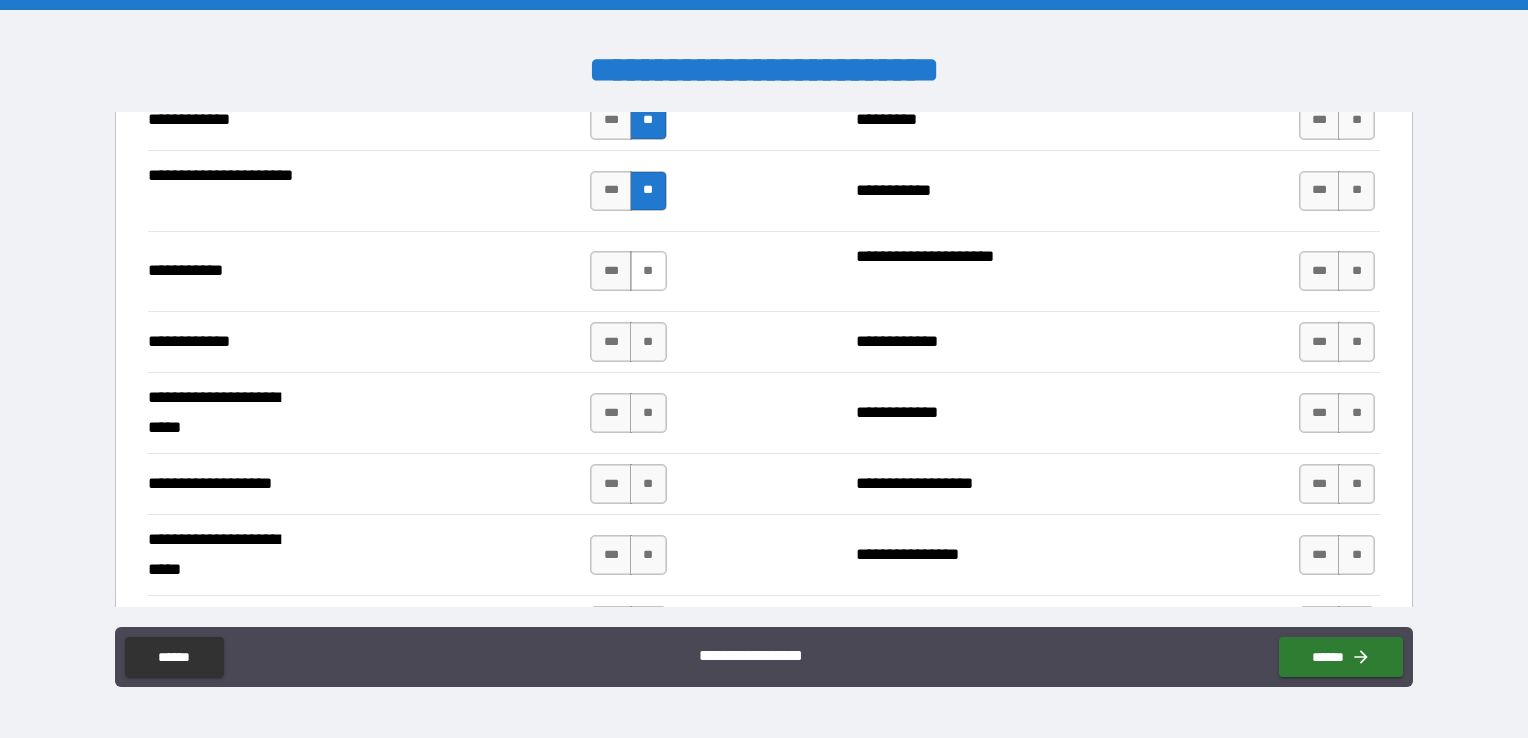 click on "**" at bounding box center (648, 271) 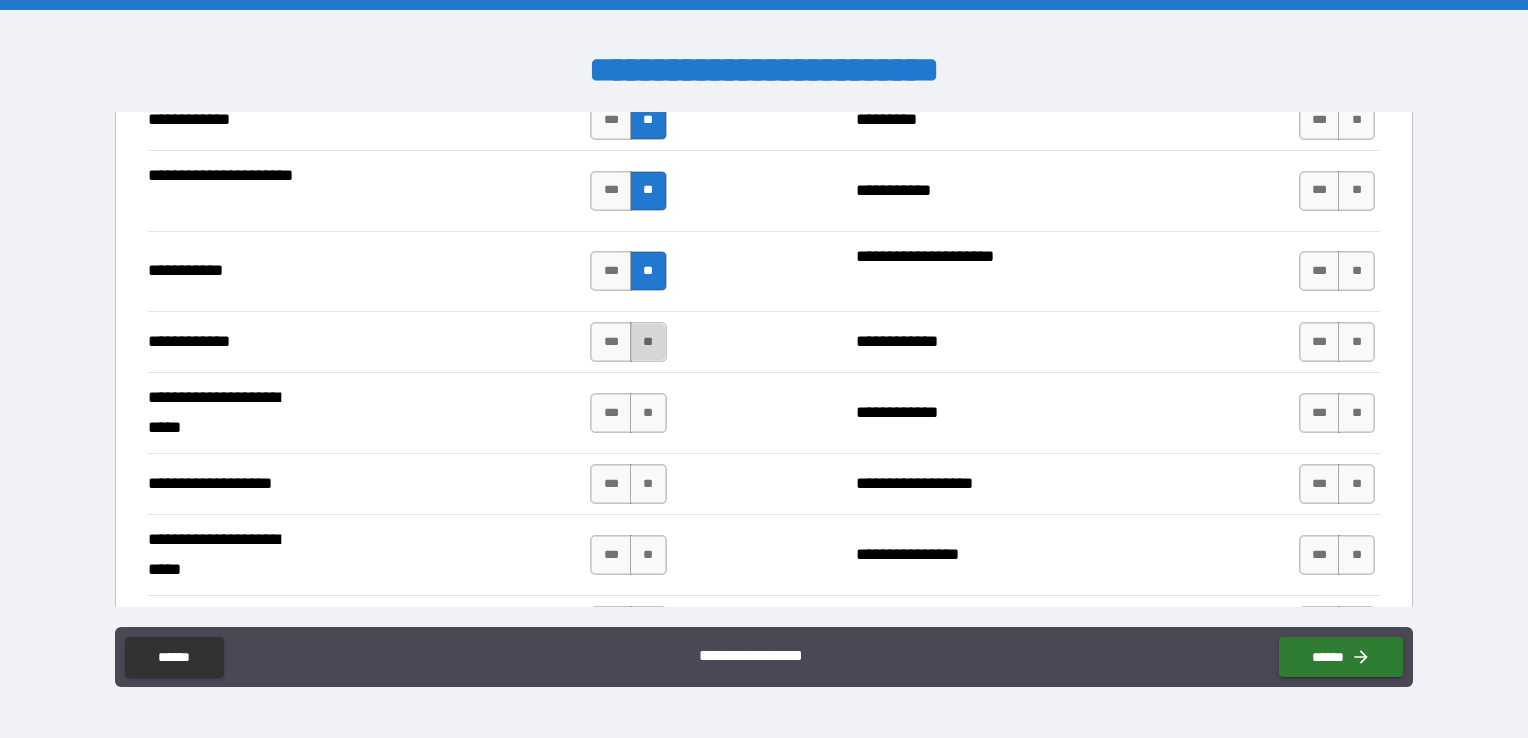click on "**" at bounding box center (648, 342) 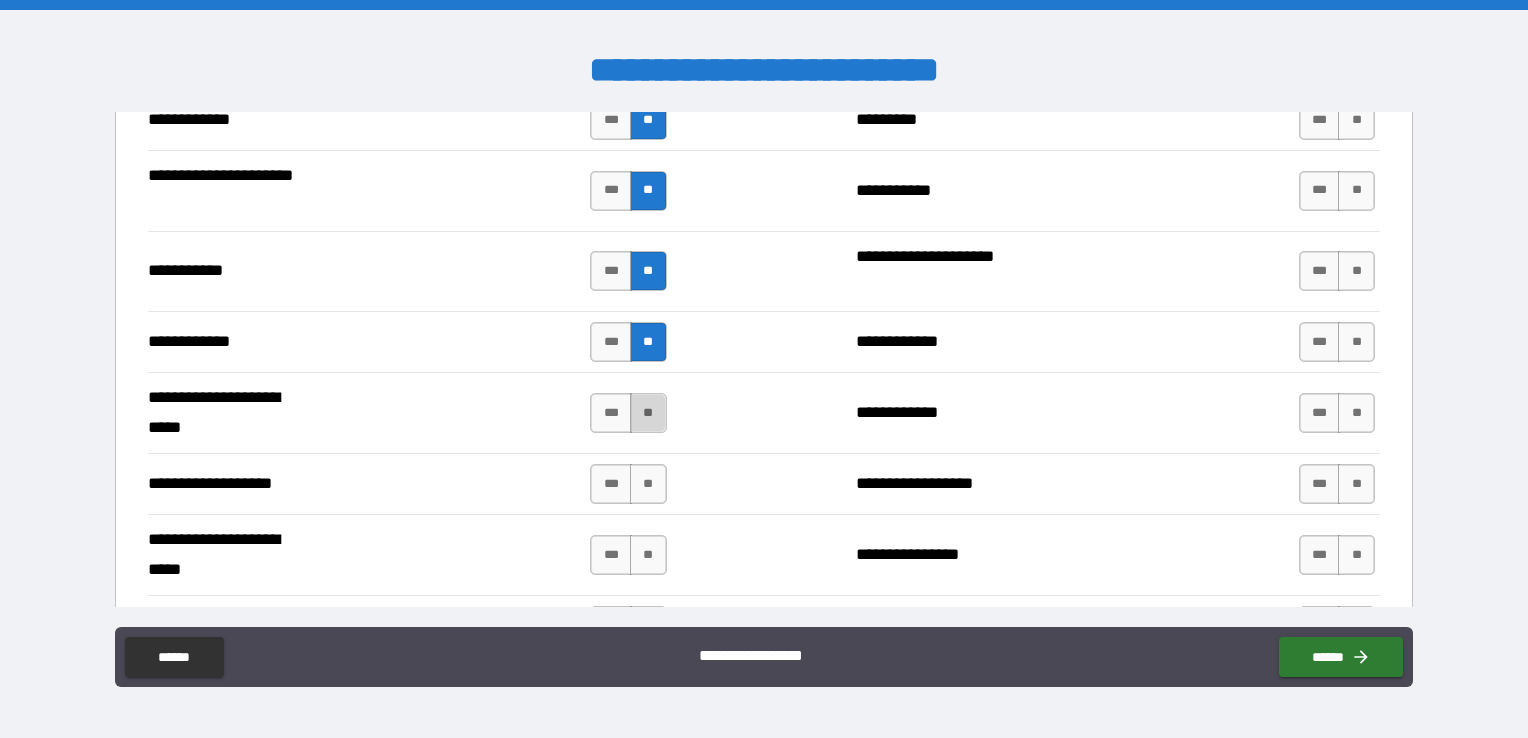 click on "**" at bounding box center [648, 413] 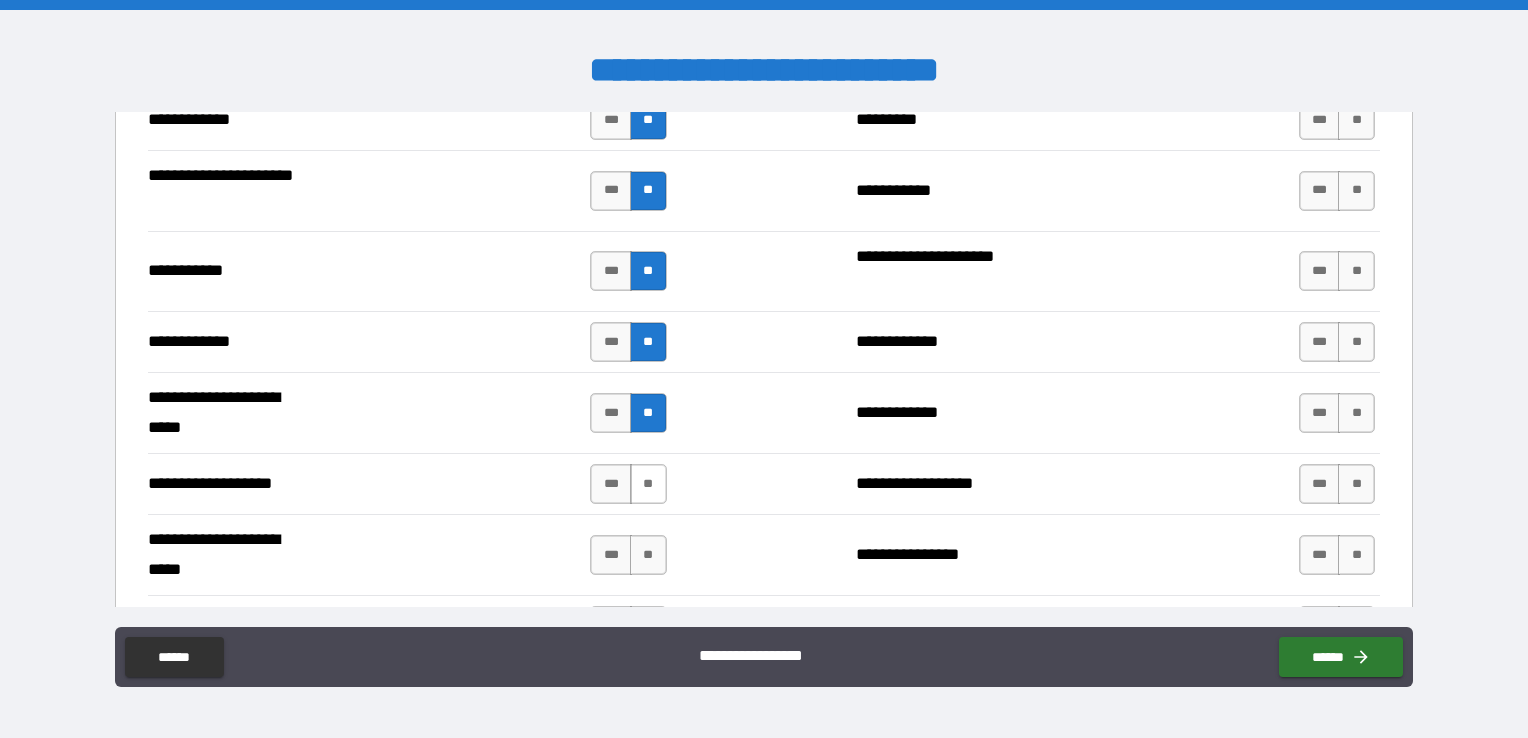 click on "**" at bounding box center [648, 484] 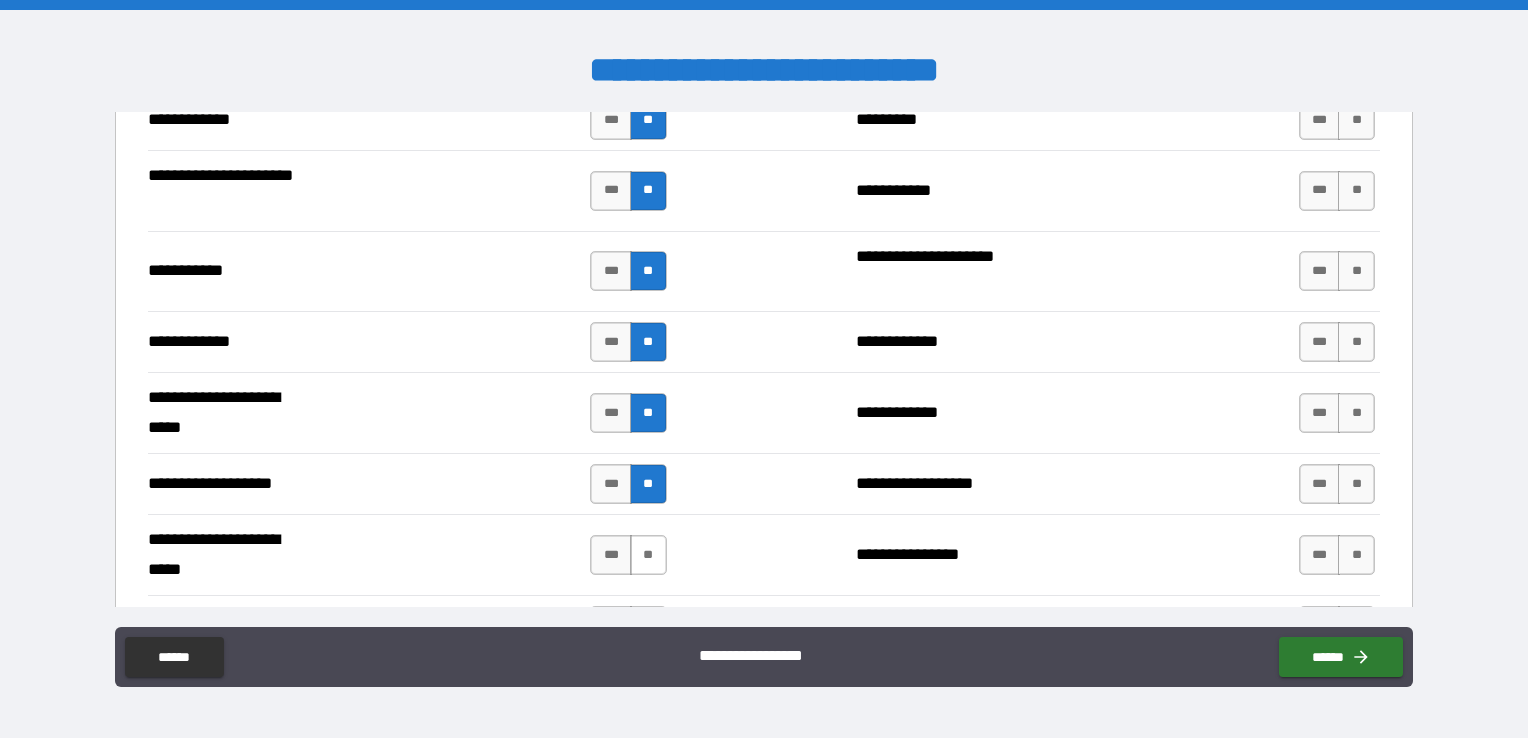 click on "**" at bounding box center (648, 555) 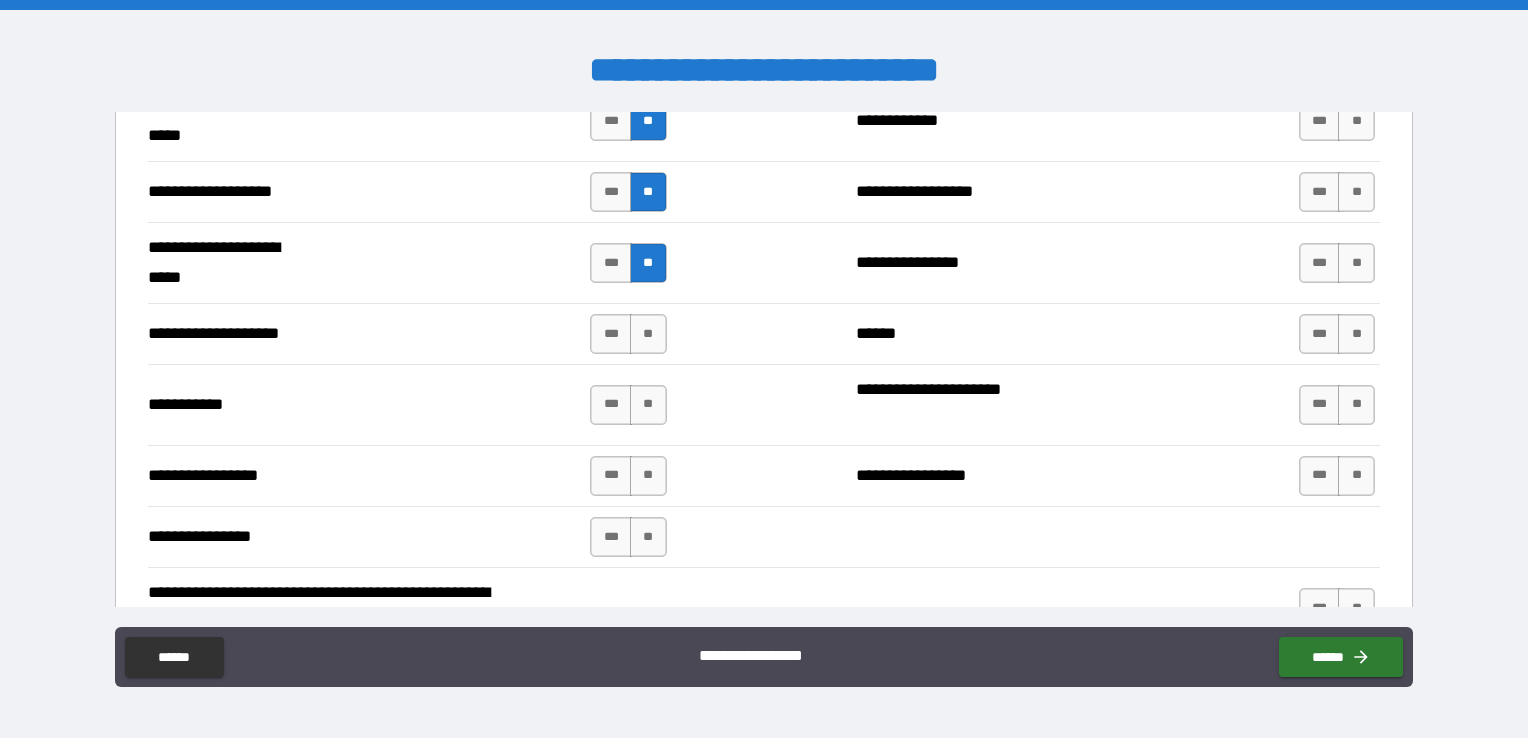 scroll, scrollTop: 4096, scrollLeft: 0, axis: vertical 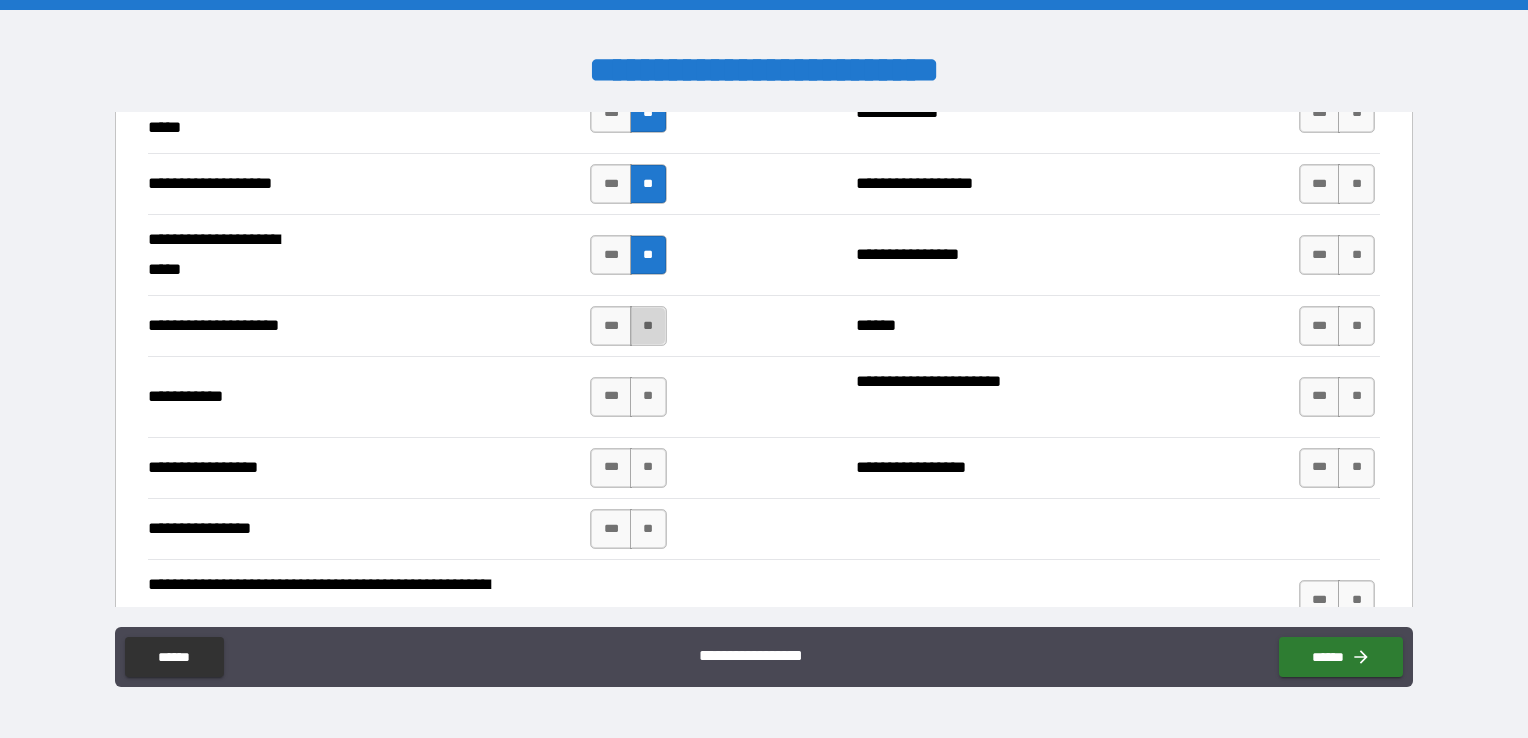 click on "**" at bounding box center (648, 326) 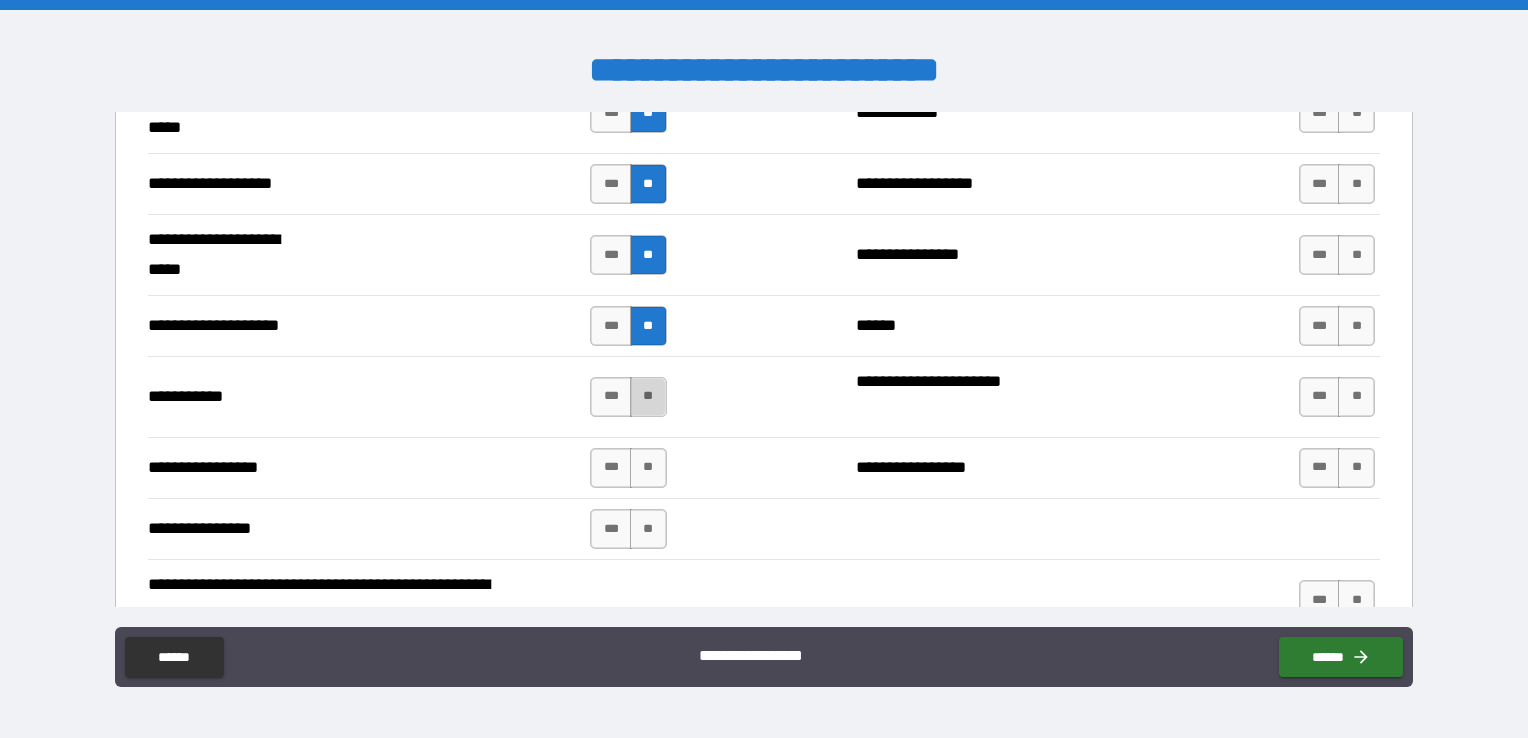 click on "**" at bounding box center [648, 397] 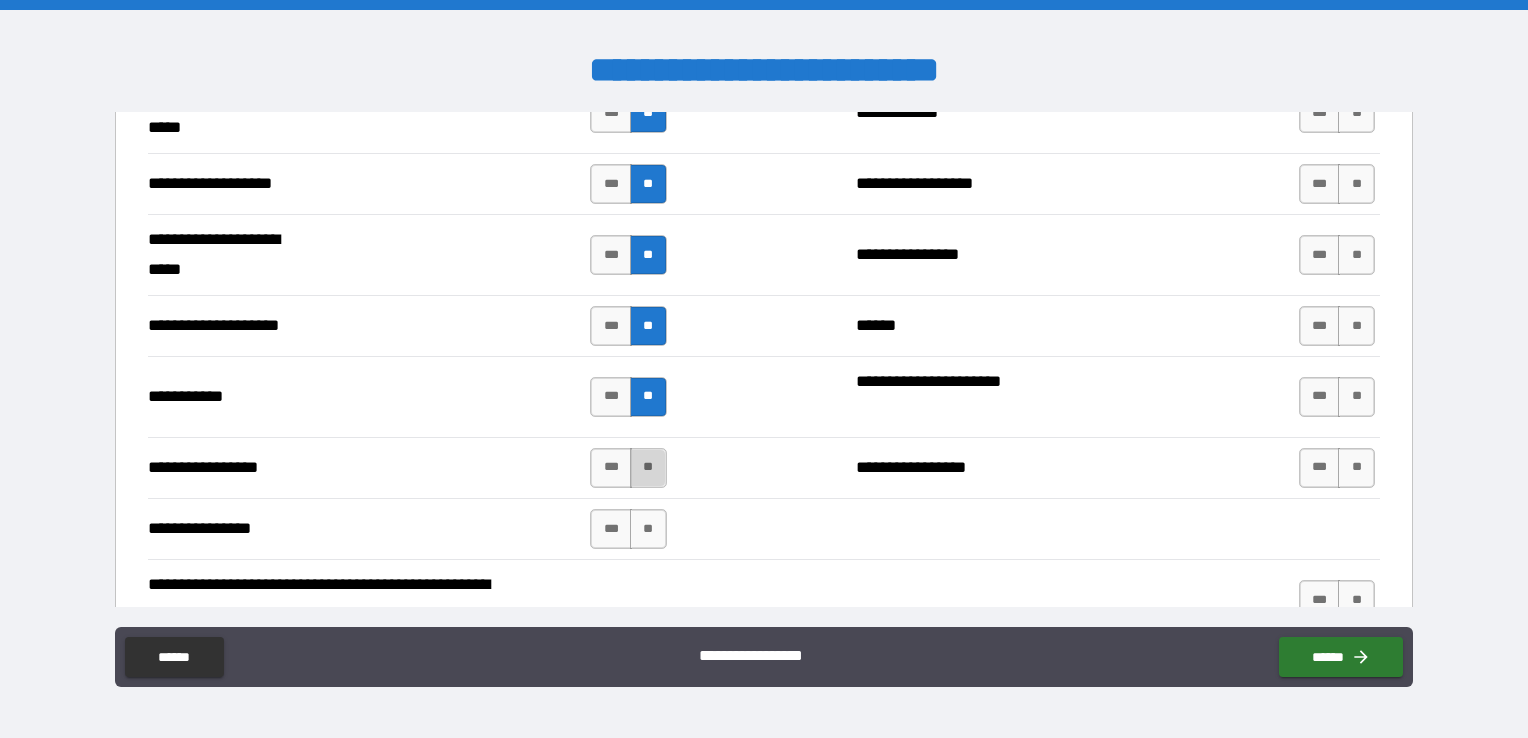 click on "**" at bounding box center (648, 468) 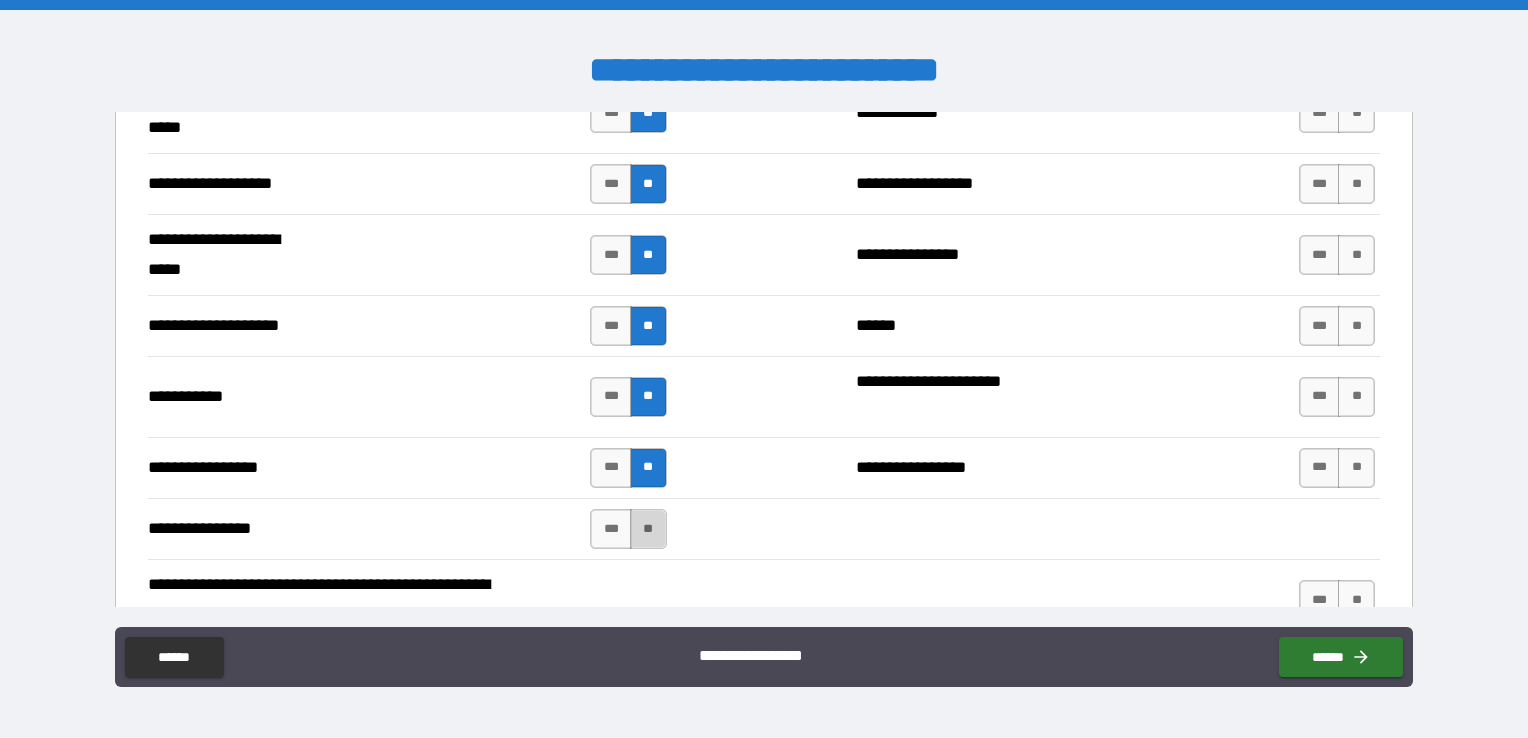 click on "**" at bounding box center (648, 529) 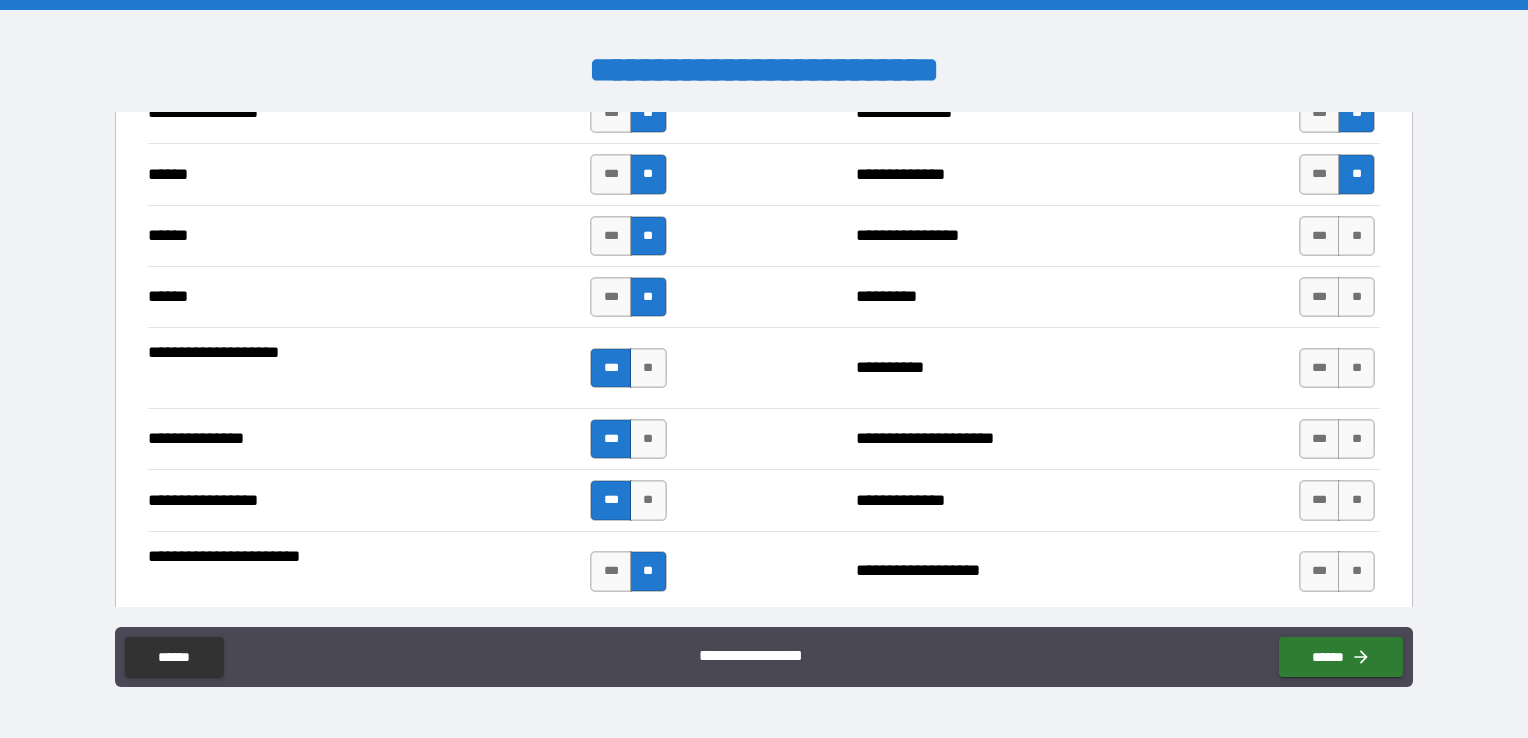 scroll, scrollTop: 2396, scrollLeft: 0, axis: vertical 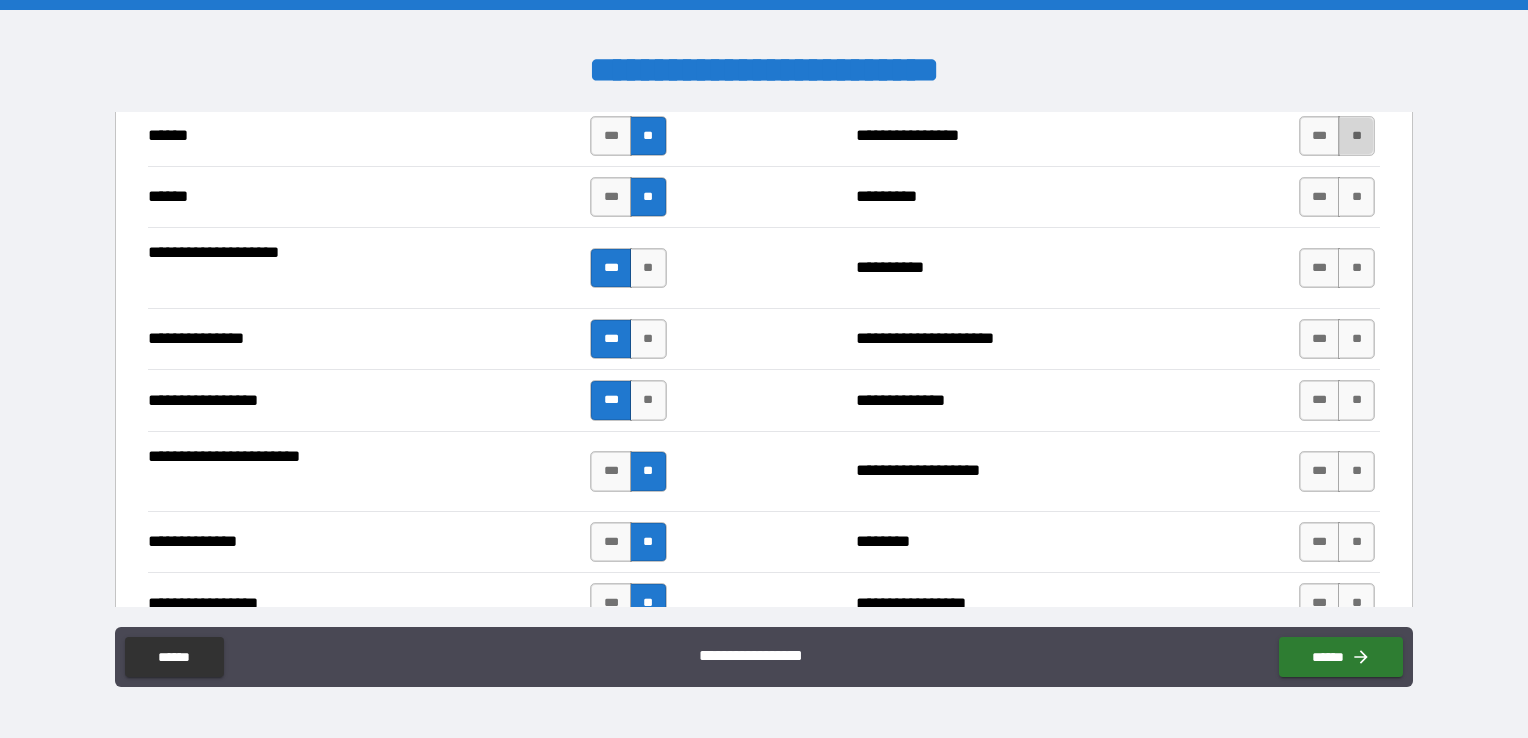 click on "**" at bounding box center (1356, 136) 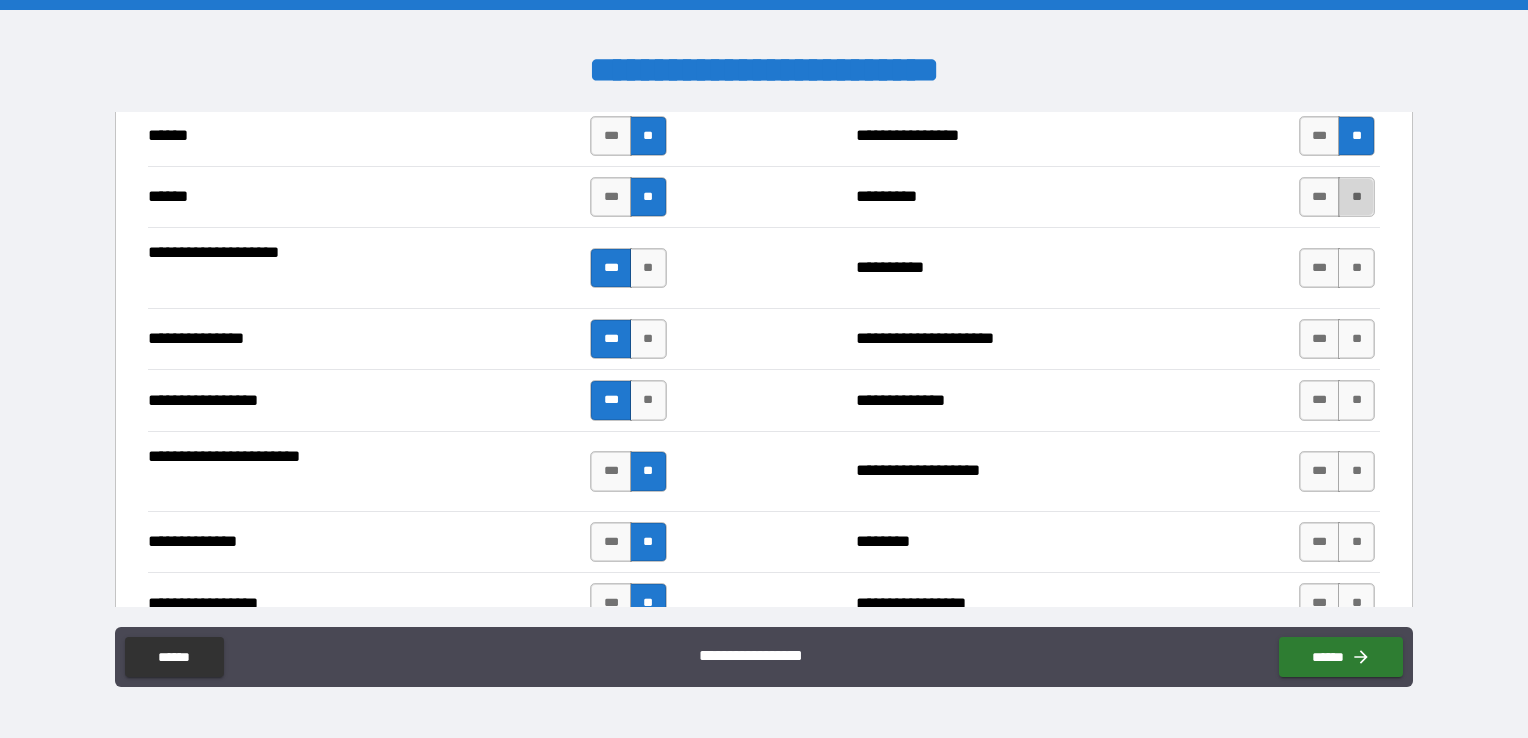 click on "**" at bounding box center [1356, 197] 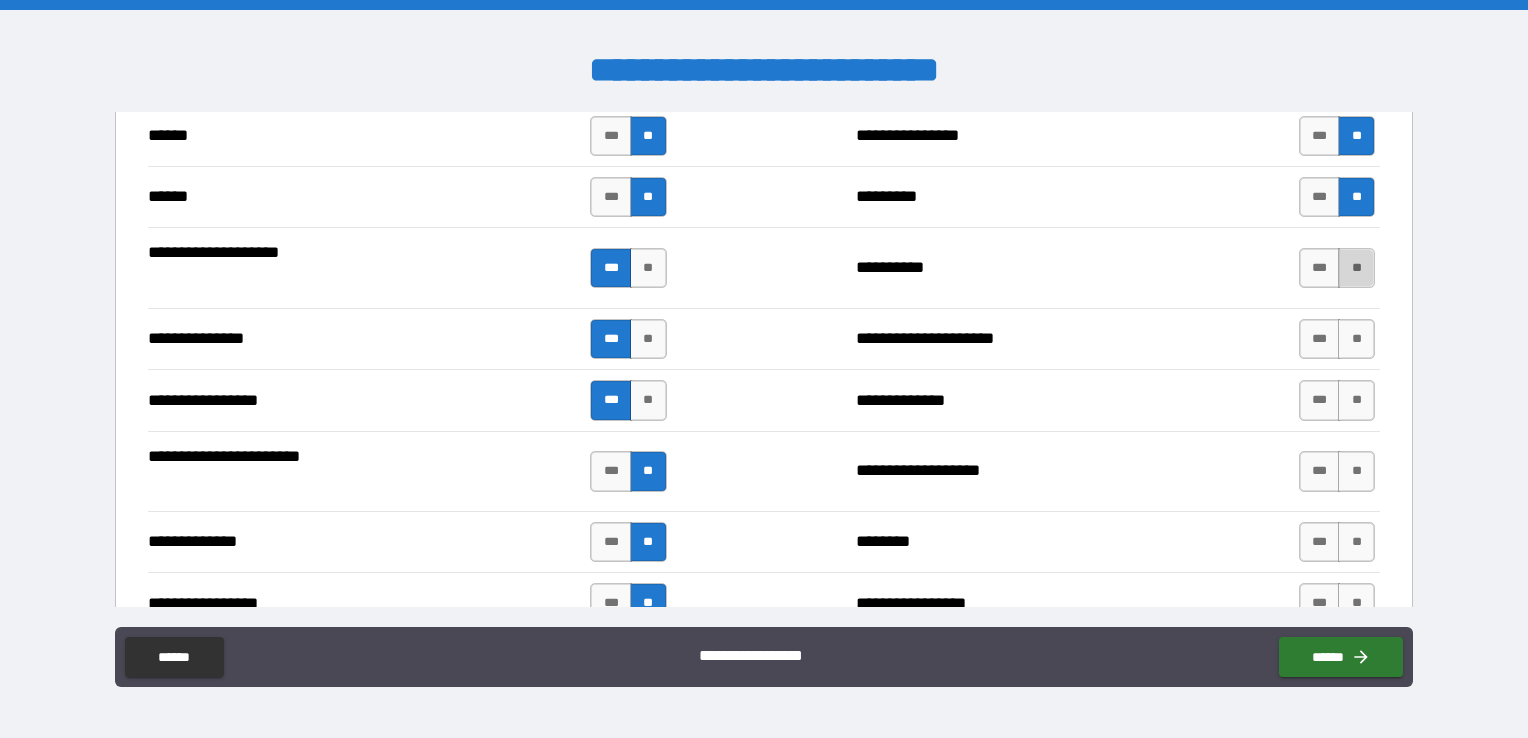click on "**" at bounding box center [1356, 268] 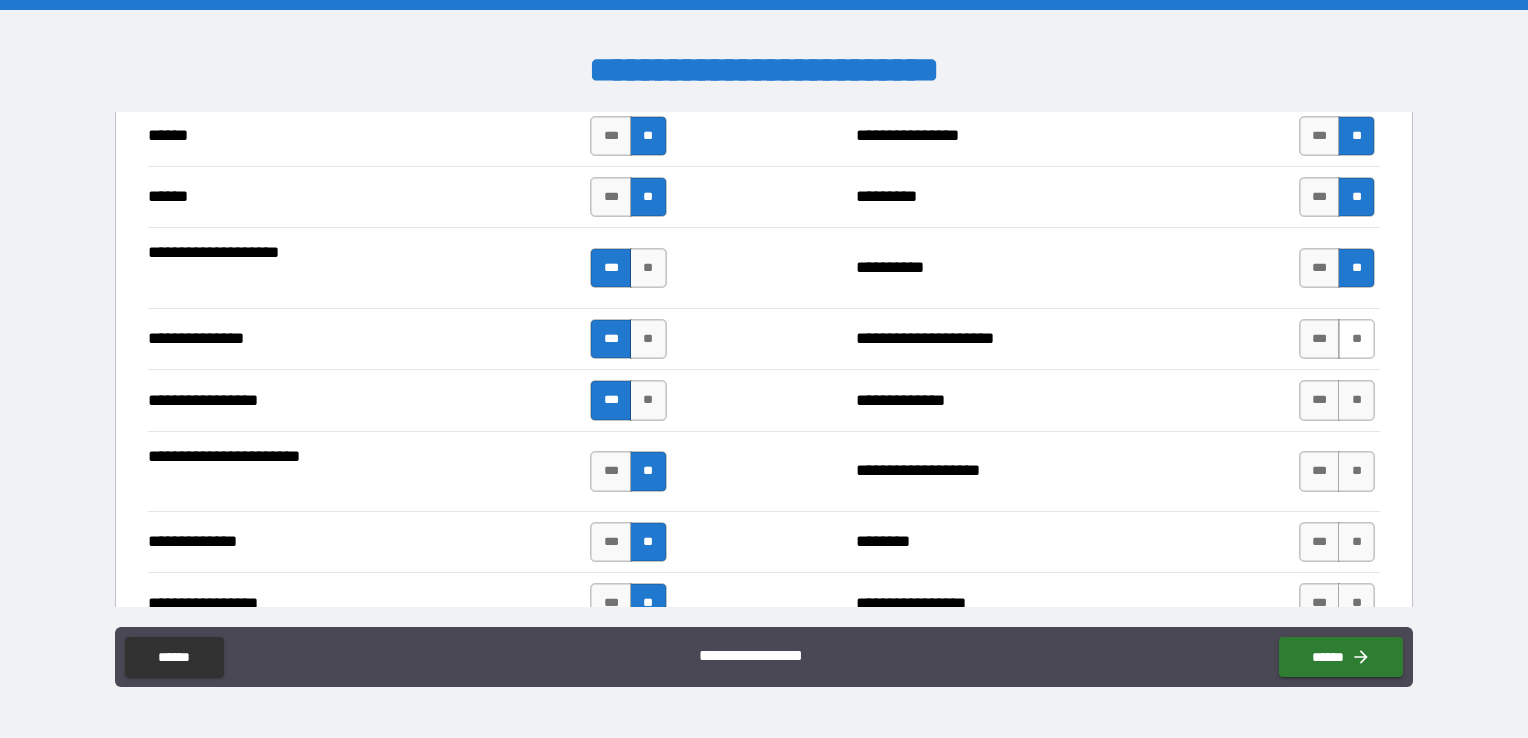 click on "**" at bounding box center (1356, 339) 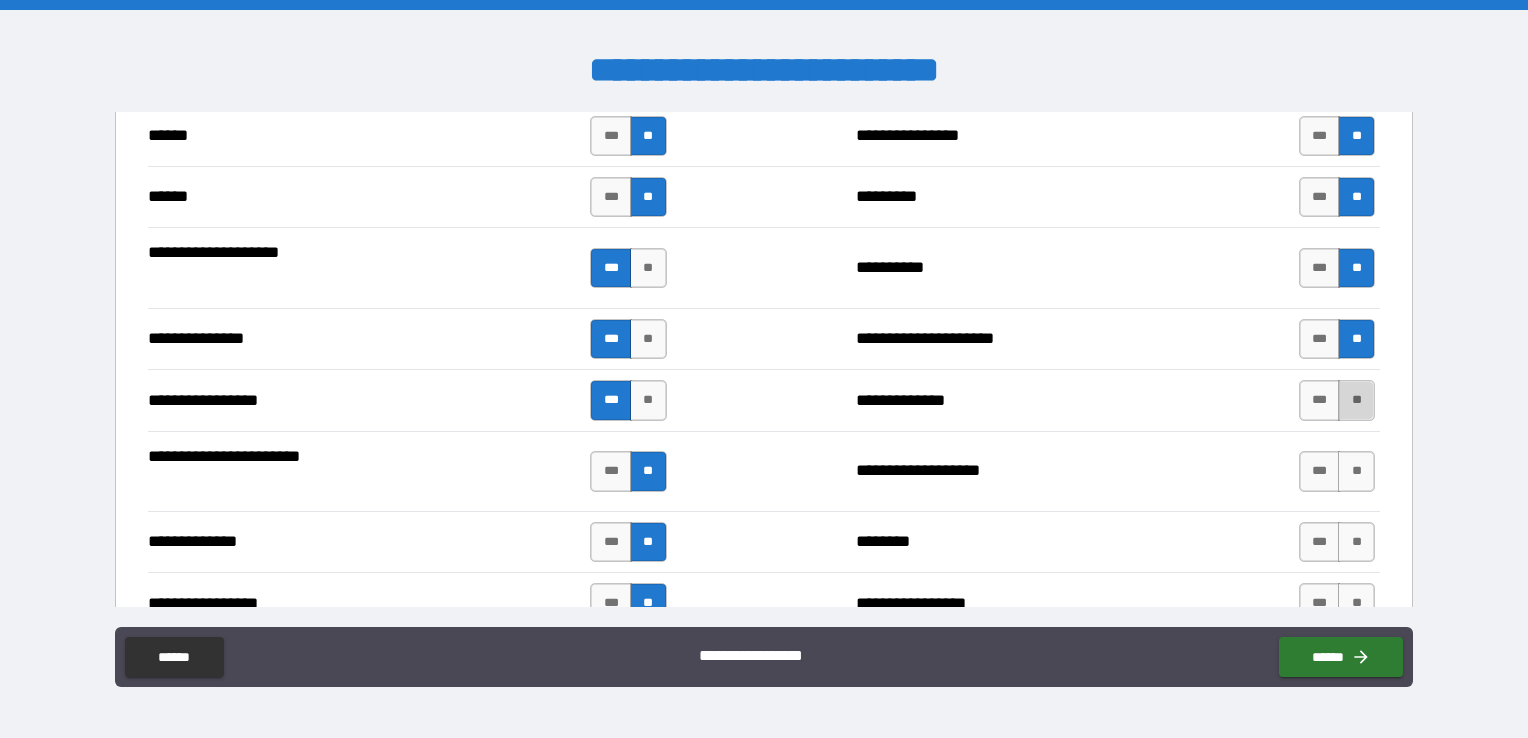 click on "**" at bounding box center [1356, 400] 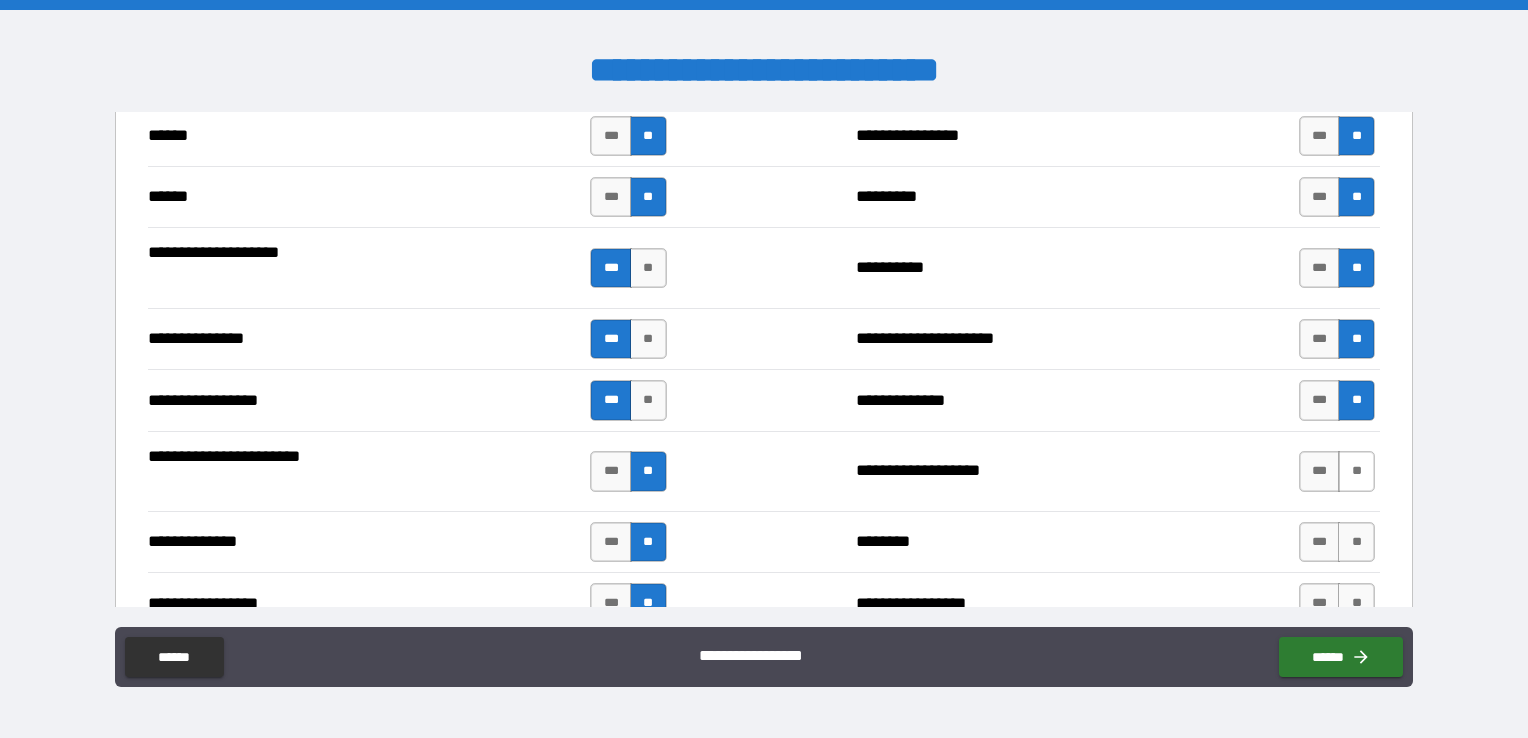 click on "**" at bounding box center (1356, 471) 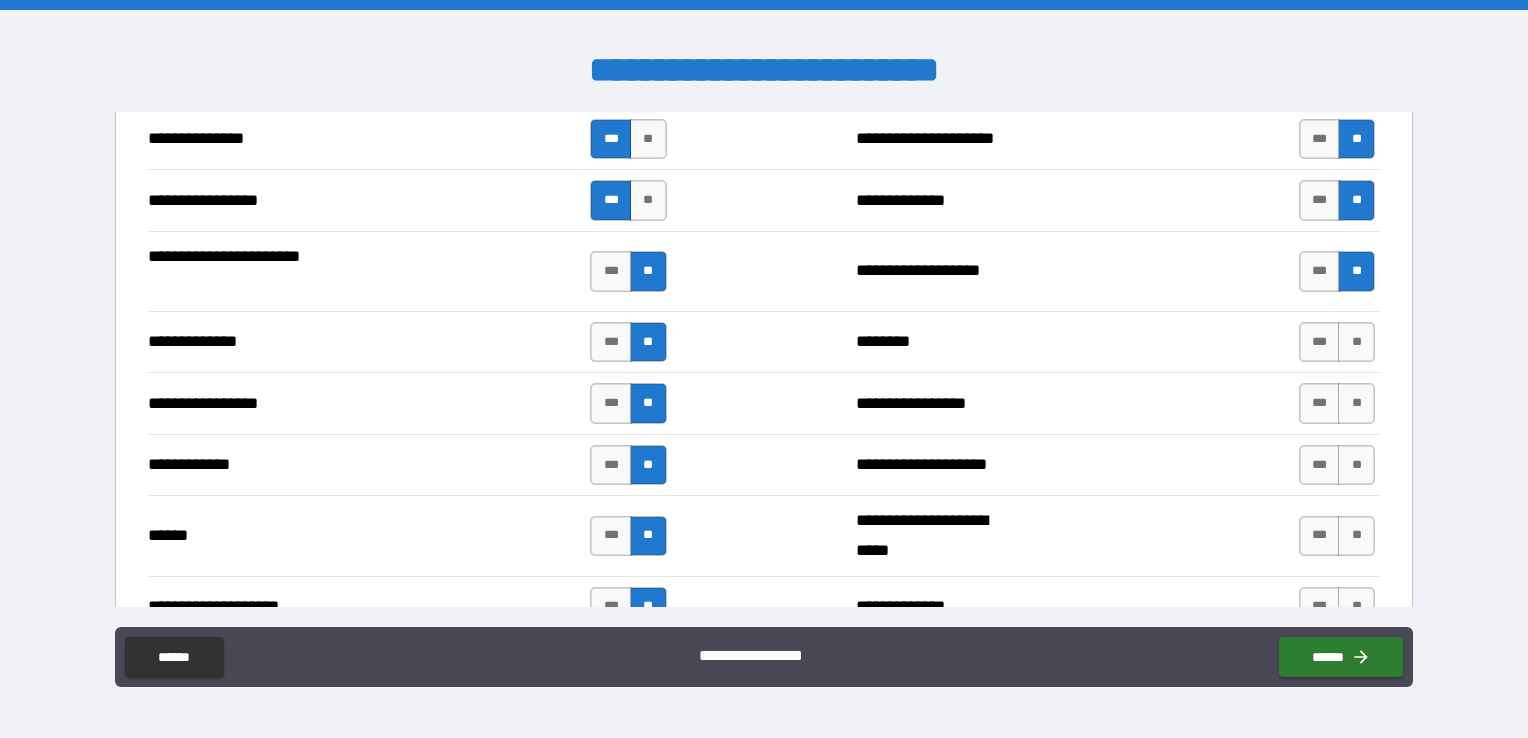 scroll, scrollTop: 2696, scrollLeft: 0, axis: vertical 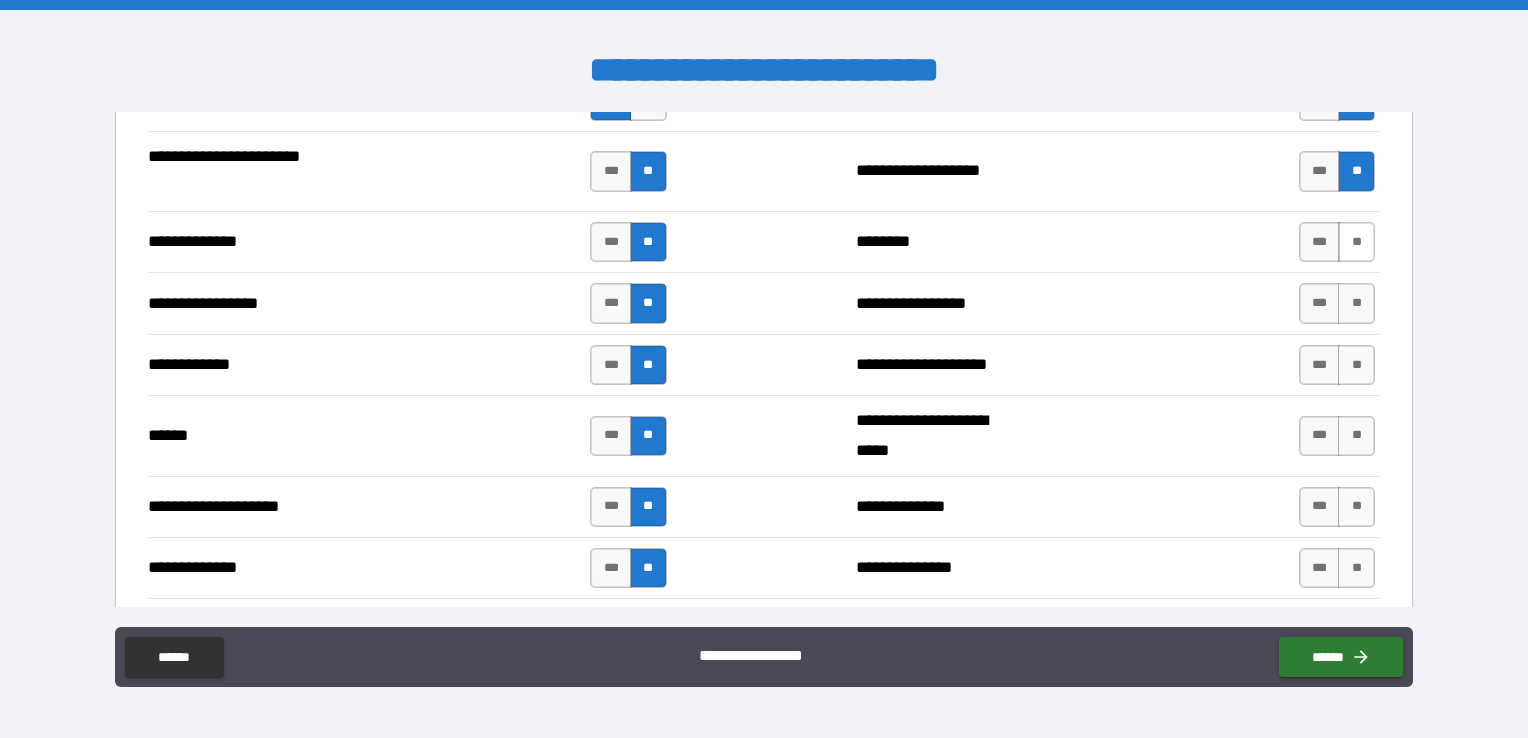 click on "**" at bounding box center (1356, 242) 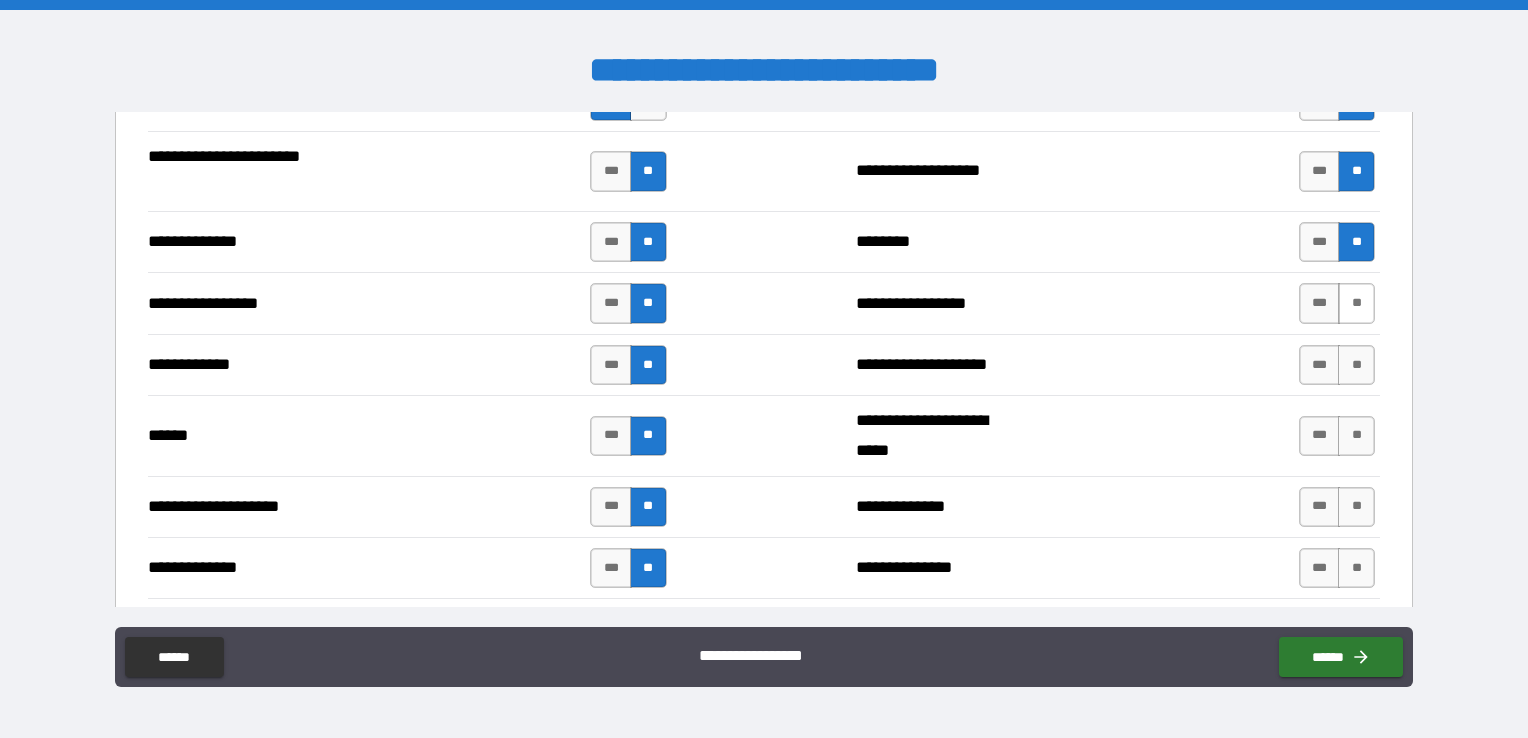 click on "**" at bounding box center [1356, 303] 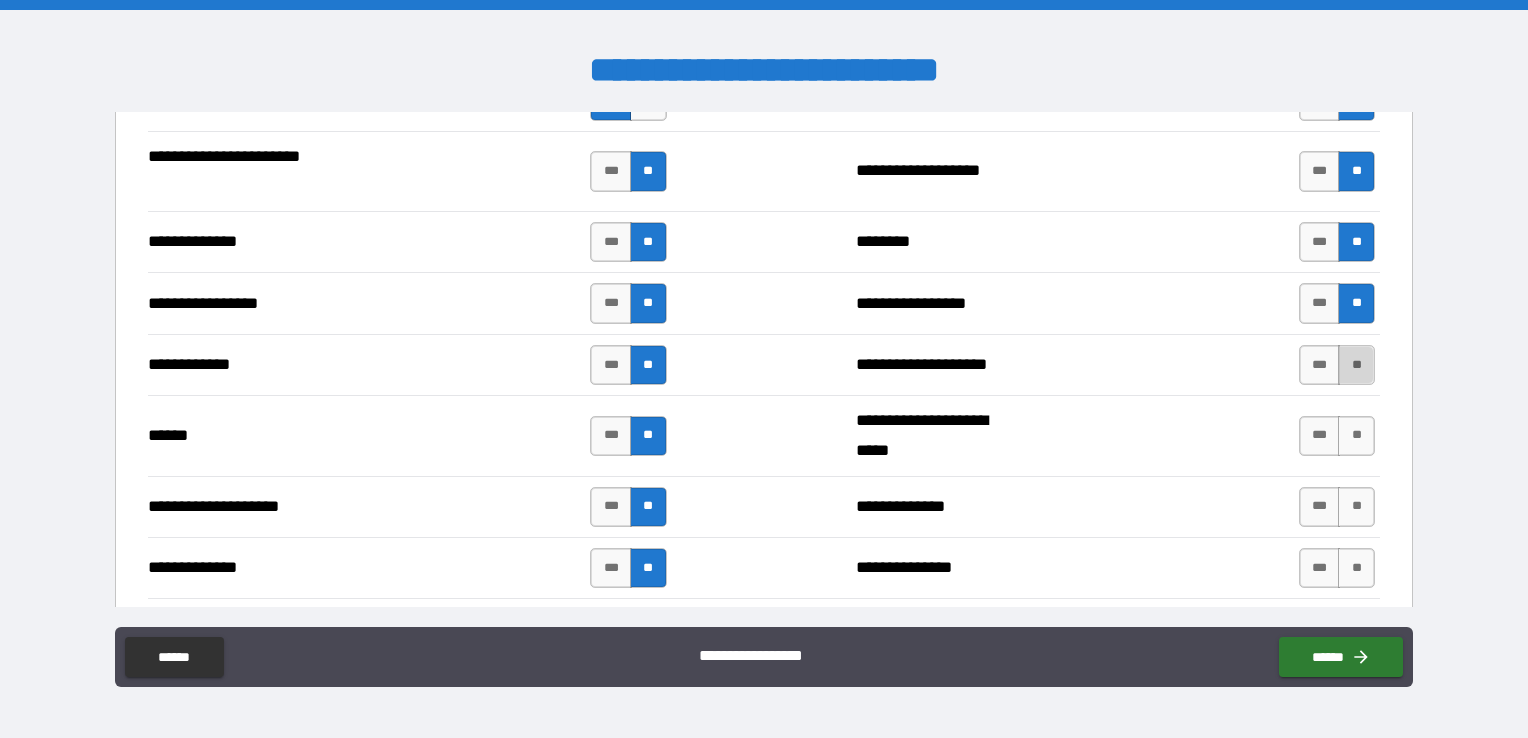 click on "**" at bounding box center [1356, 365] 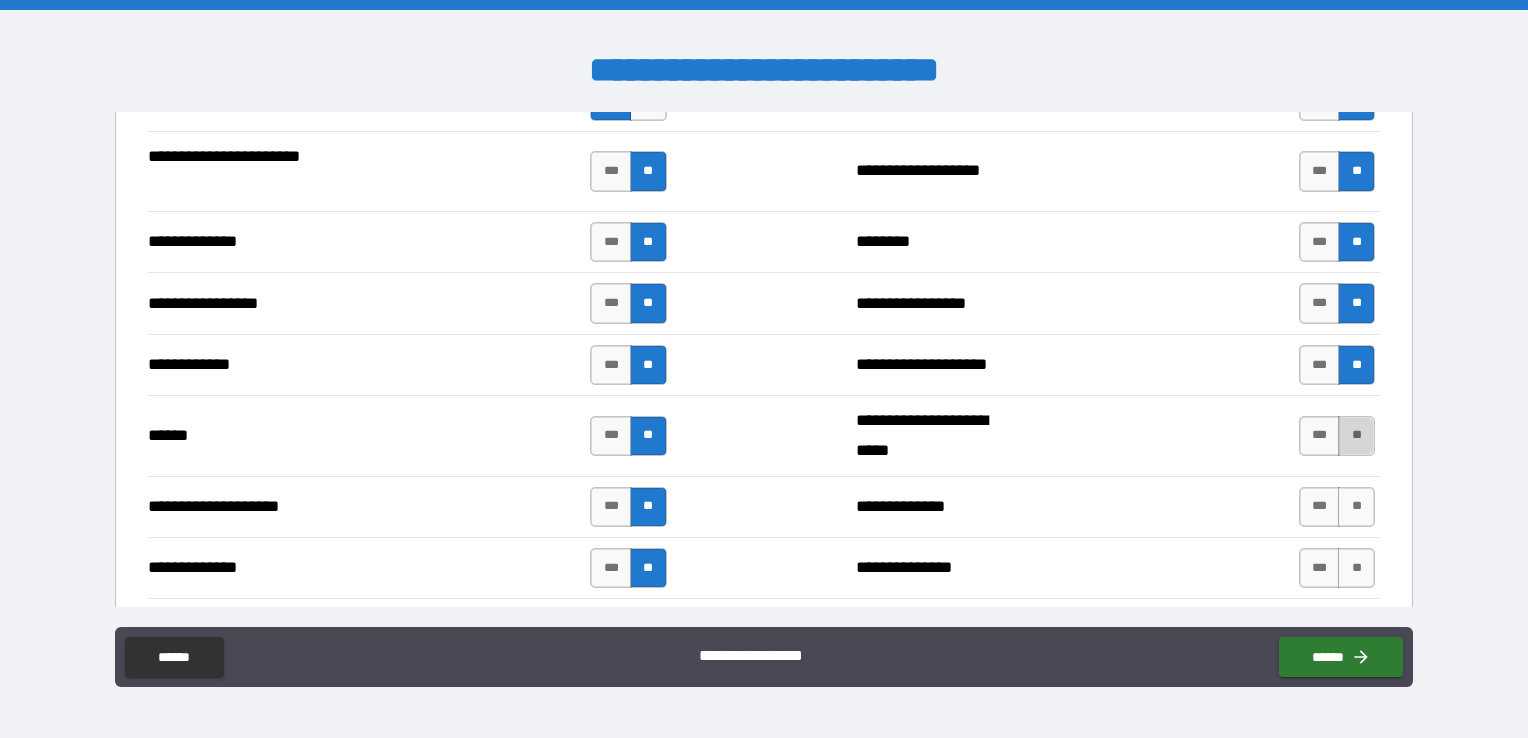 click on "**" at bounding box center [1356, 436] 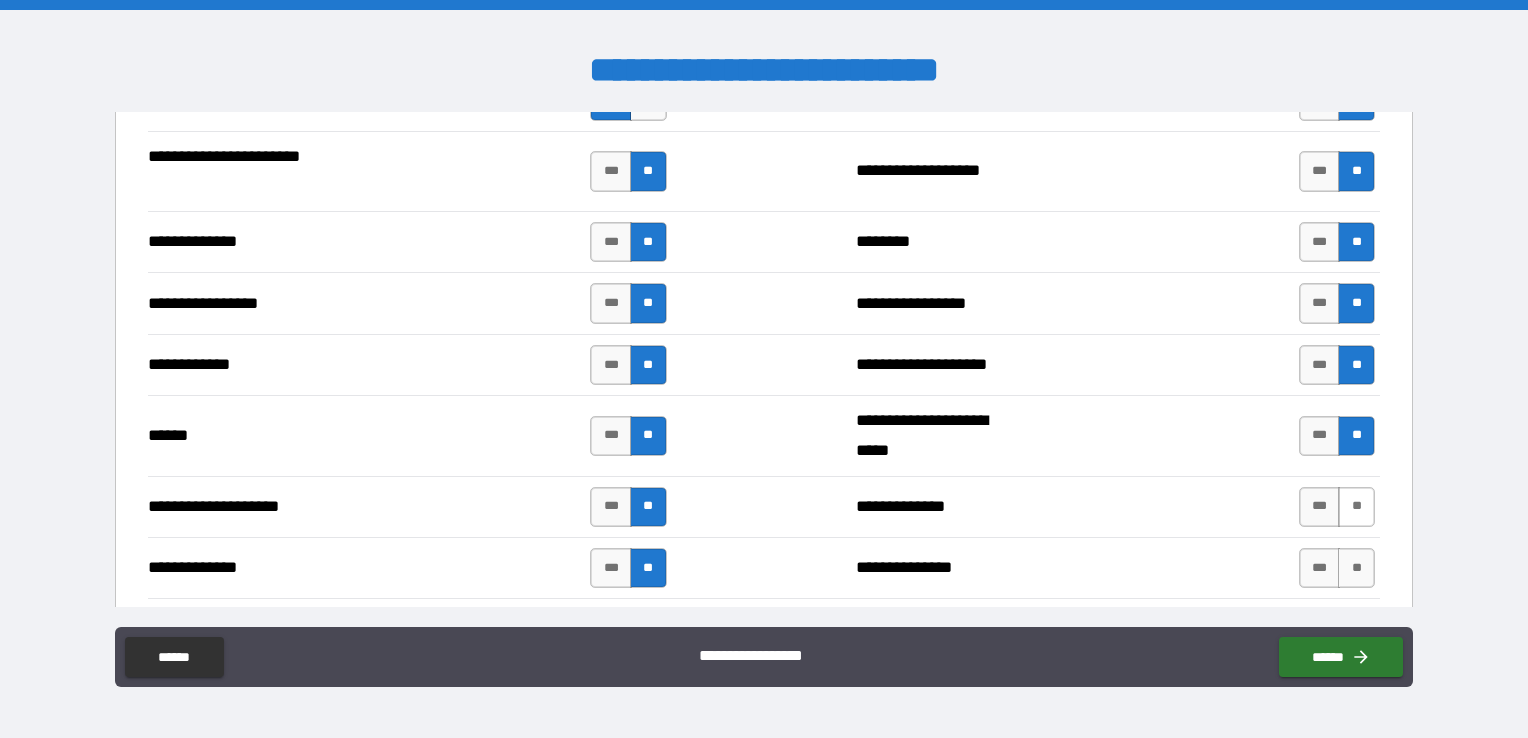 click on "**" at bounding box center (1356, 507) 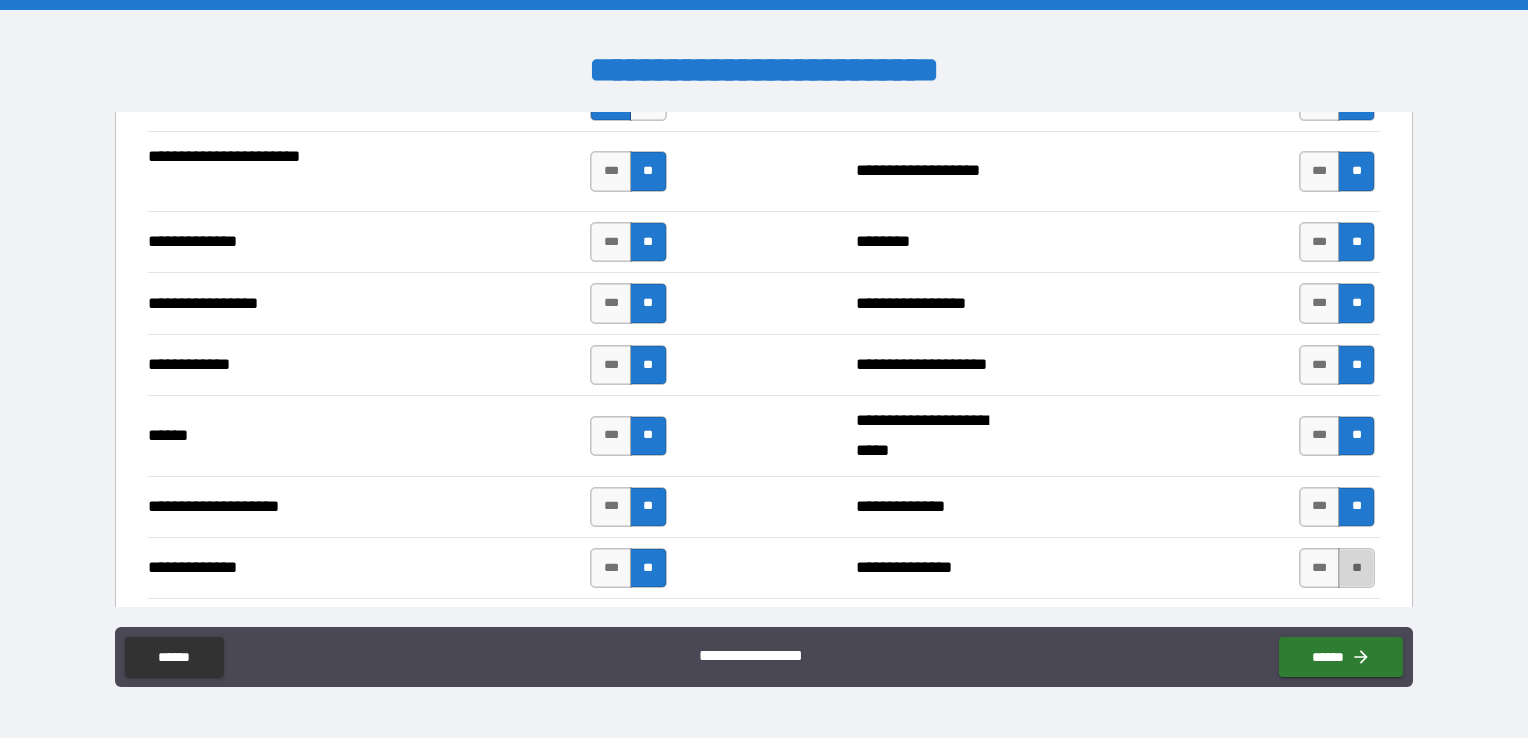 click on "**" at bounding box center (1356, 568) 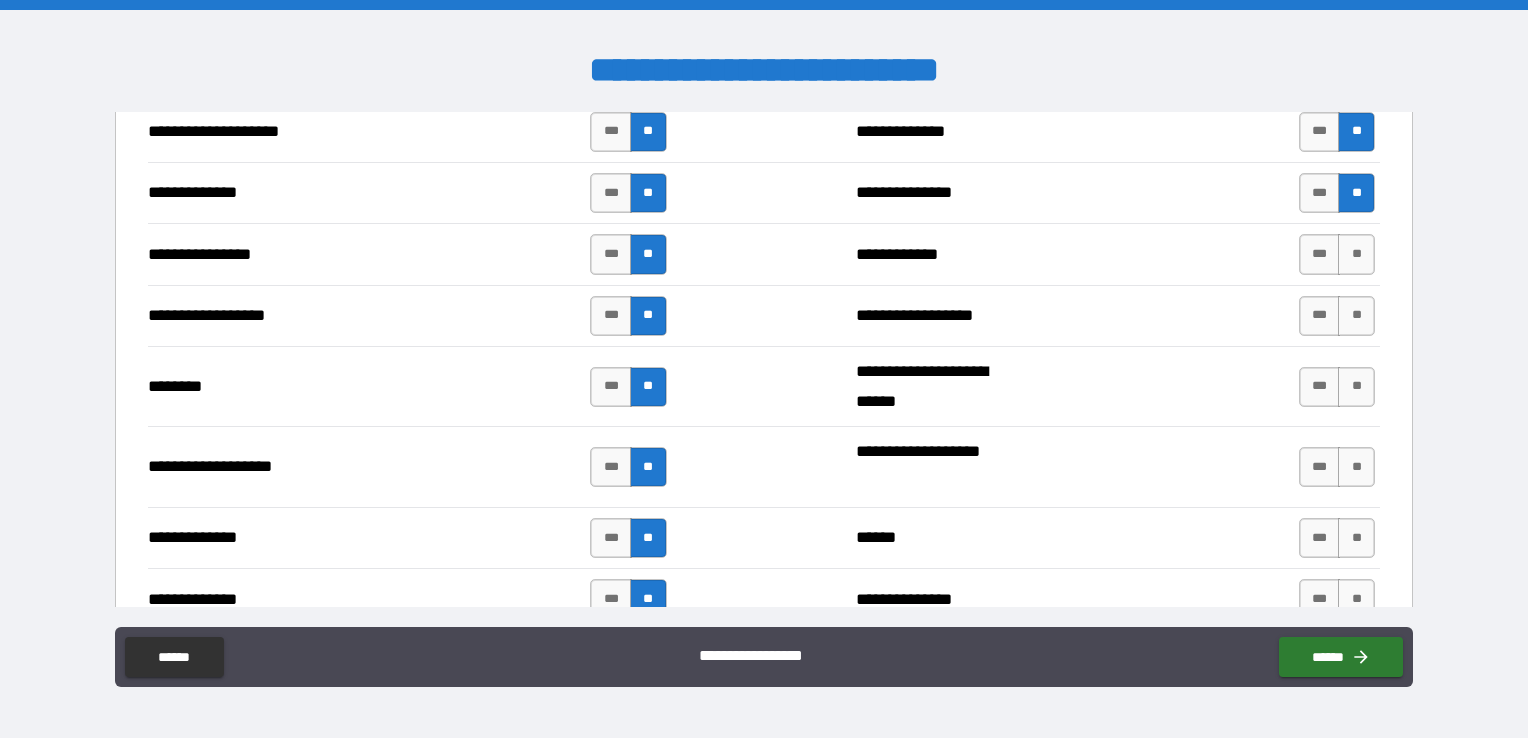 scroll, scrollTop: 3096, scrollLeft: 0, axis: vertical 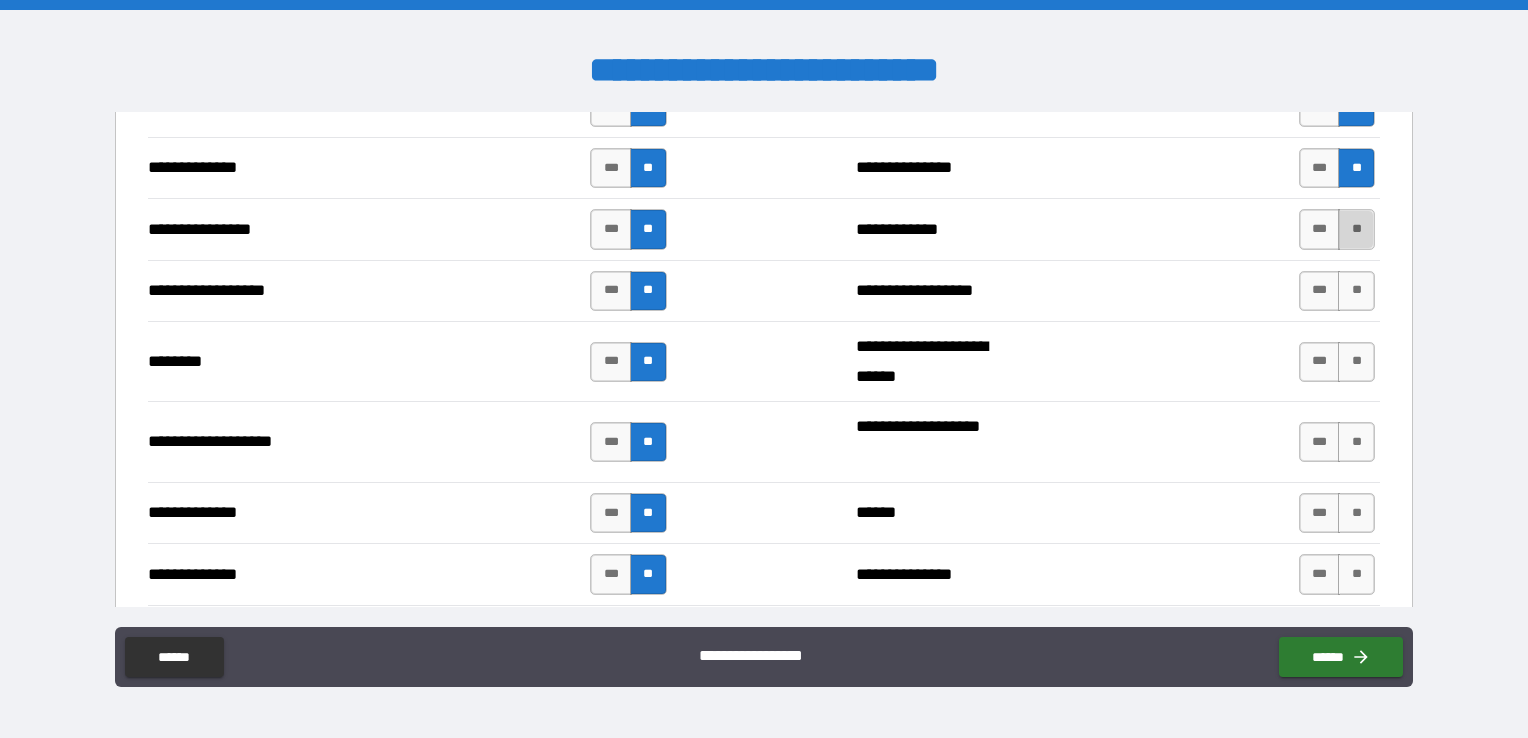 click on "**" at bounding box center [1356, 229] 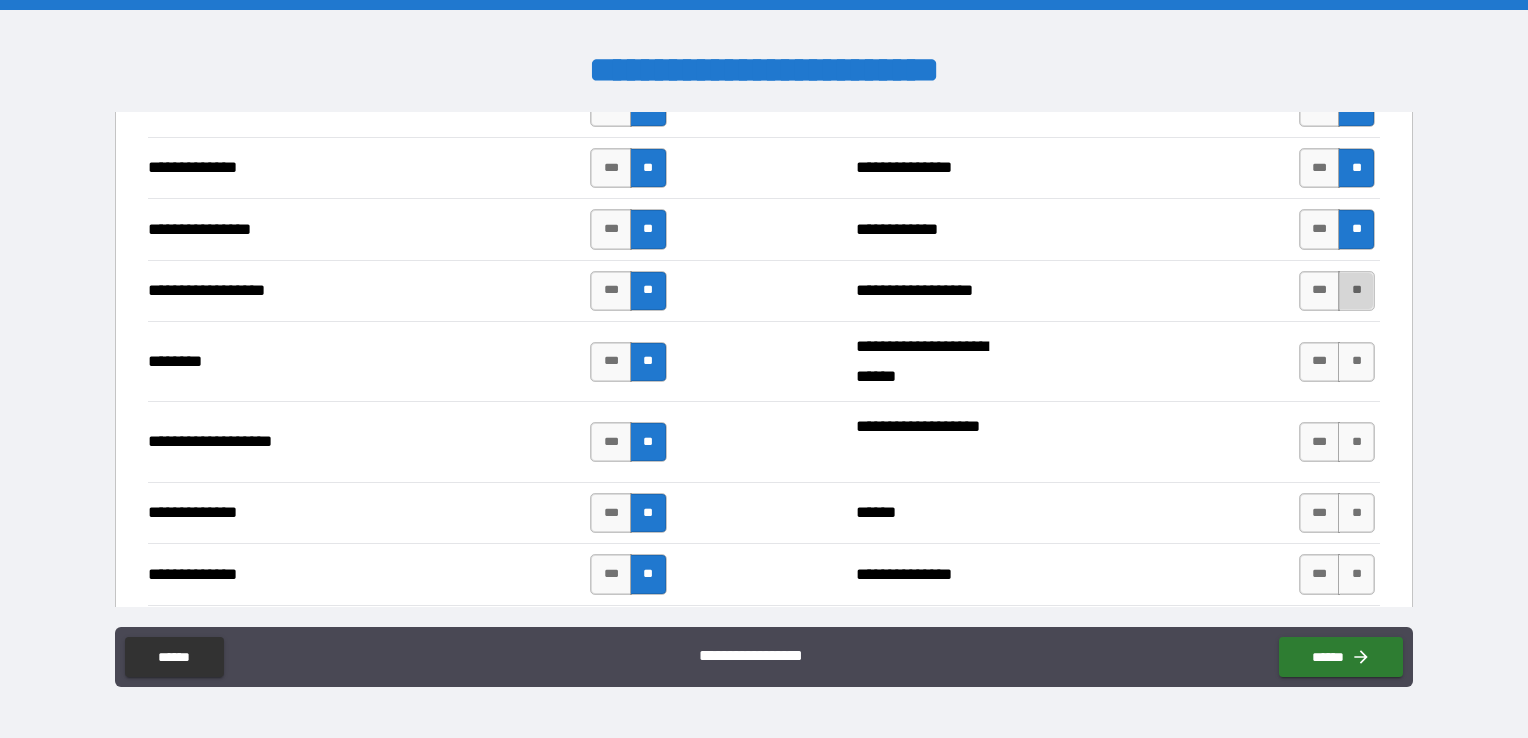 click on "**" at bounding box center (1356, 291) 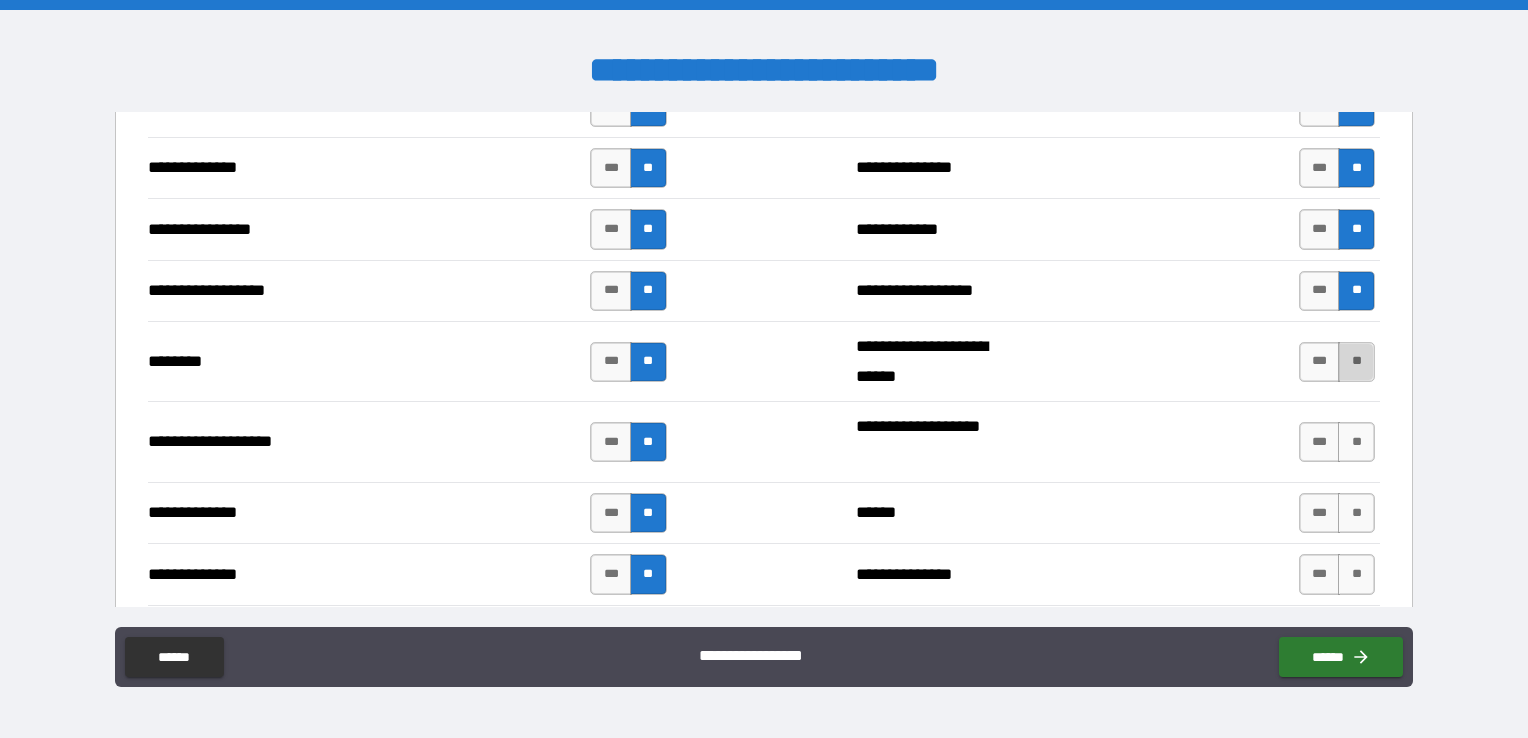 click on "**" at bounding box center (1356, 362) 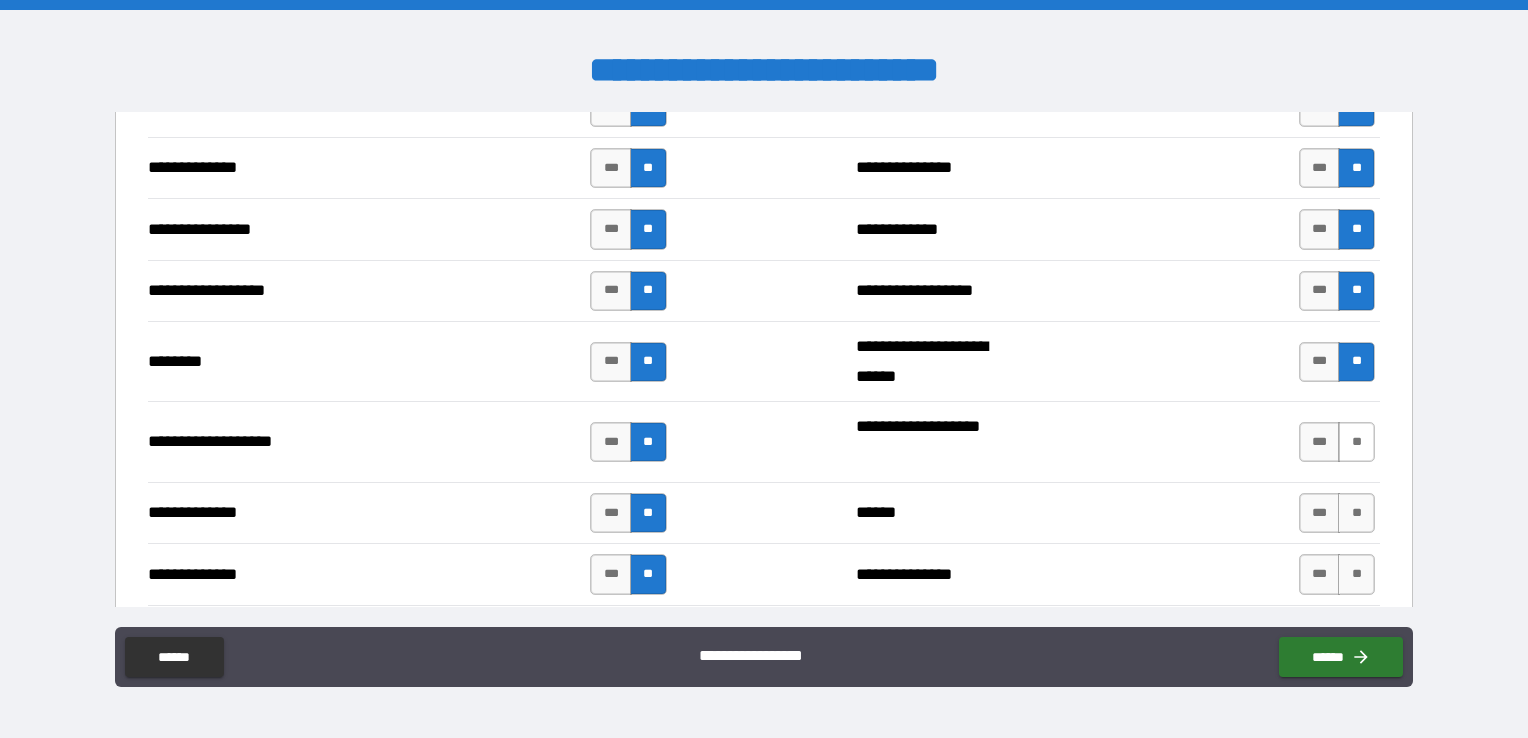click on "**" at bounding box center [1356, 442] 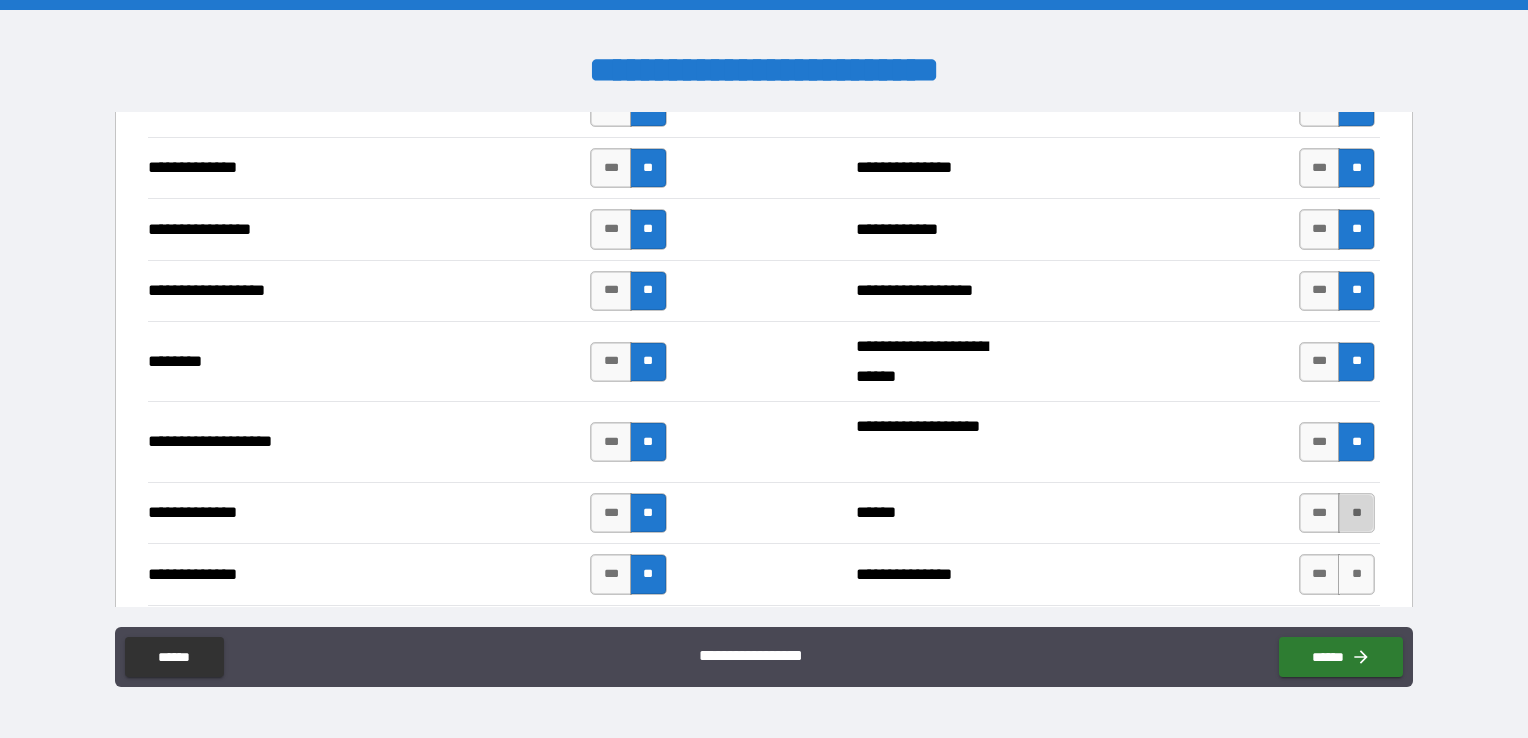 click on "**" at bounding box center [1356, 513] 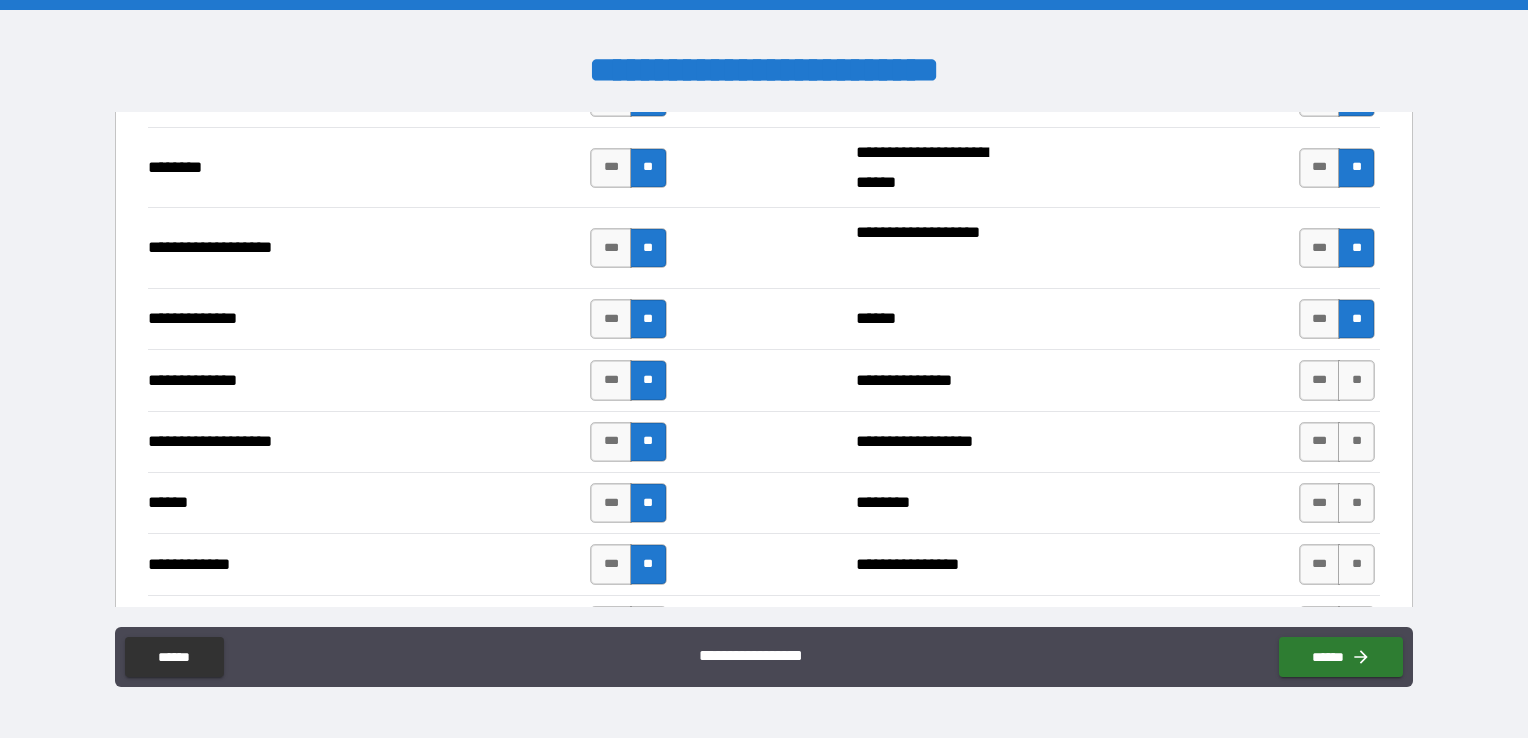 scroll, scrollTop: 3296, scrollLeft: 0, axis: vertical 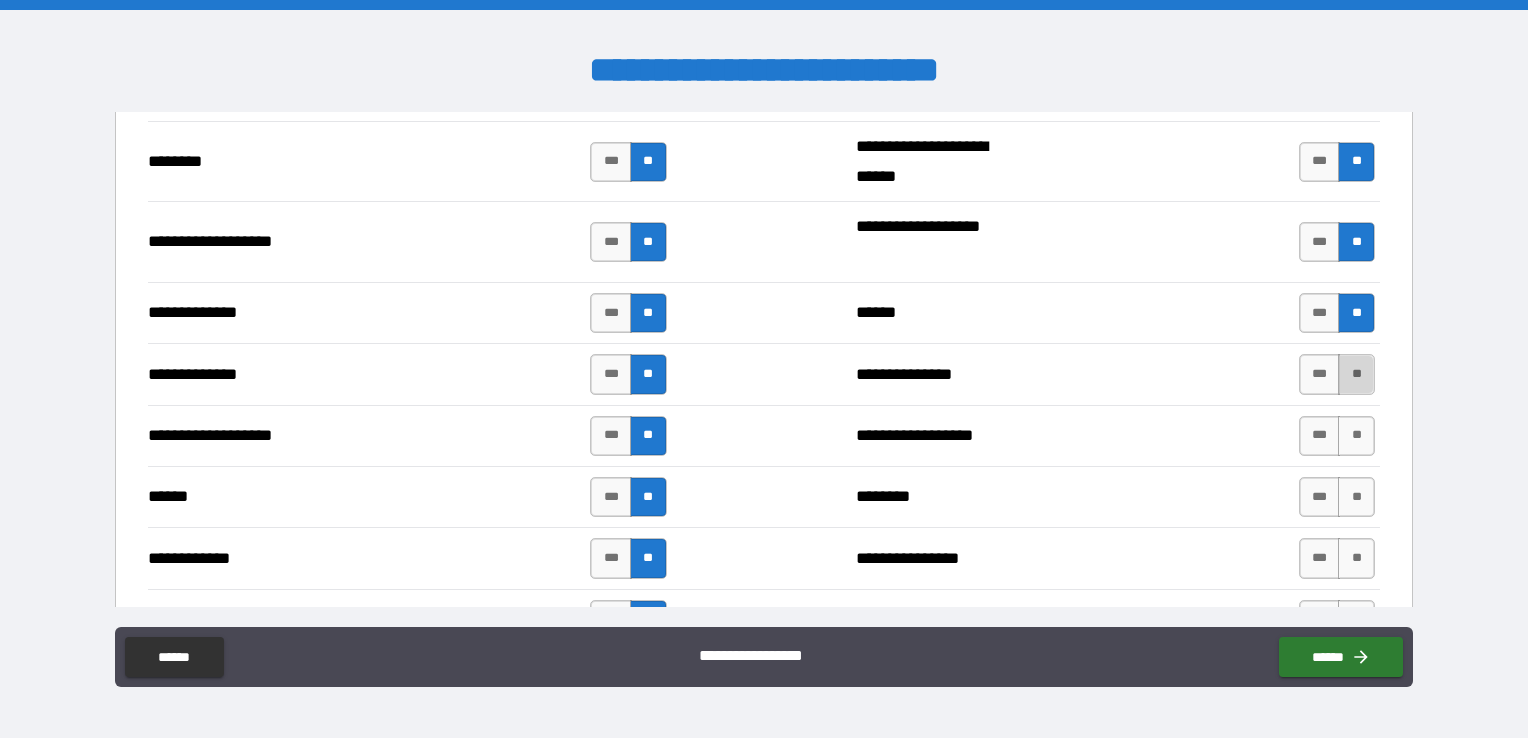 click on "**" at bounding box center (1356, 374) 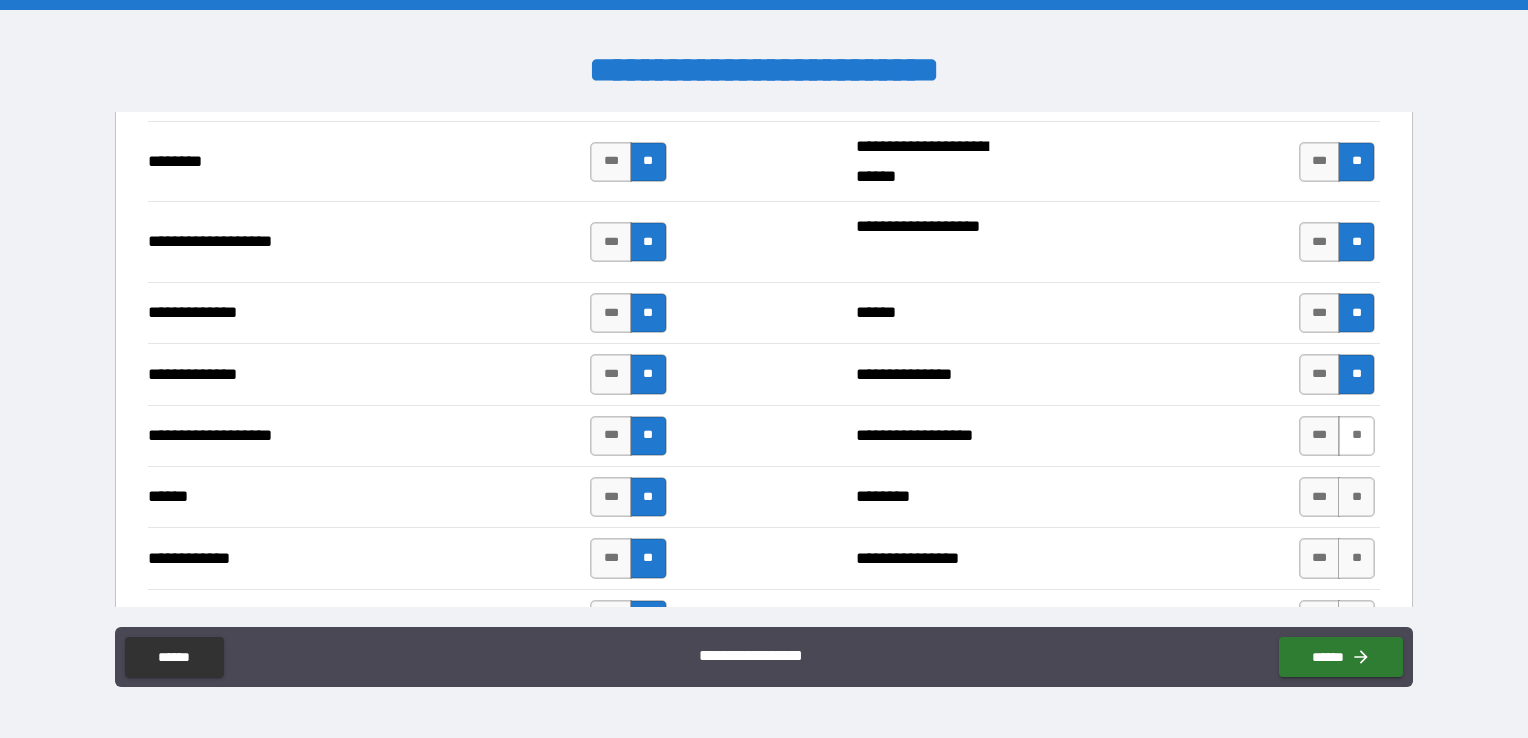 click on "**" at bounding box center (1356, 436) 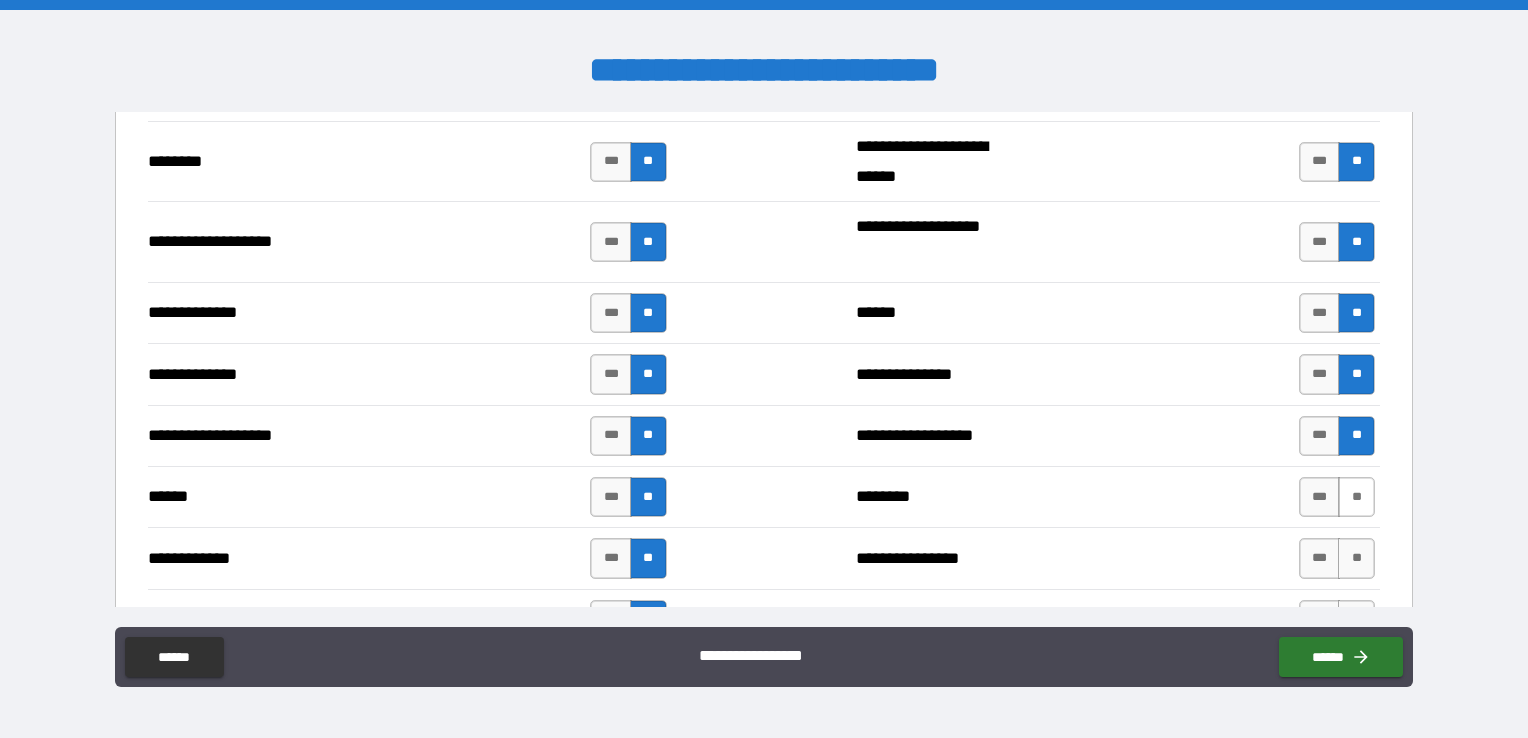 click on "**" at bounding box center (1356, 497) 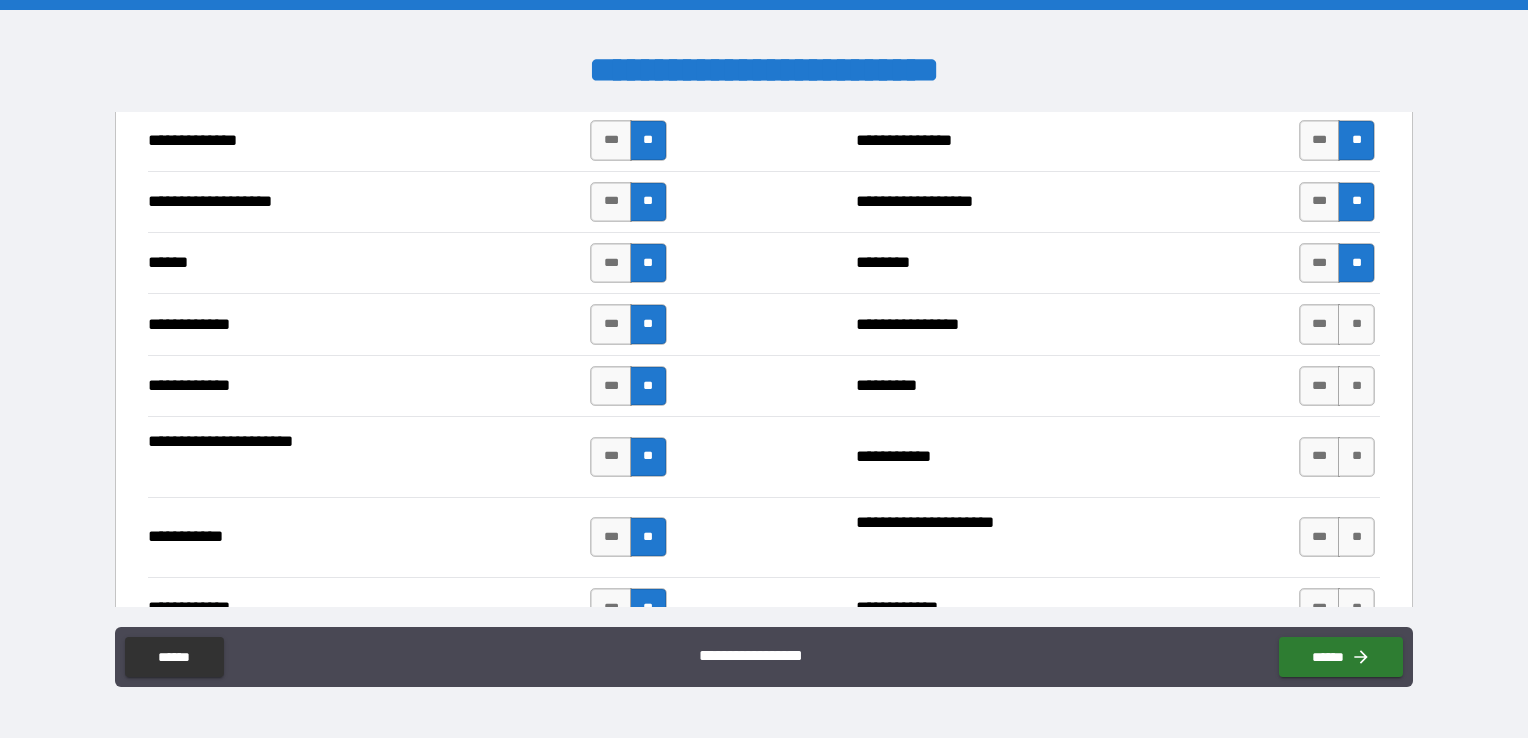 scroll, scrollTop: 3596, scrollLeft: 0, axis: vertical 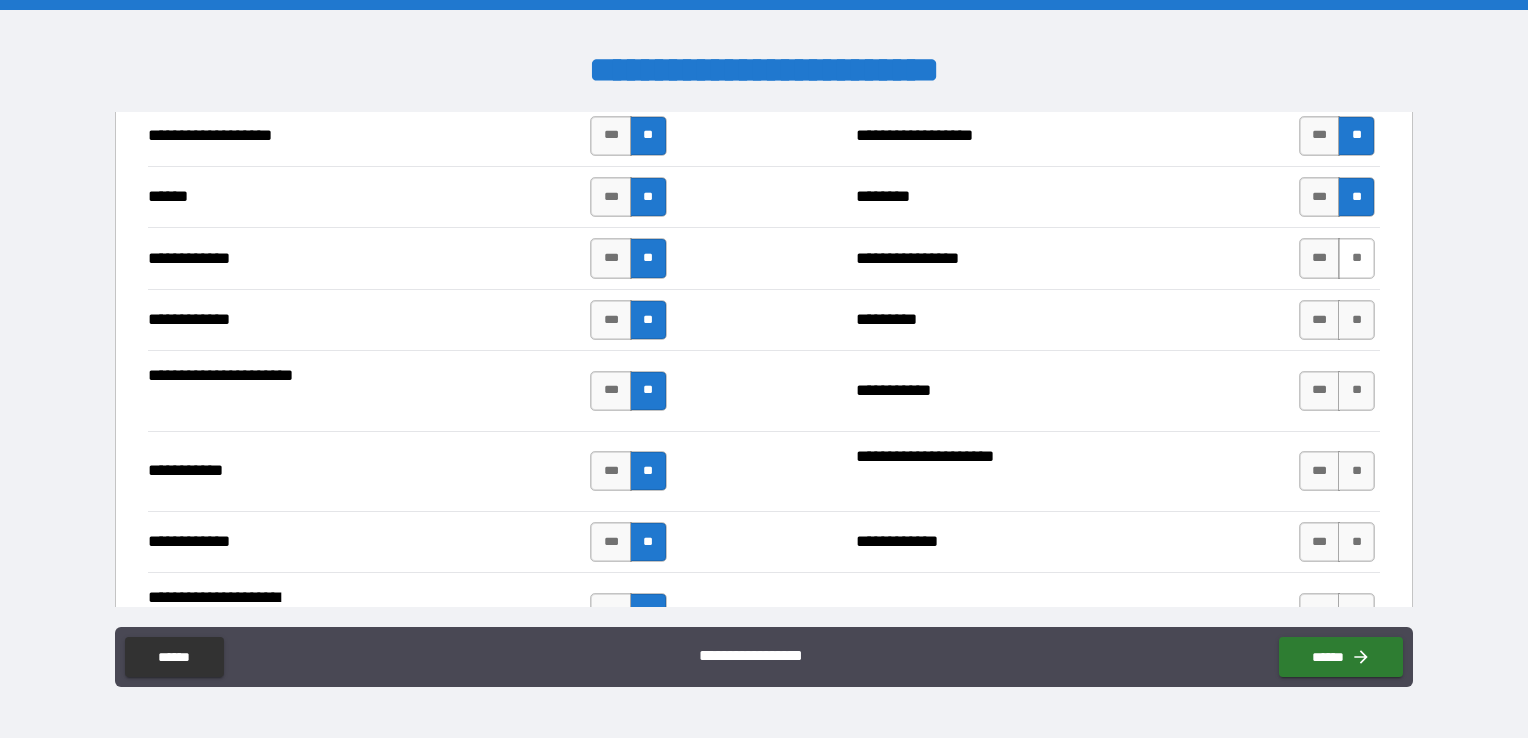click on "**" at bounding box center [1356, 258] 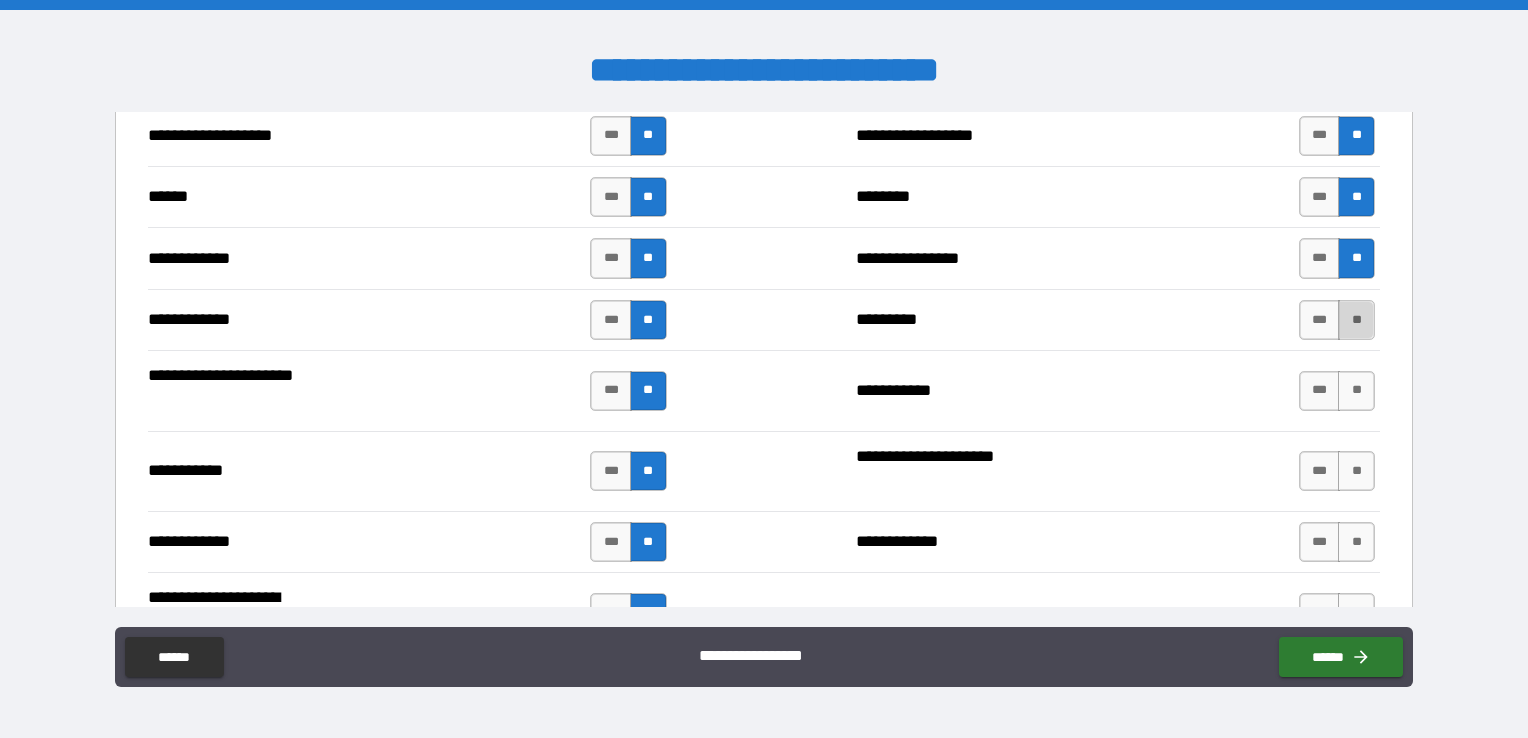 click on "**" at bounding box center [1356, 320] 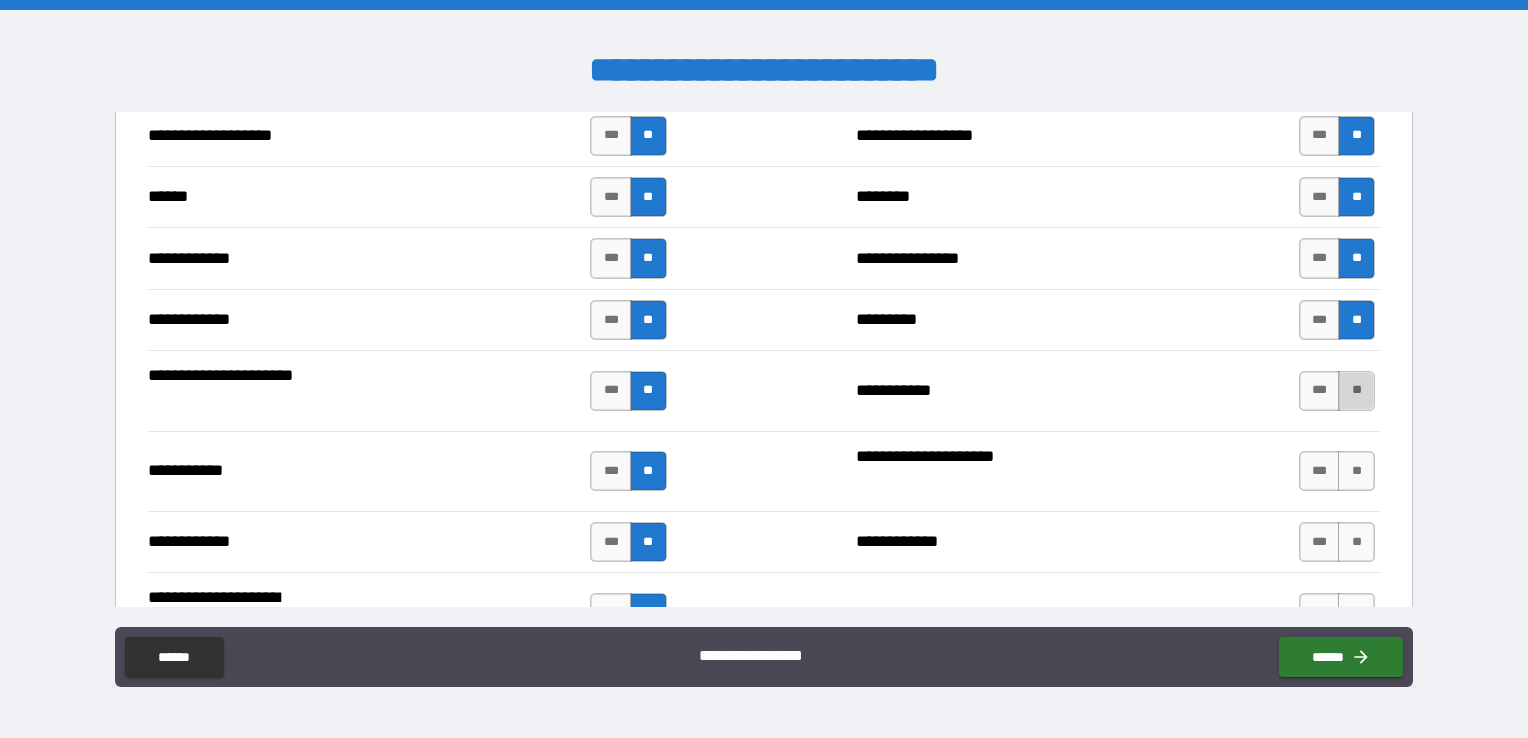 click on "**" at bounding box center [1356, 391] 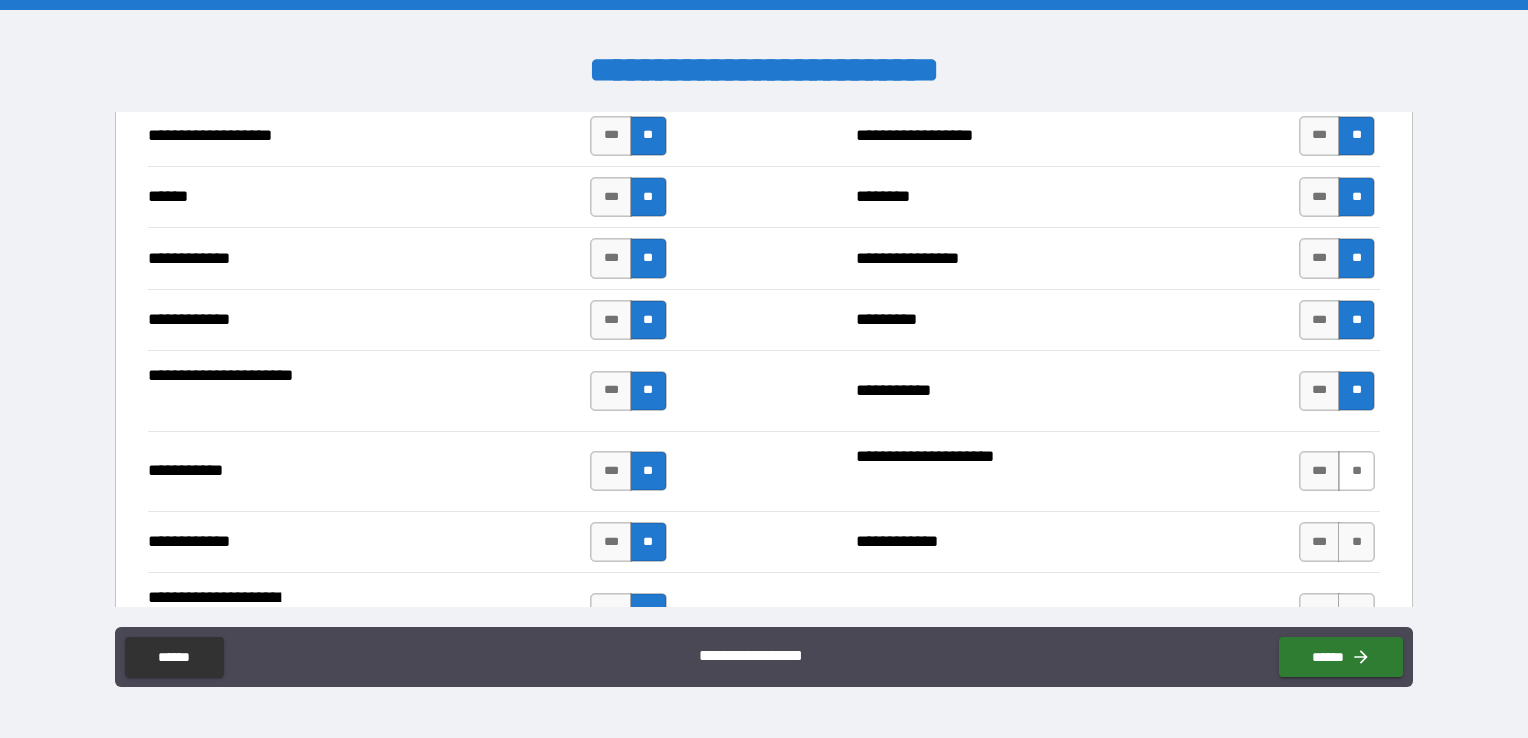 click on "**" at bounding box center (1356, 471) 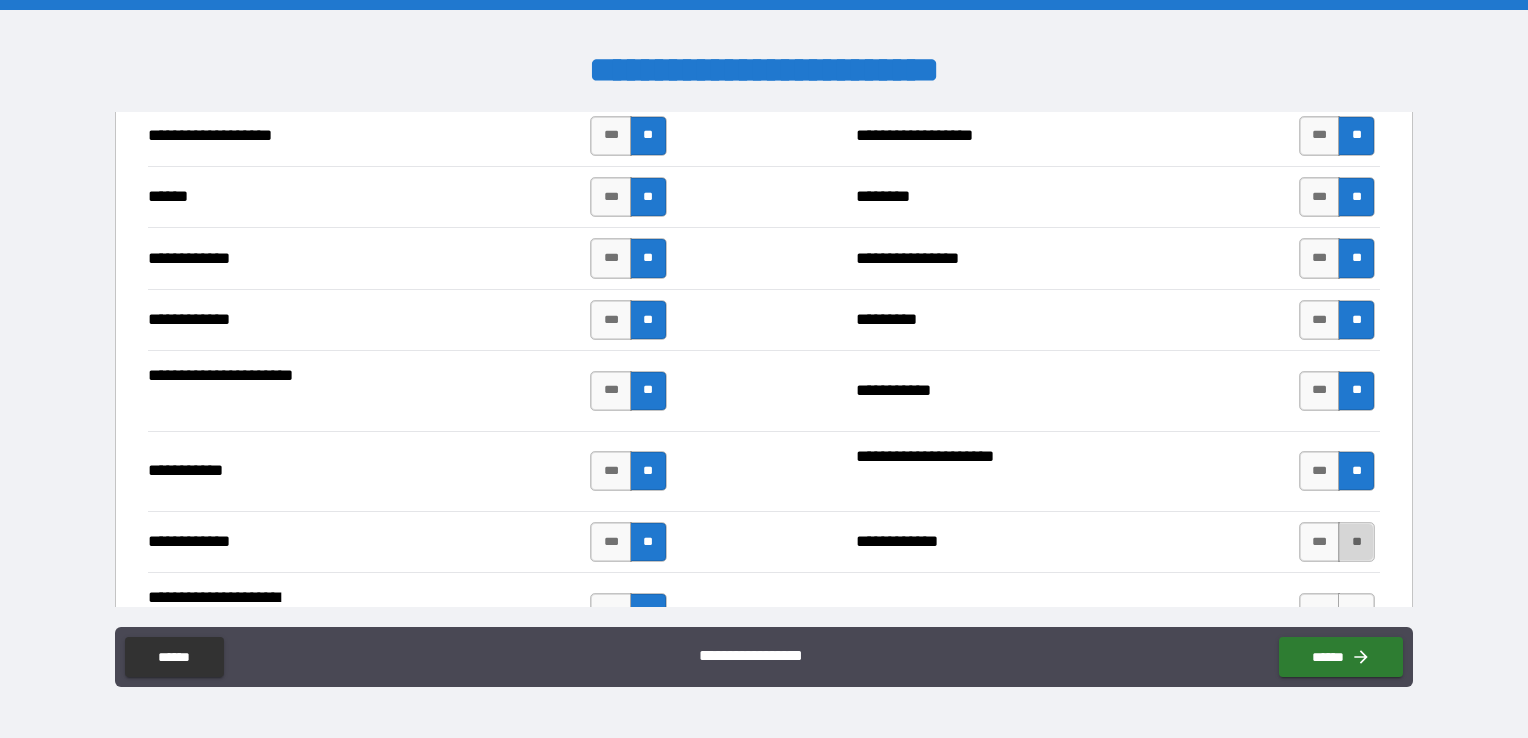 click on "**" at bounding box center [1356, 542] 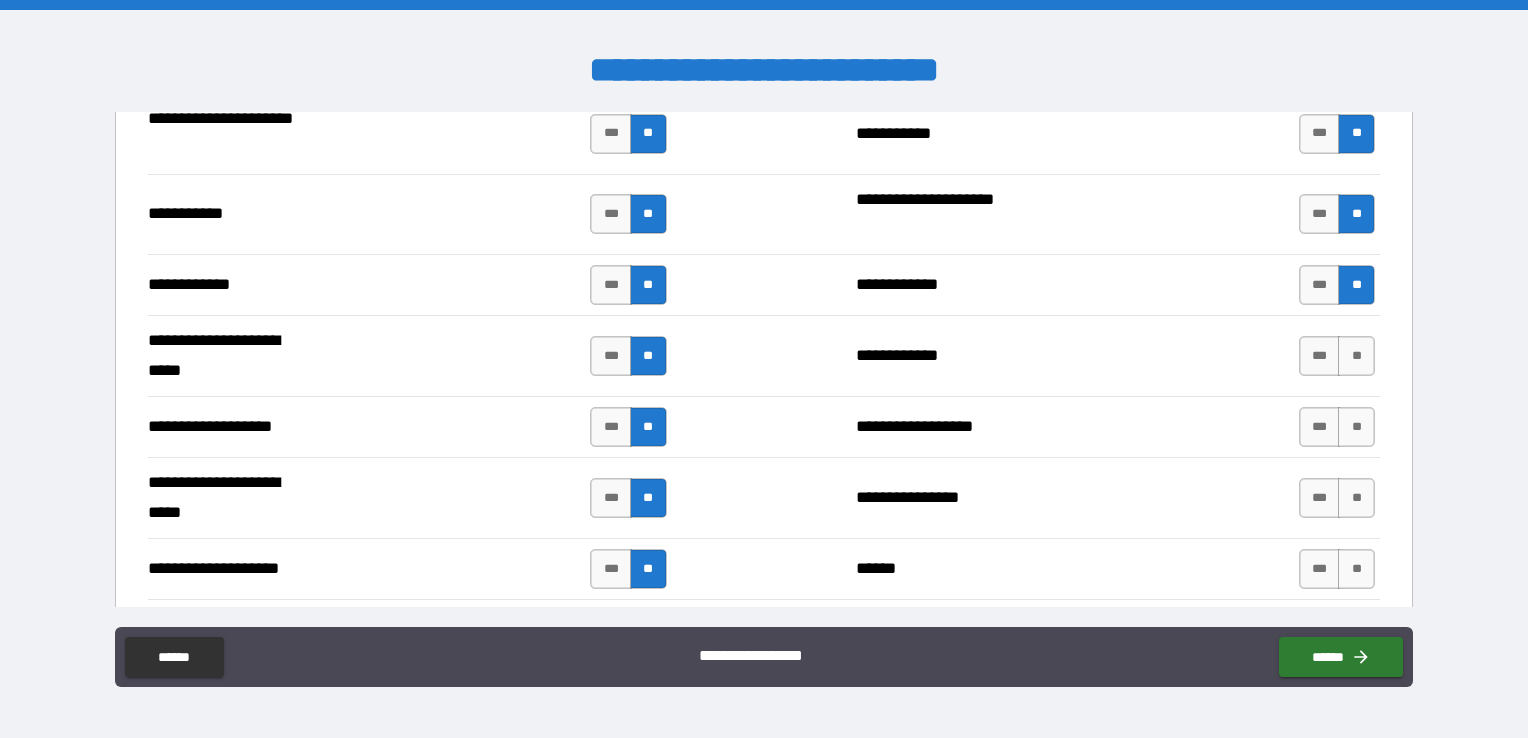 scroll, scrollTop: 3896, scrollLeft: 0, axis: vertical 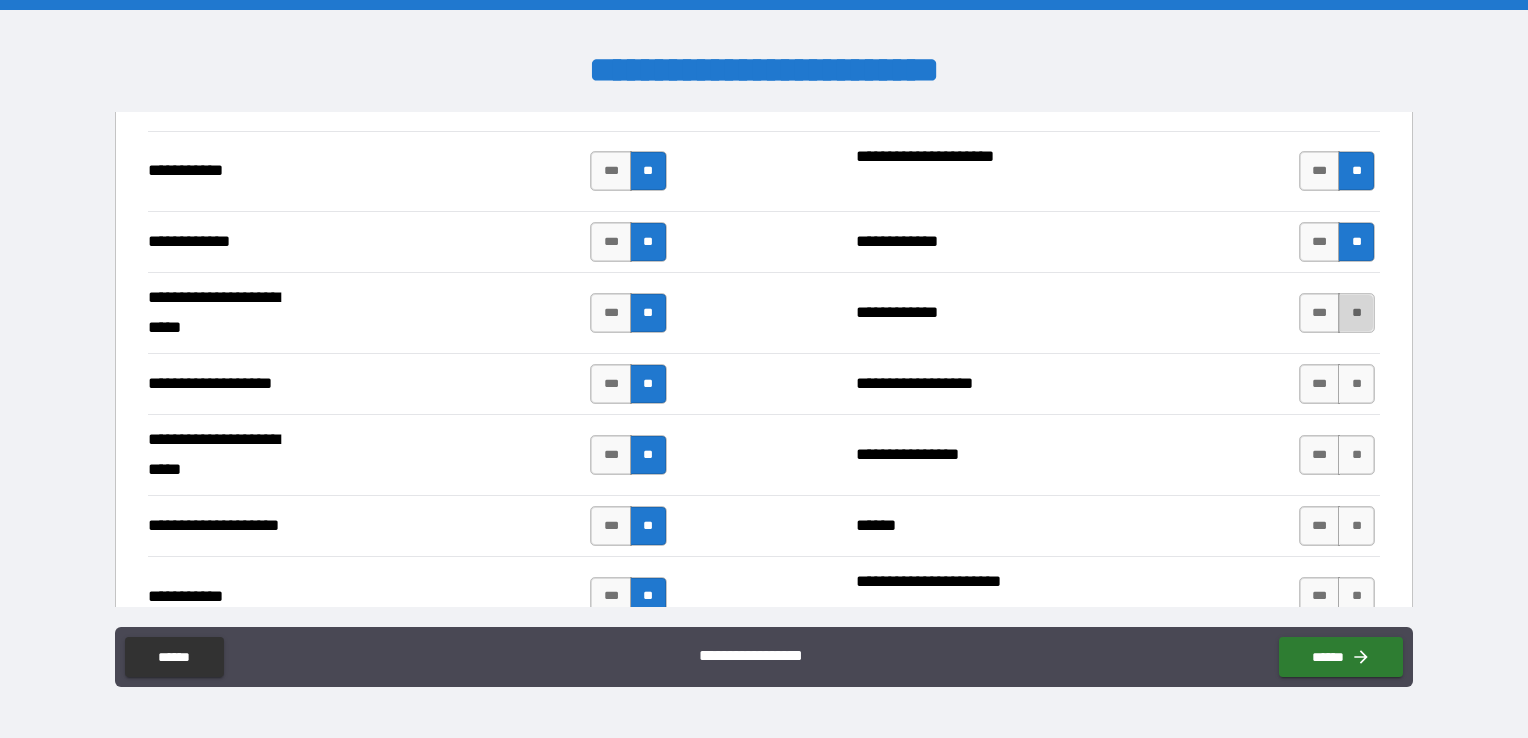 click on "**" at bounding box center (1356, 313) 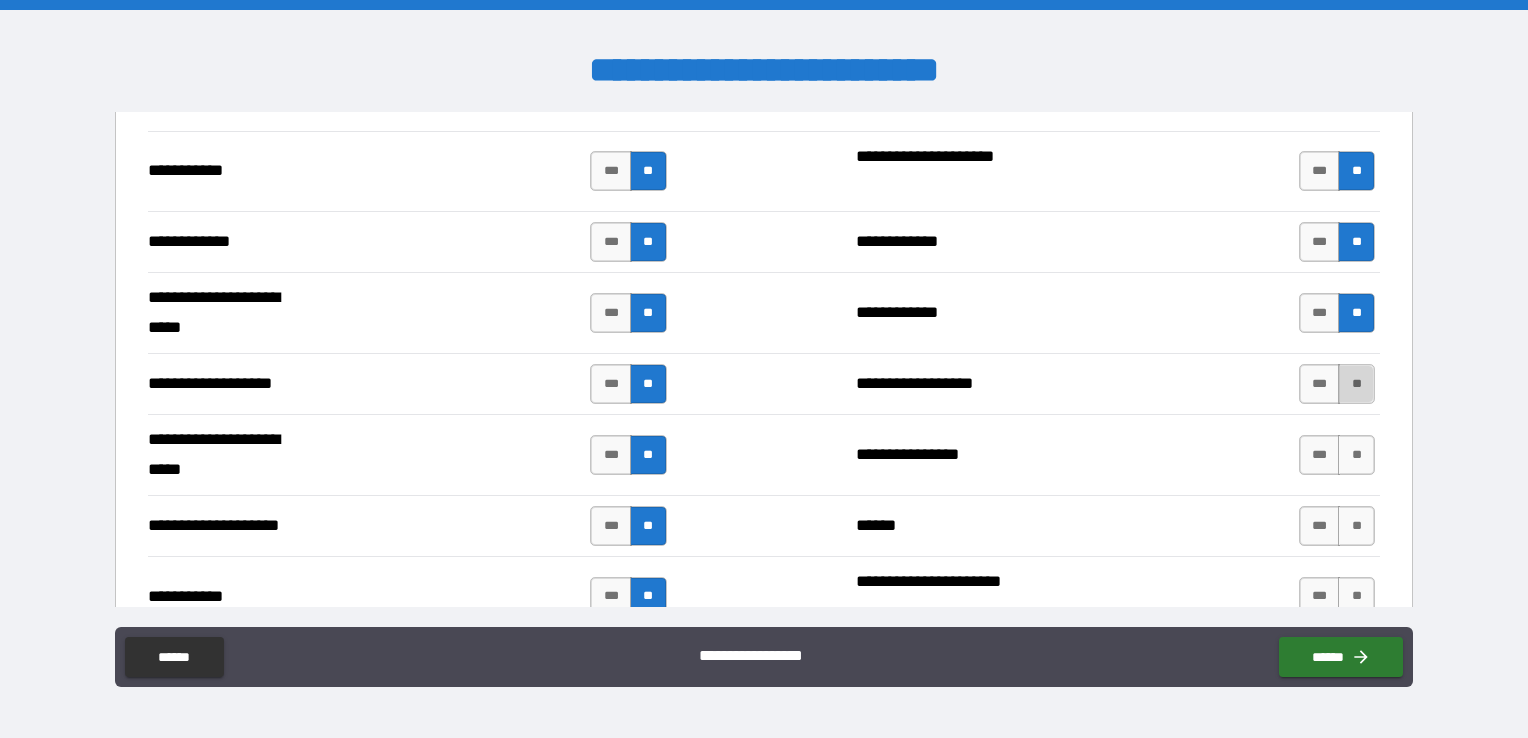 click on "**" at bounding box center (1356, 384) 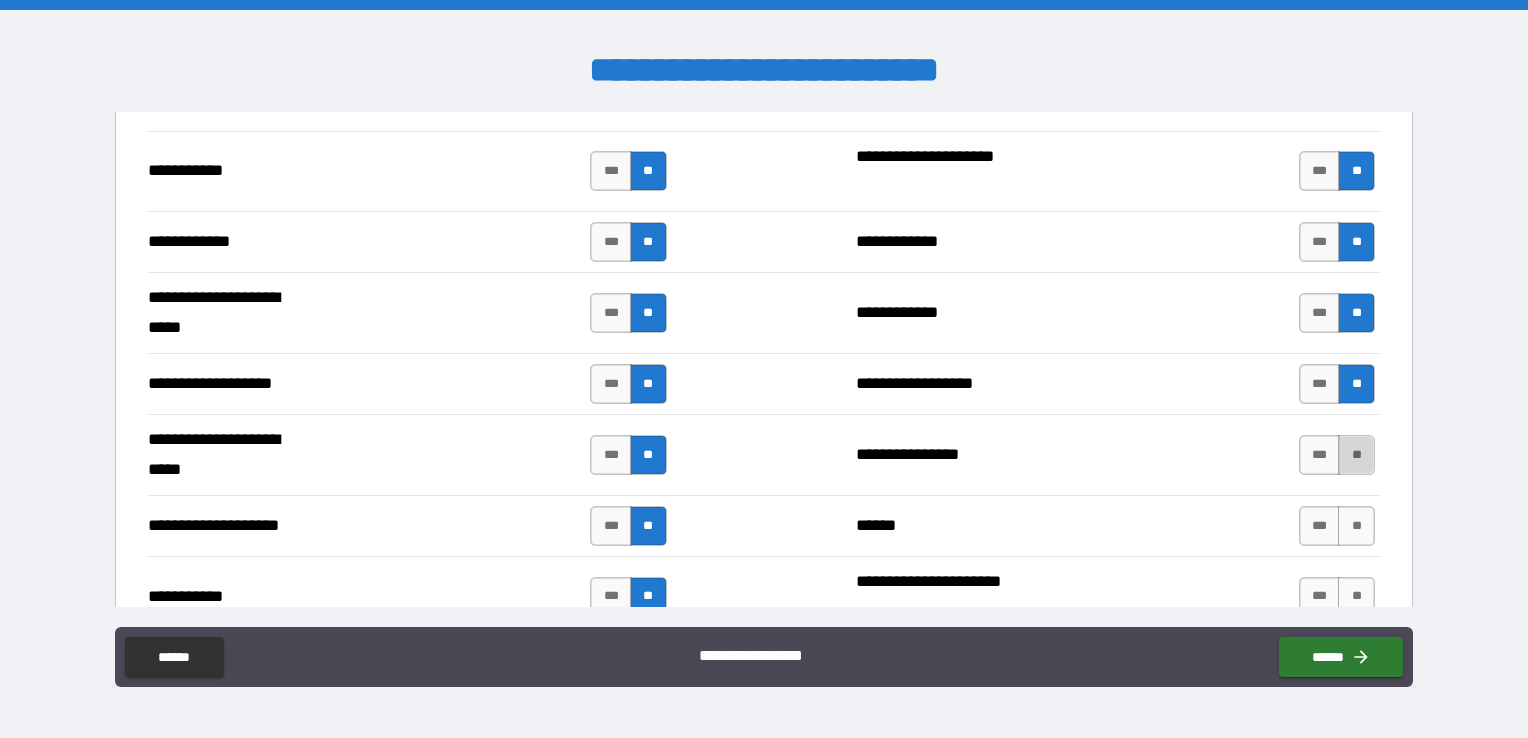click on "**" at bounding box center [1356, 455] 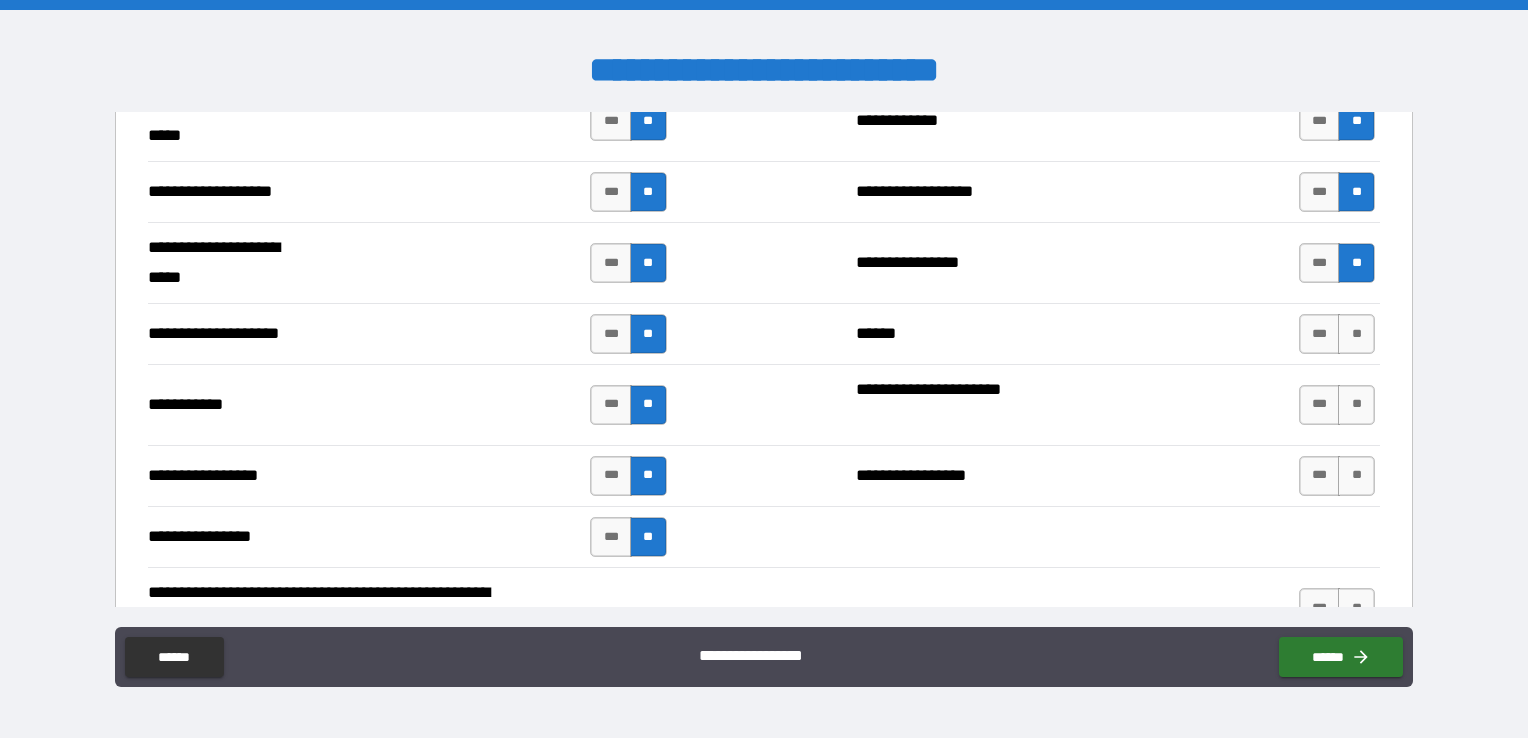 scroll, scrollTop: 4096, scrollLeft: 0, axis: vertical 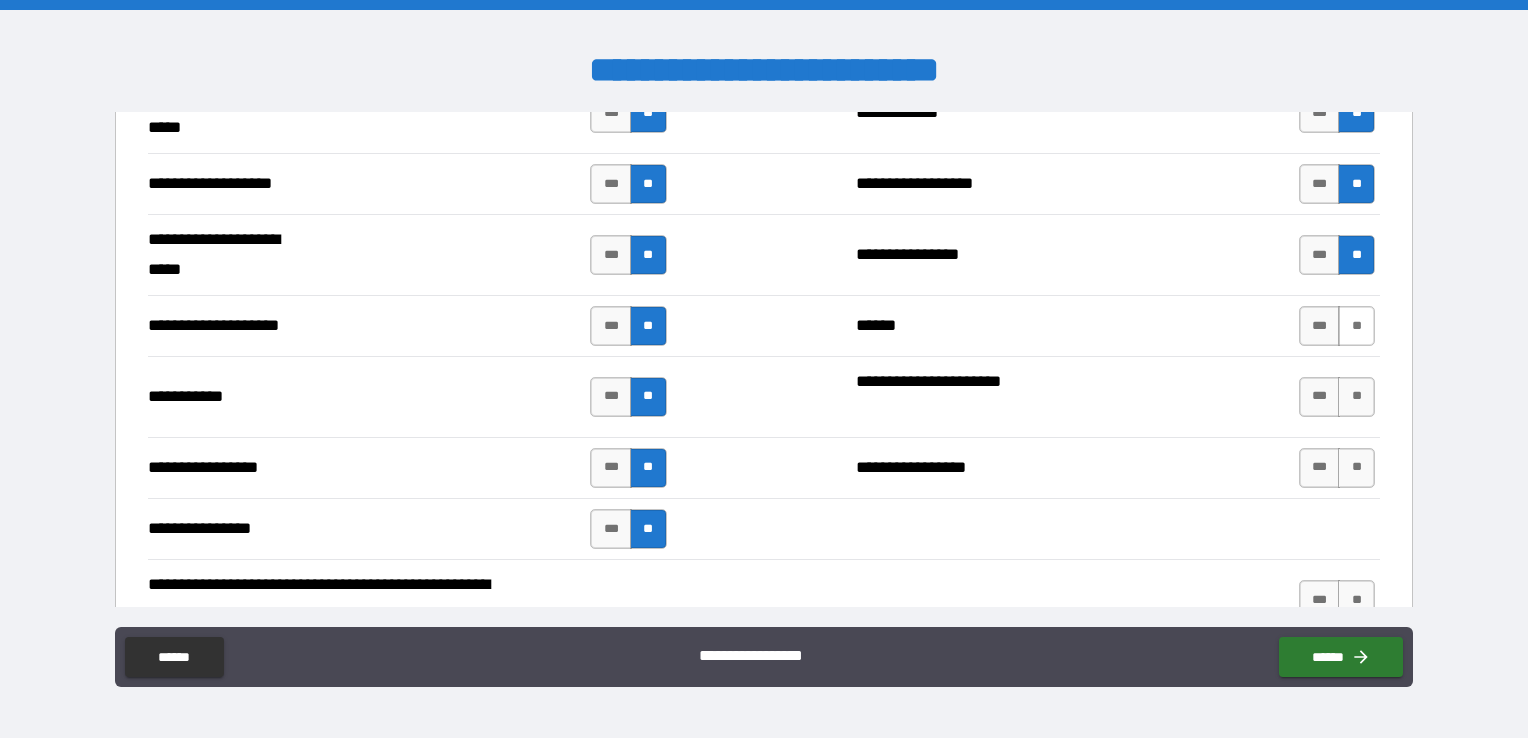 click on "**" at bounding box center [1356, 326] 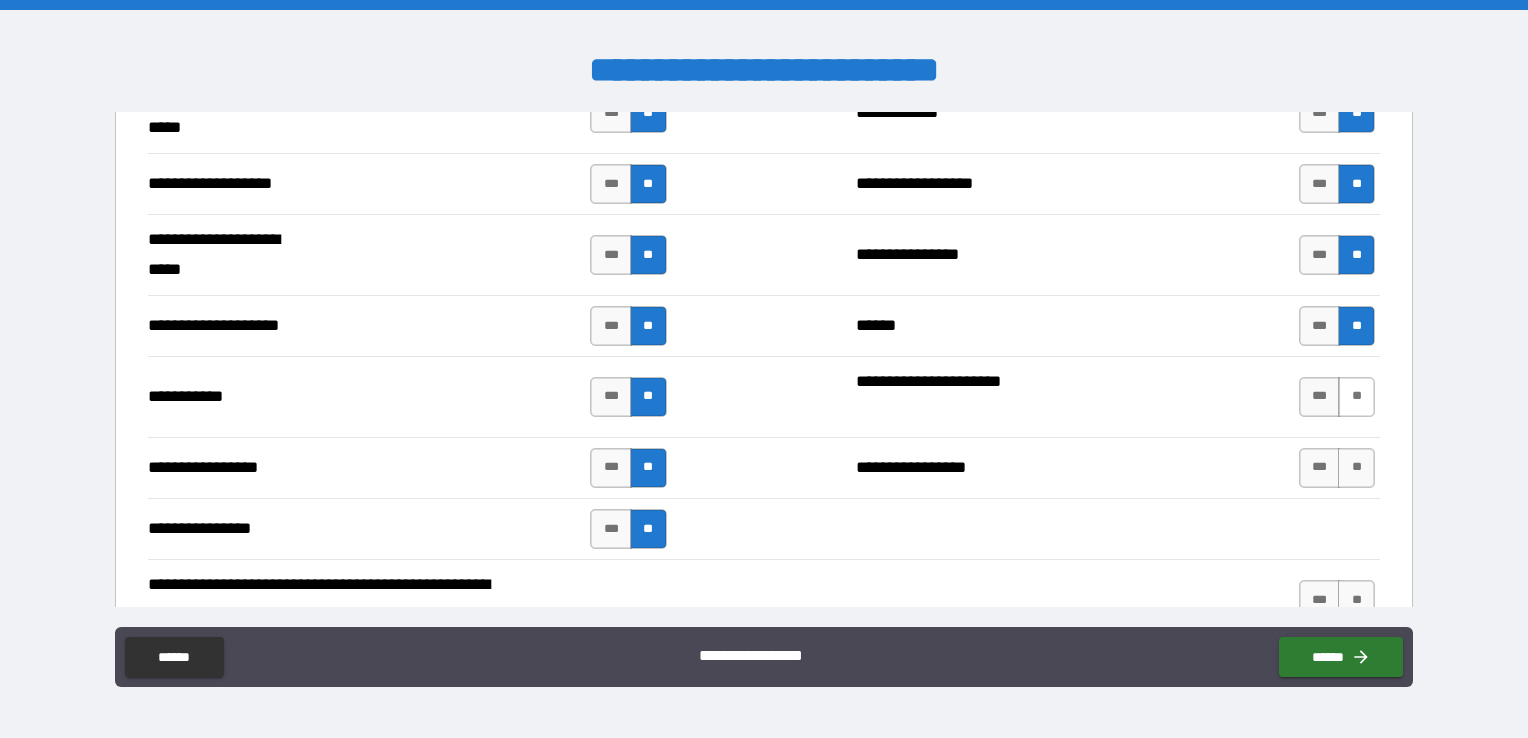 click on "**" at bounding box center (1356, 397) 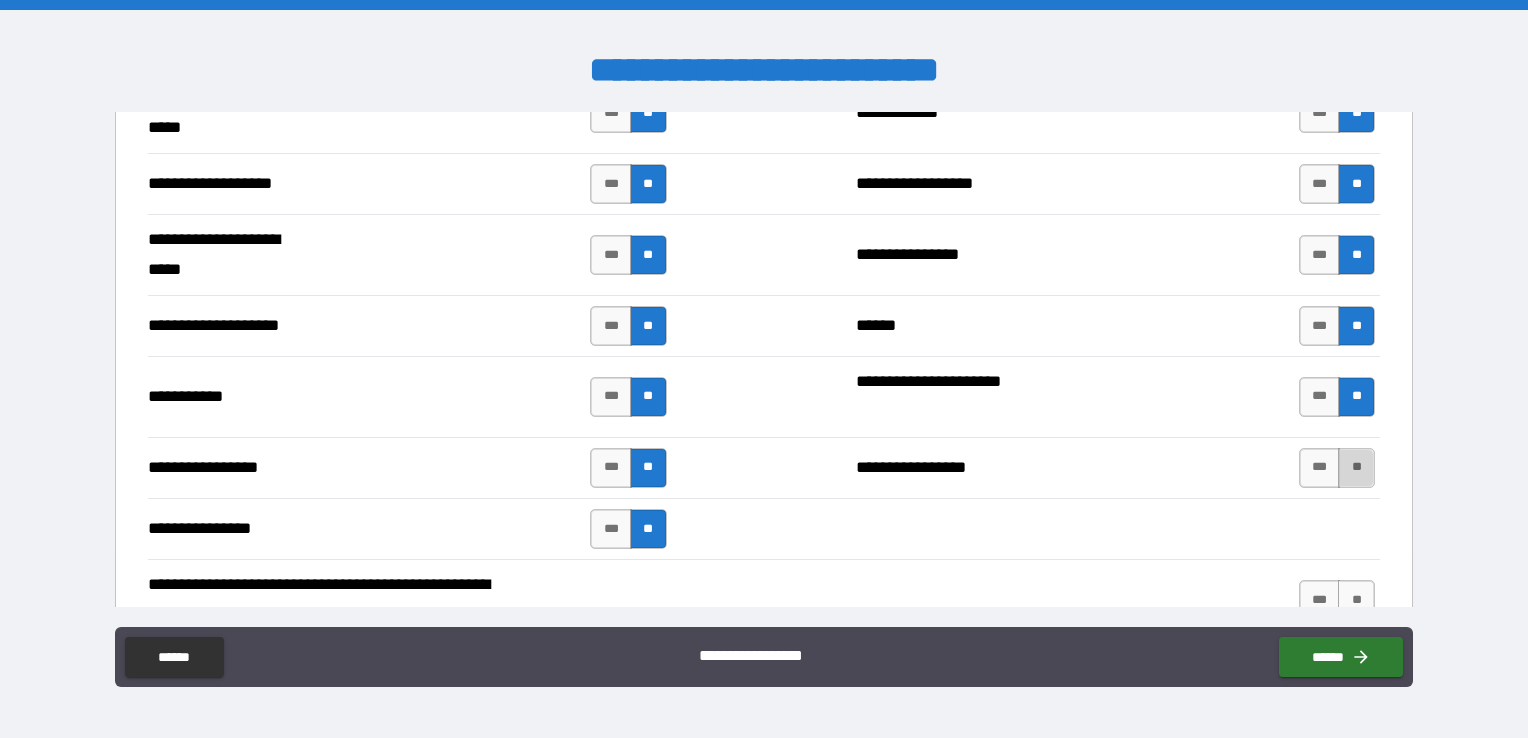click on "**" at bounding box center [1356, 468] 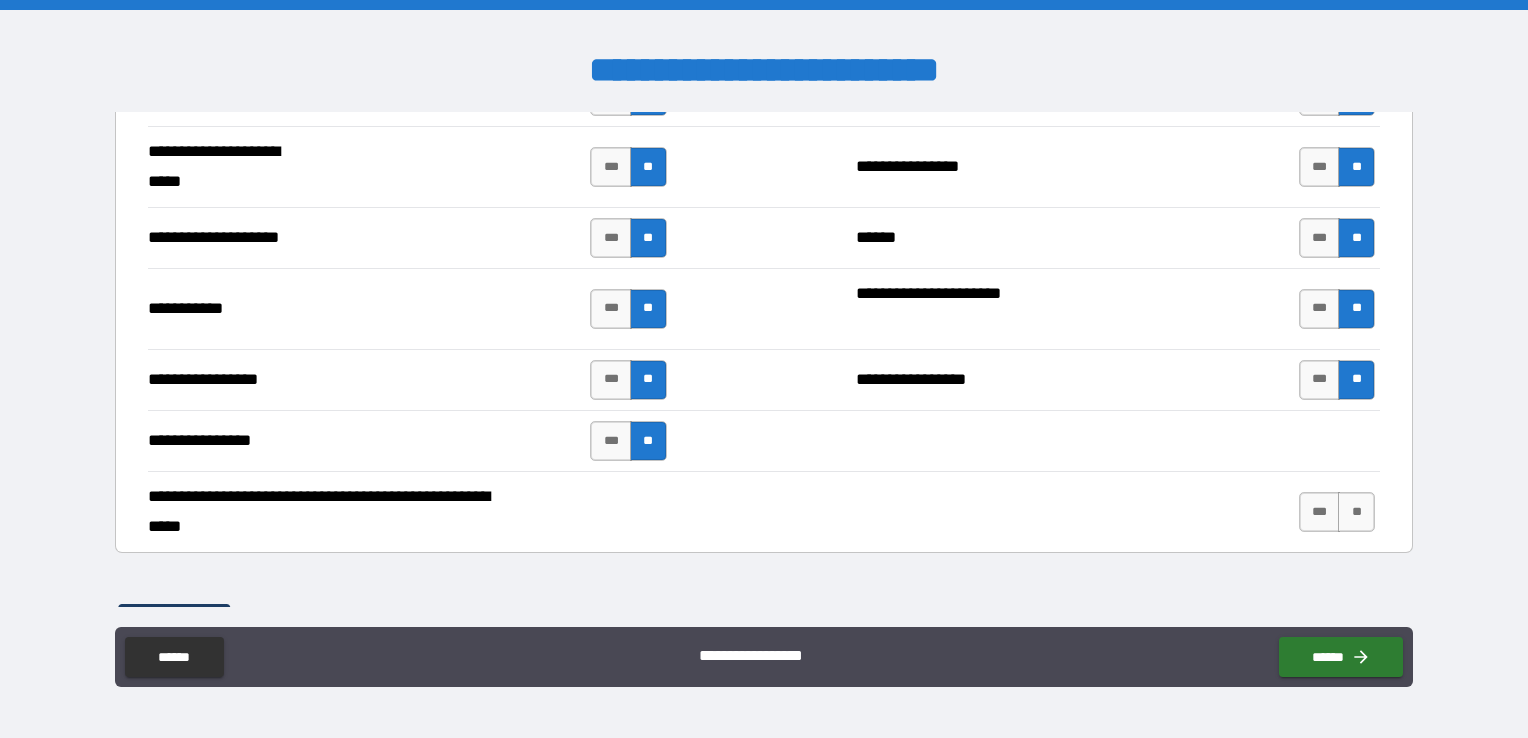 scroll, scrollTop: 4396, scrollLeft: 0, axis: vertical 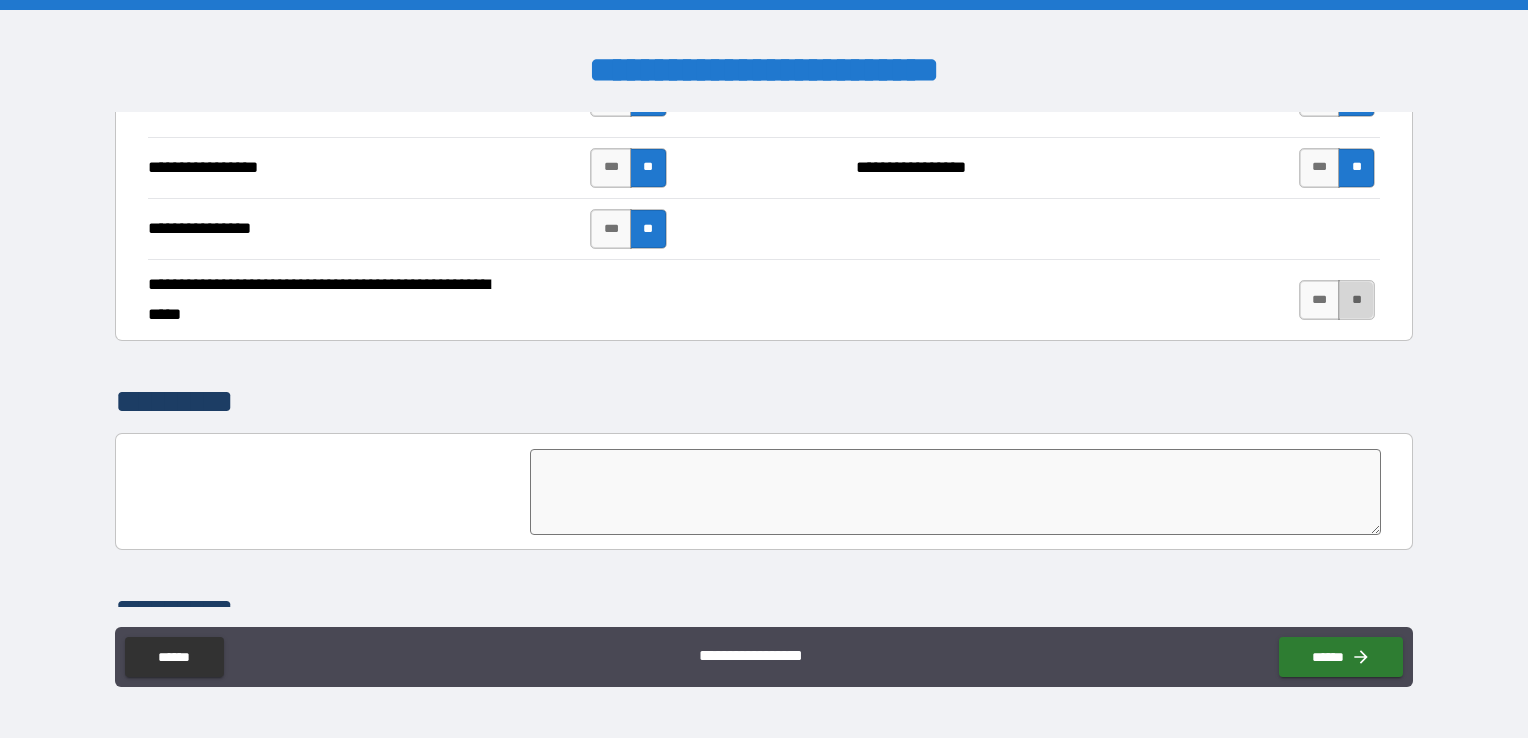 click on "**" at bounding box center [1356, 300] 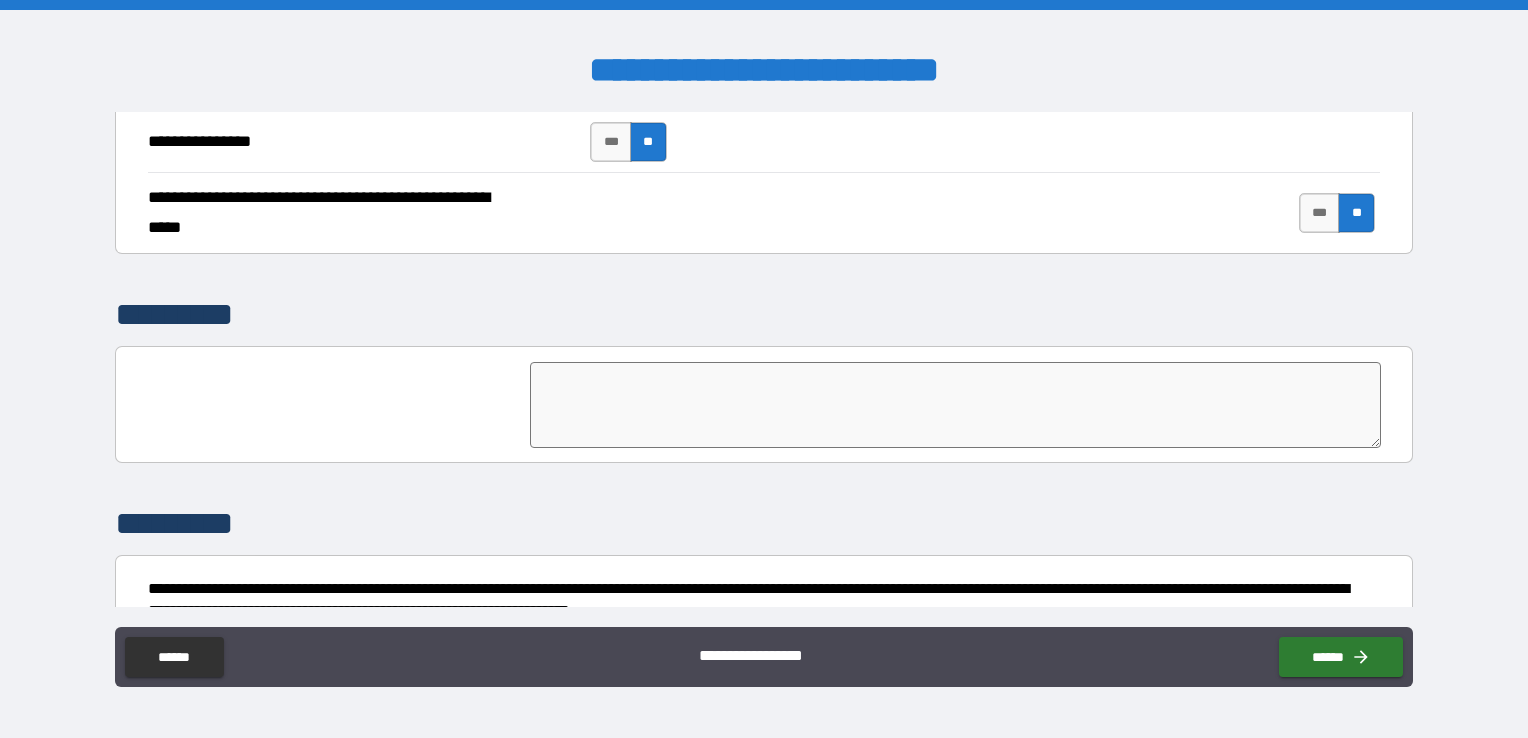 scroll, scrollTop: 4576, scrollLeft: 0, axis: vertical 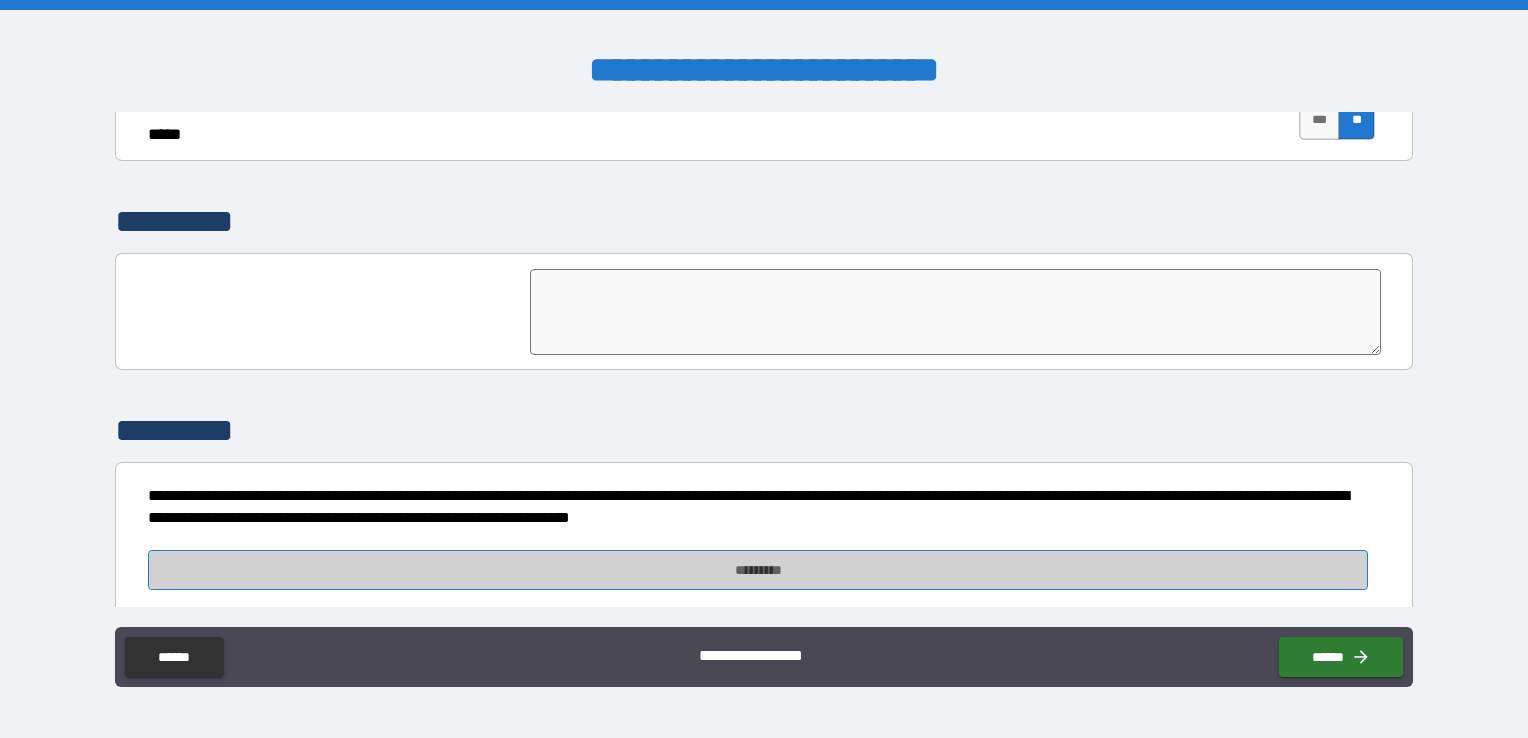 click on "*********" at bounding box center (758, 570) 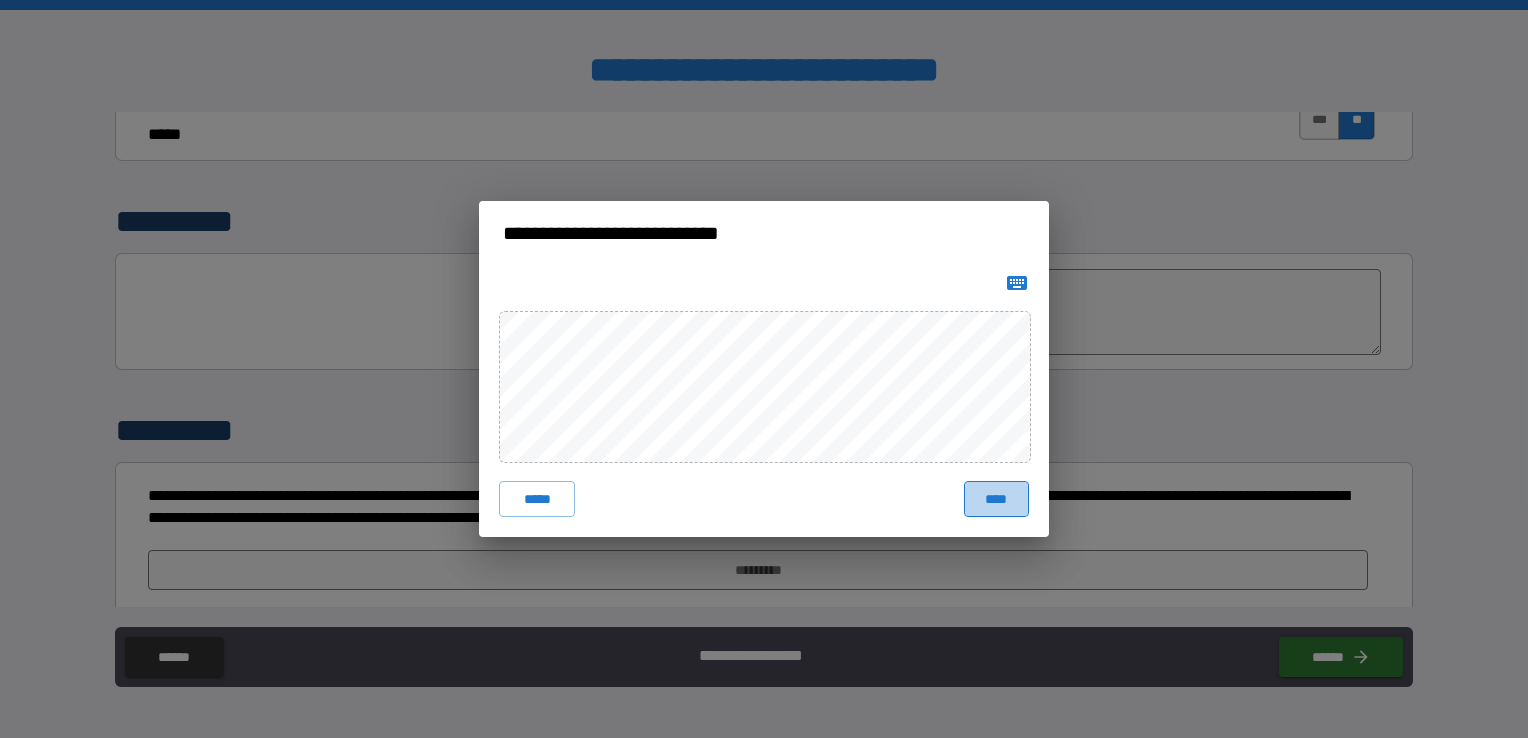 click on "****" at bounding box center [996, 499] 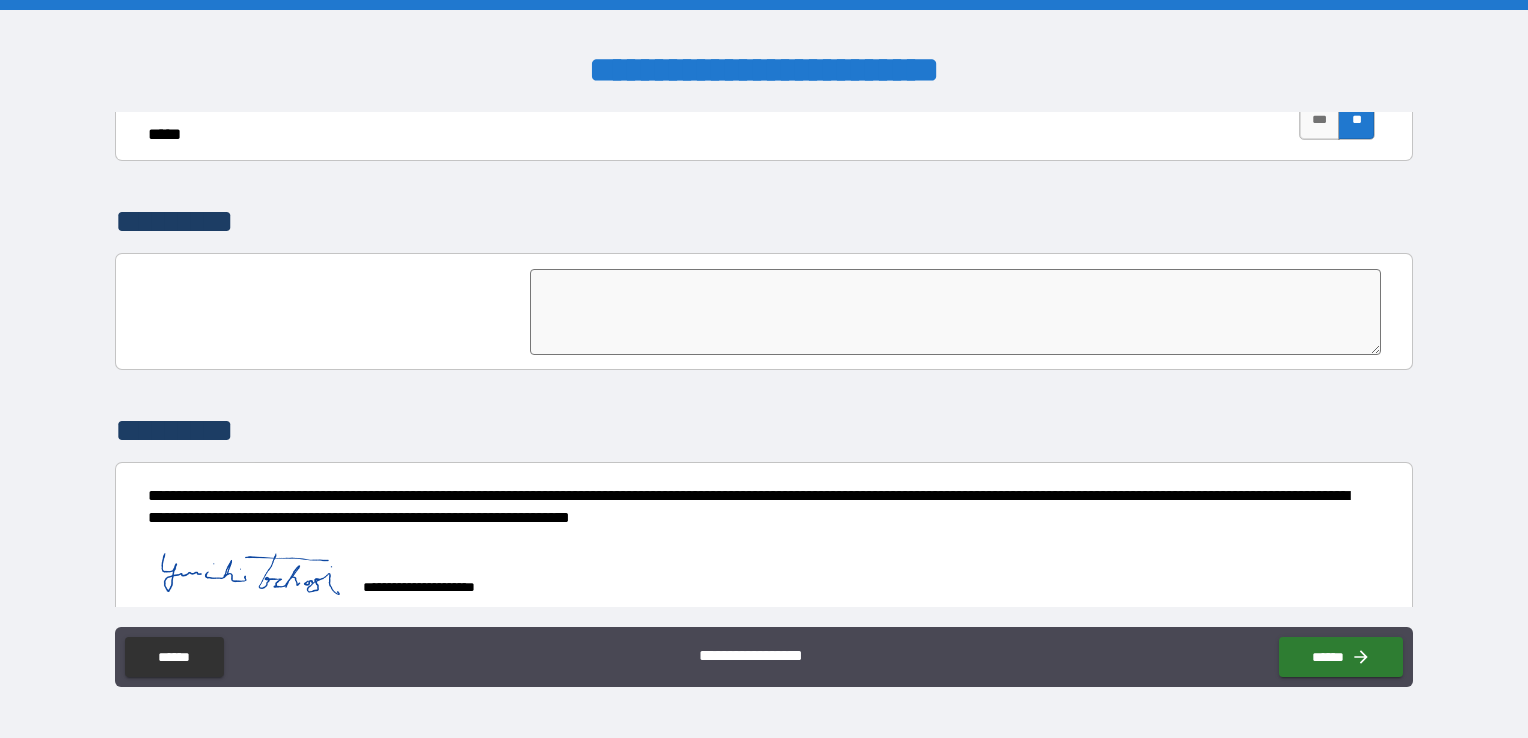 scroll, scrollTop: 4592, scrollLeft: 0, axis: vertical 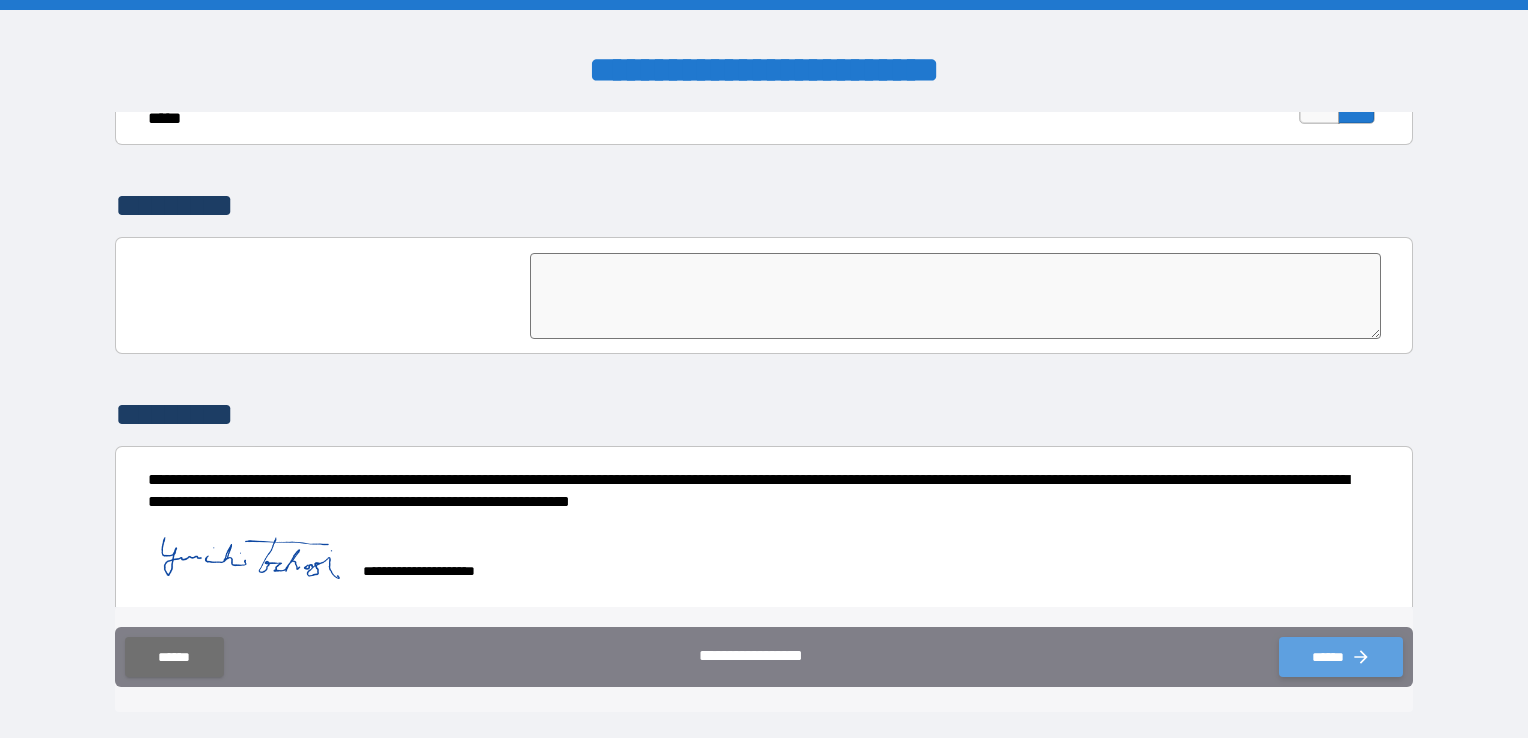 click 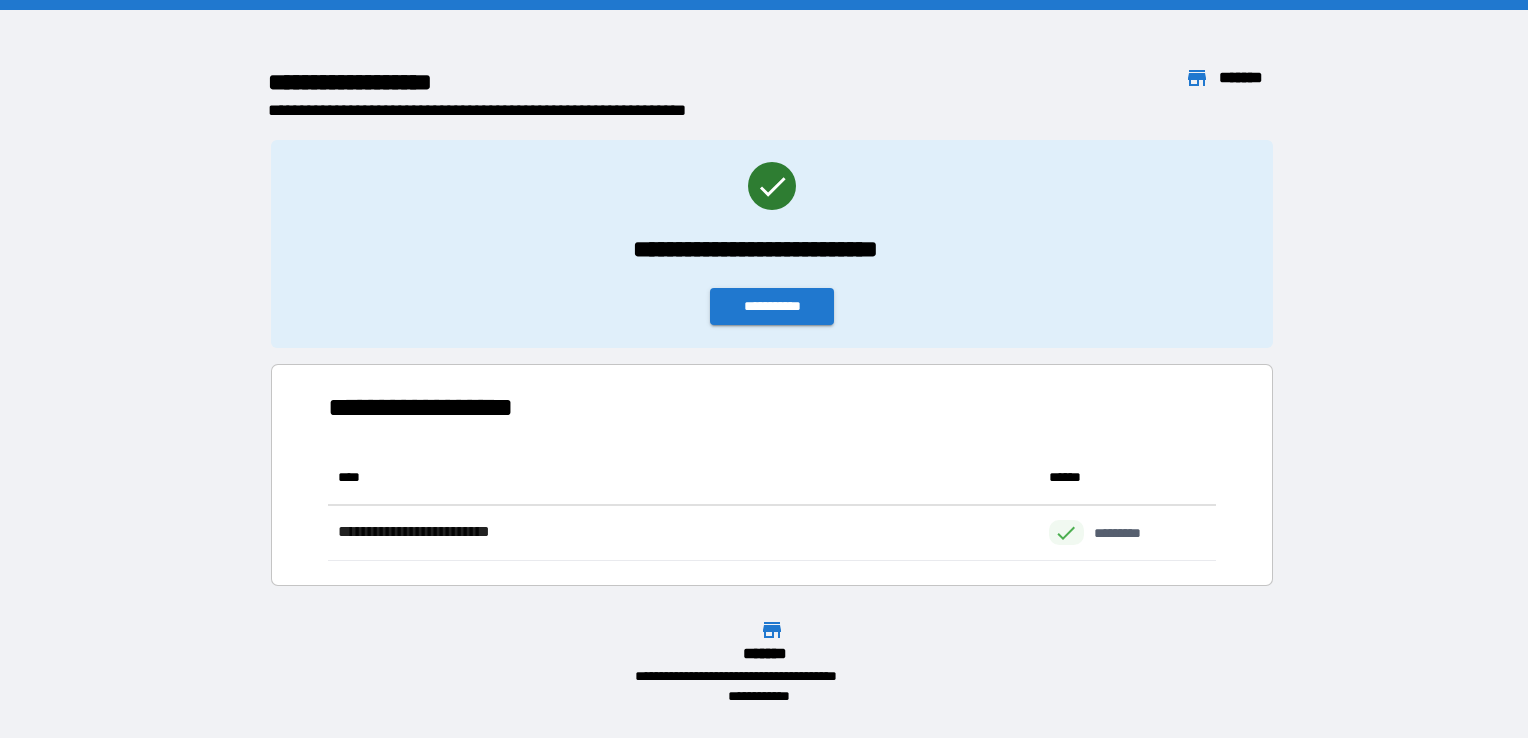 scroll, scrollTop: 16, scrollLeft: 16, axis: both 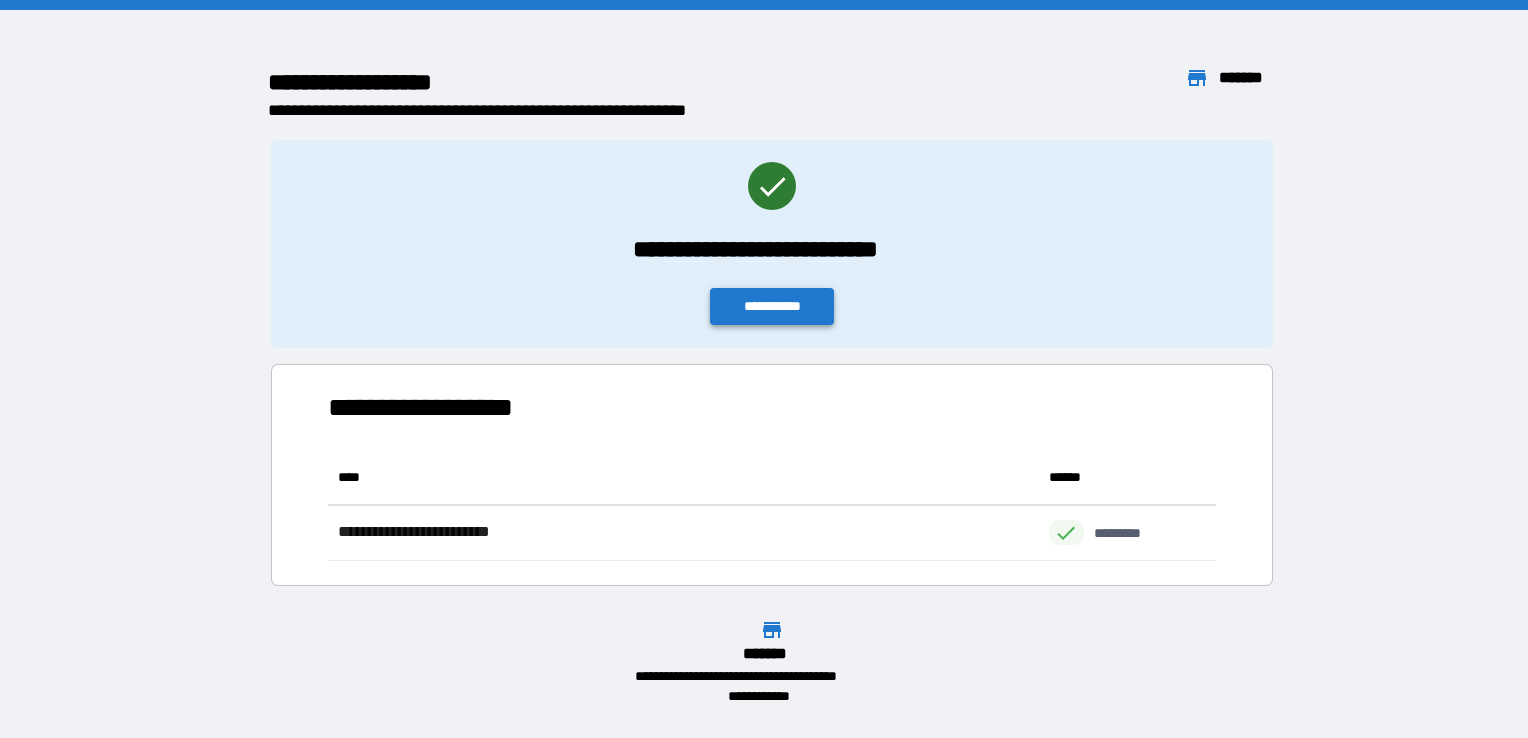 click on "**********" at bounding box center [772, 306] 